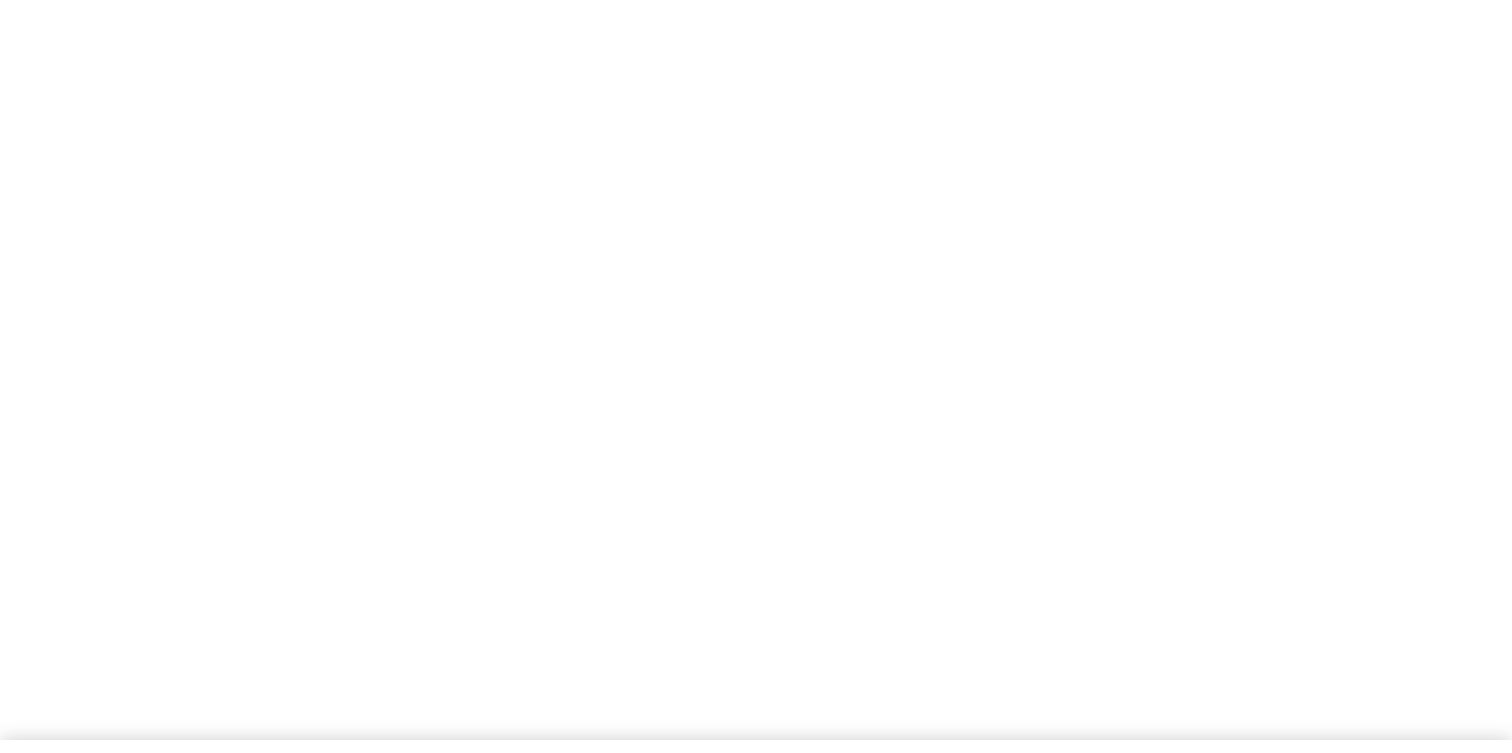 scroll, scrollTop: 0, scrollLeft: 0, axis: both 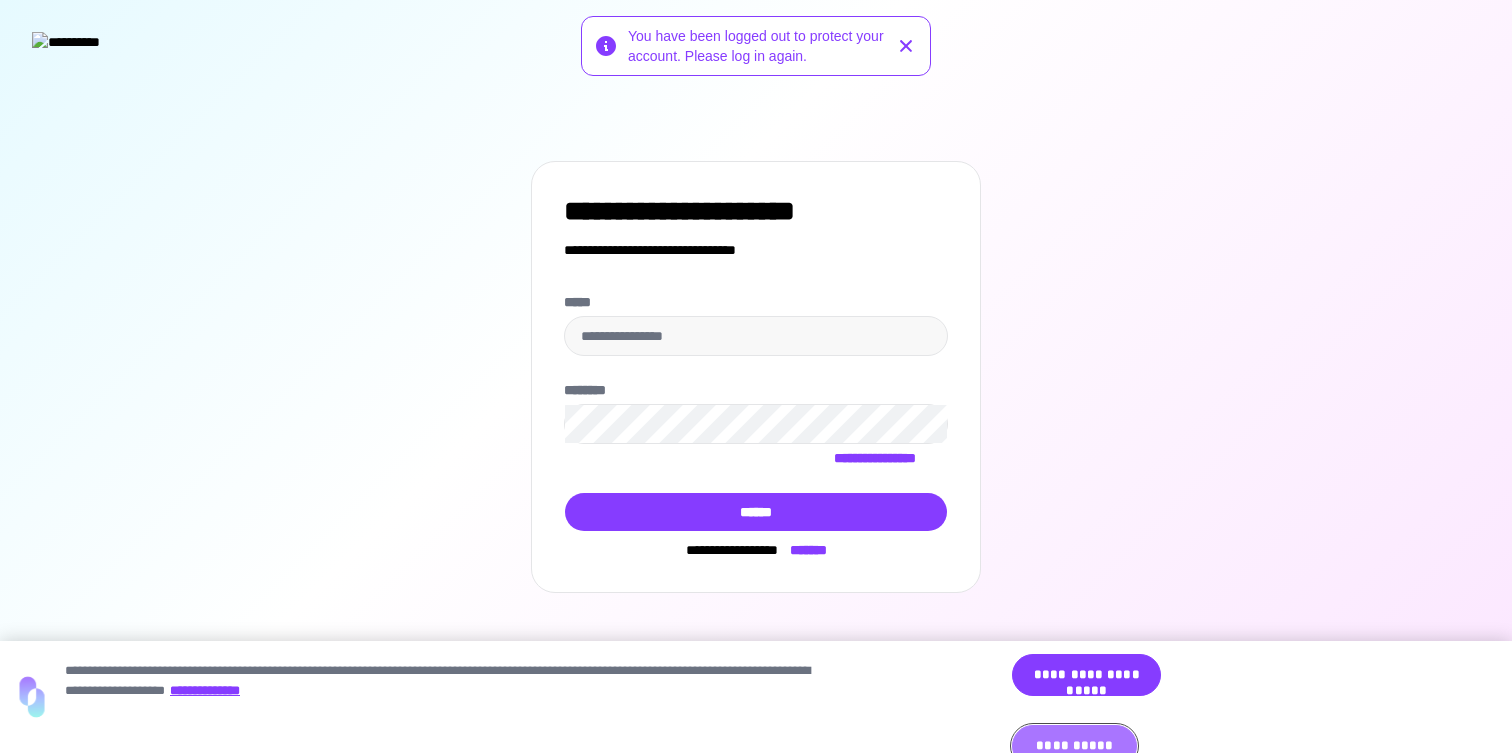 click on "**********" at bounding box center [1074, 746] 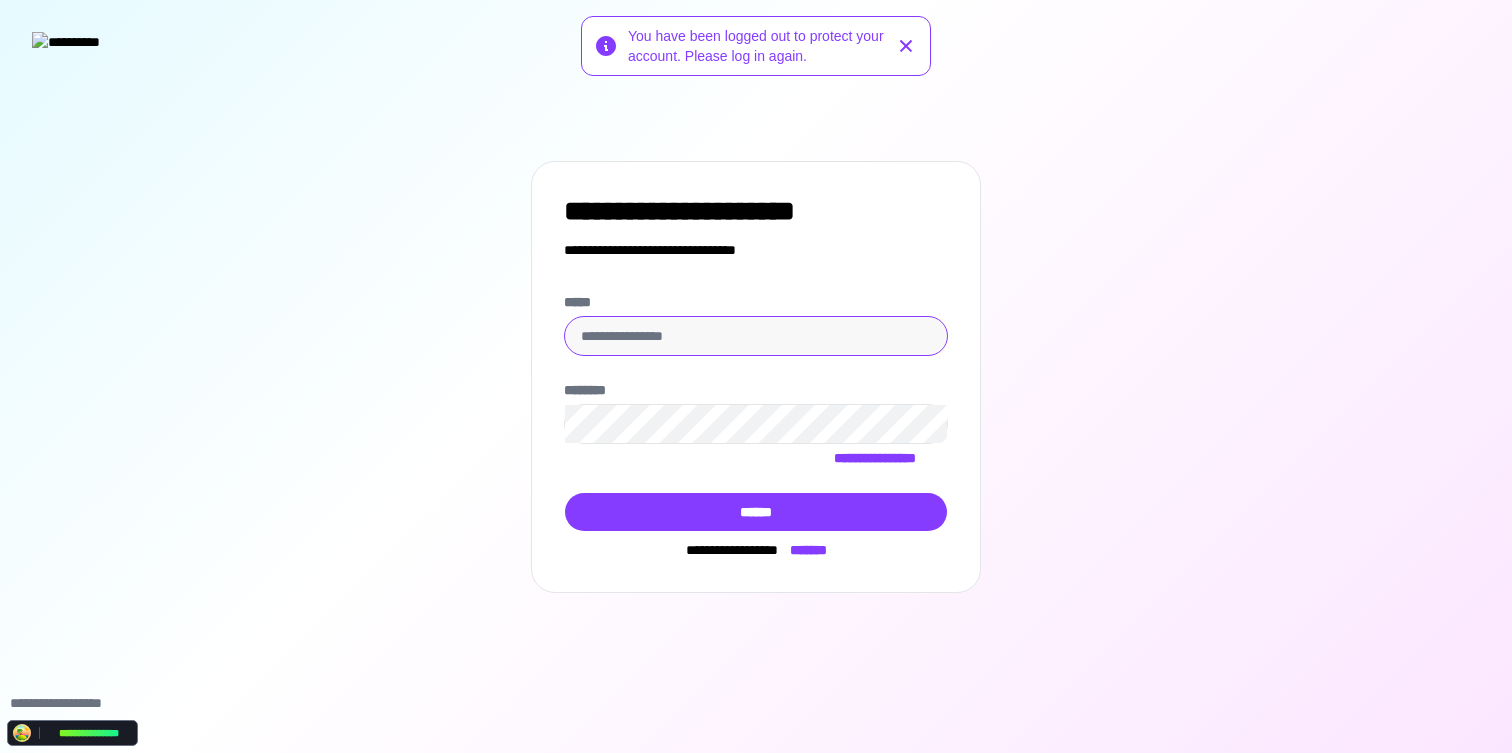 click on "*****" at bounding box center [756, 336] 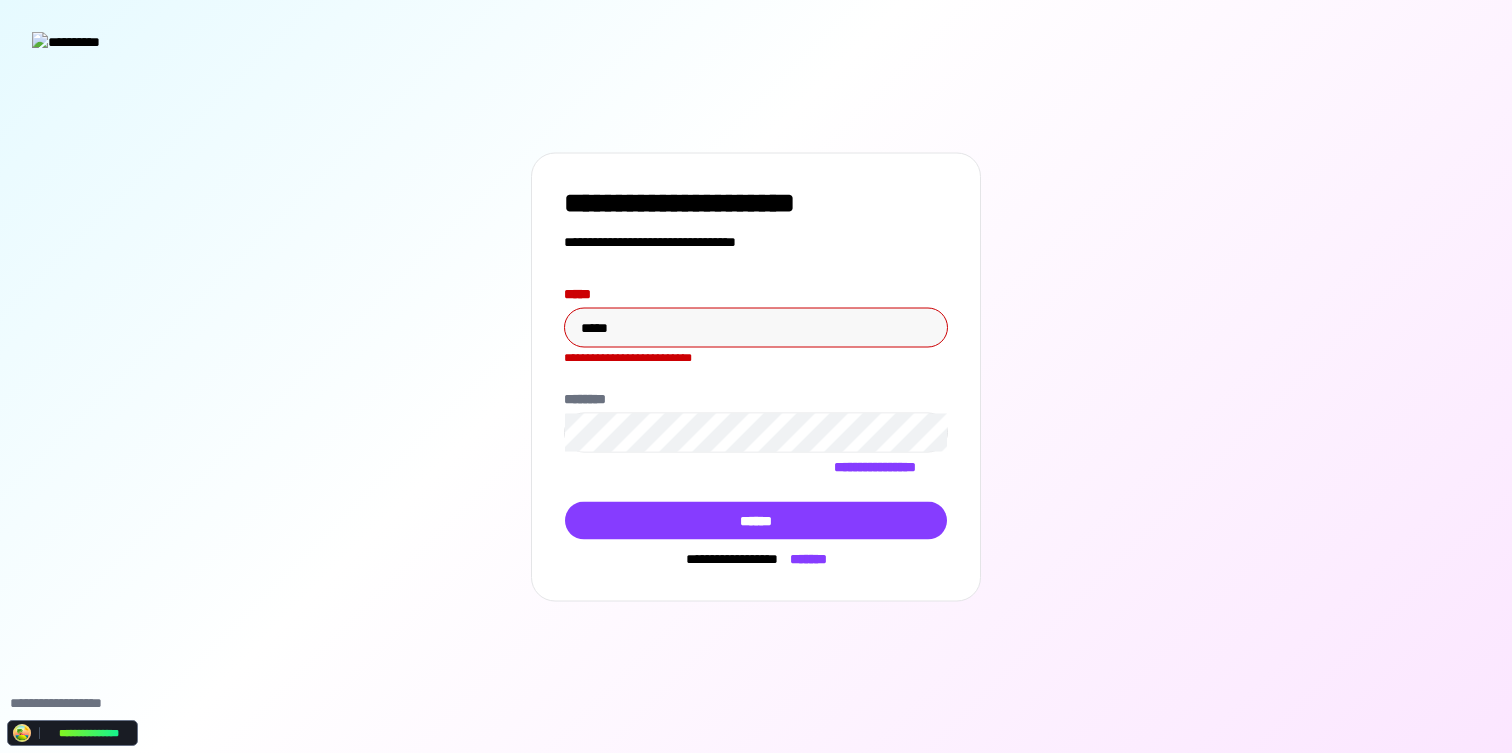 type on "**********" 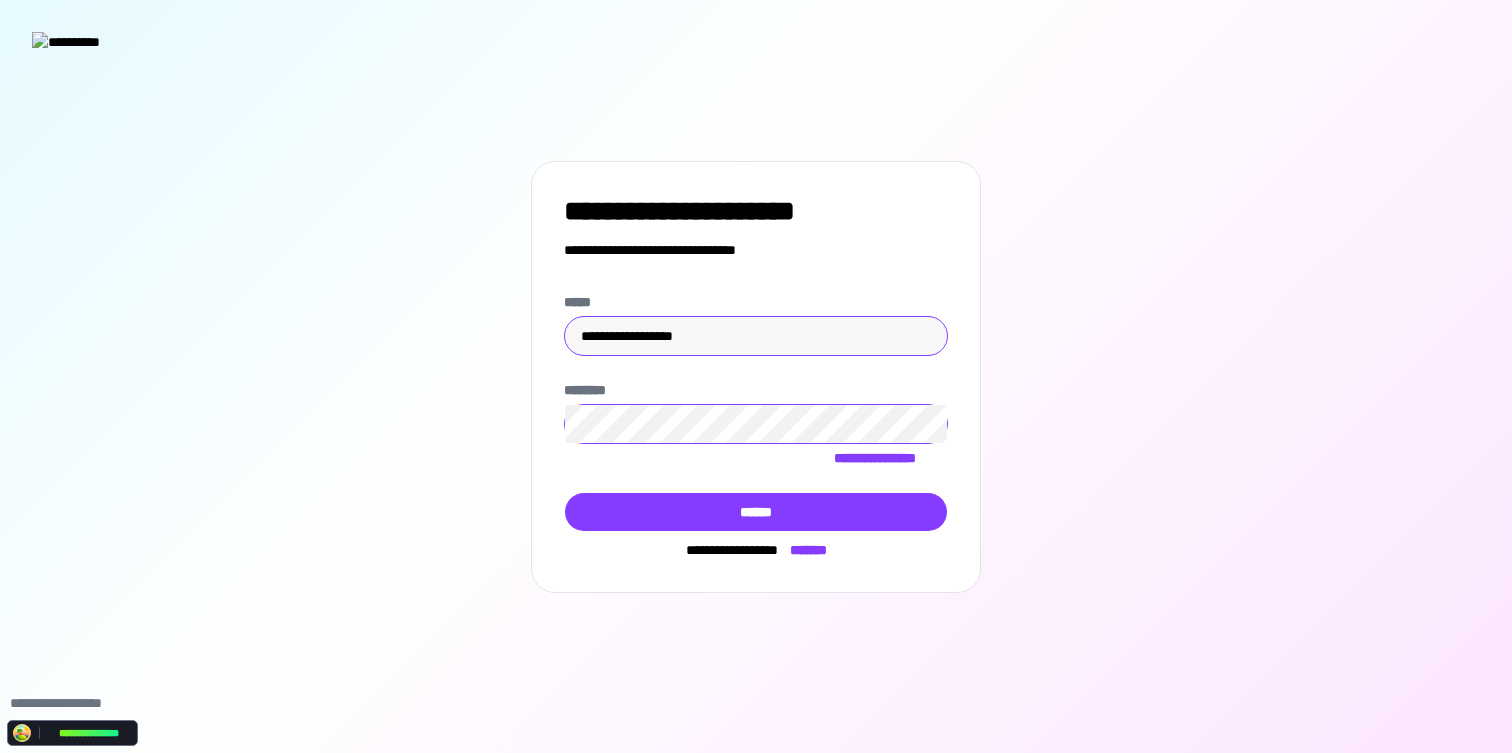 click on "******" at bounding box center (756, 512) 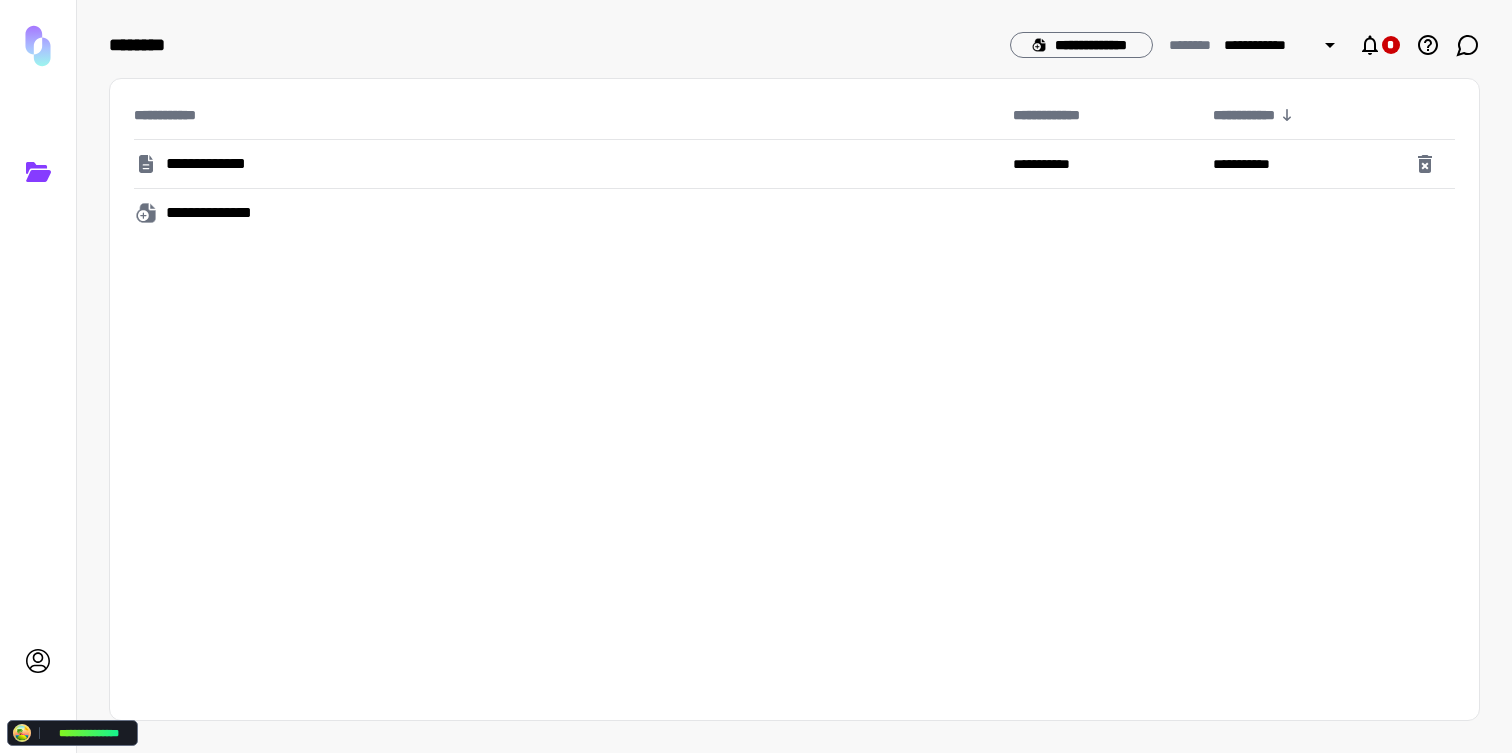 click on "**********" at bounding box center [794, 399] 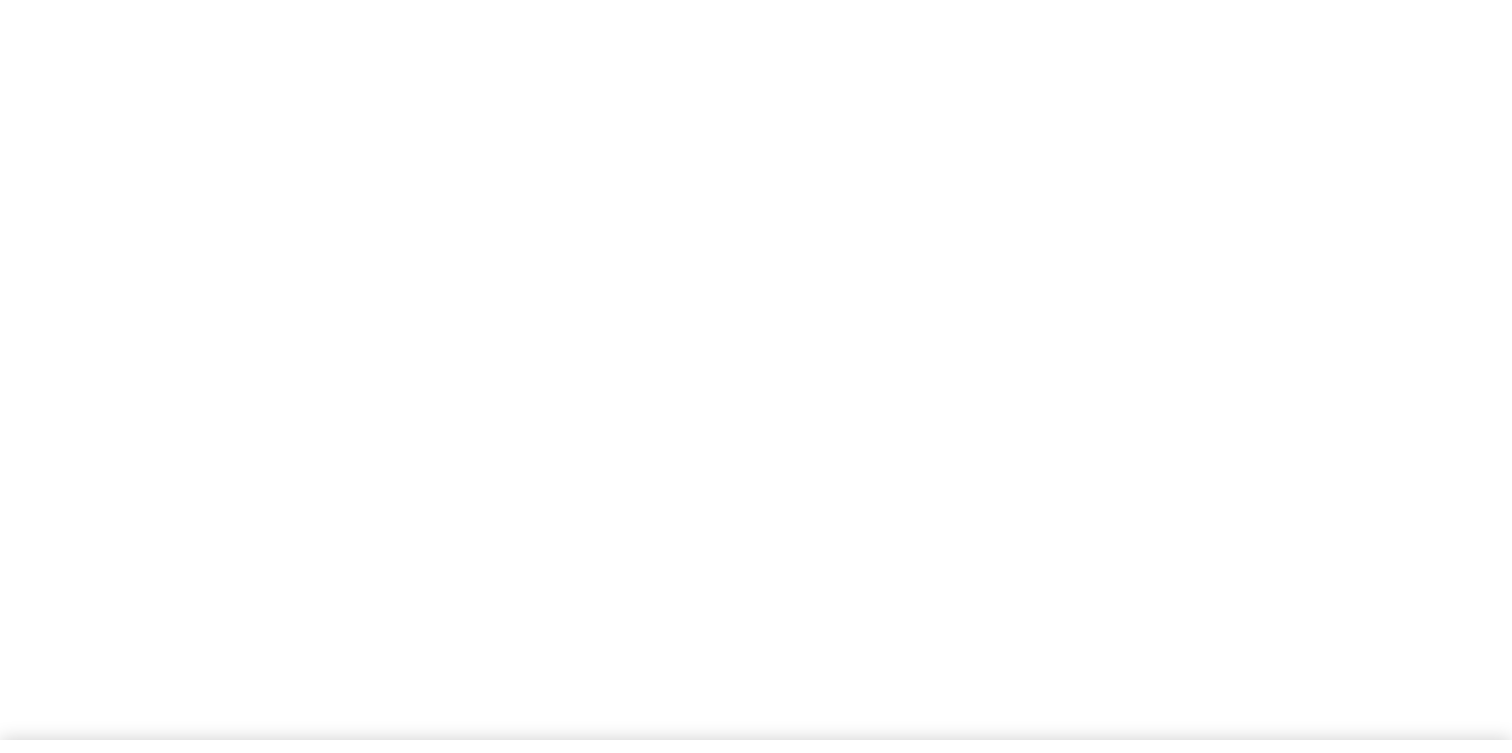 scroll, scrollTop: 0, scrollLeft: 0, axis: both 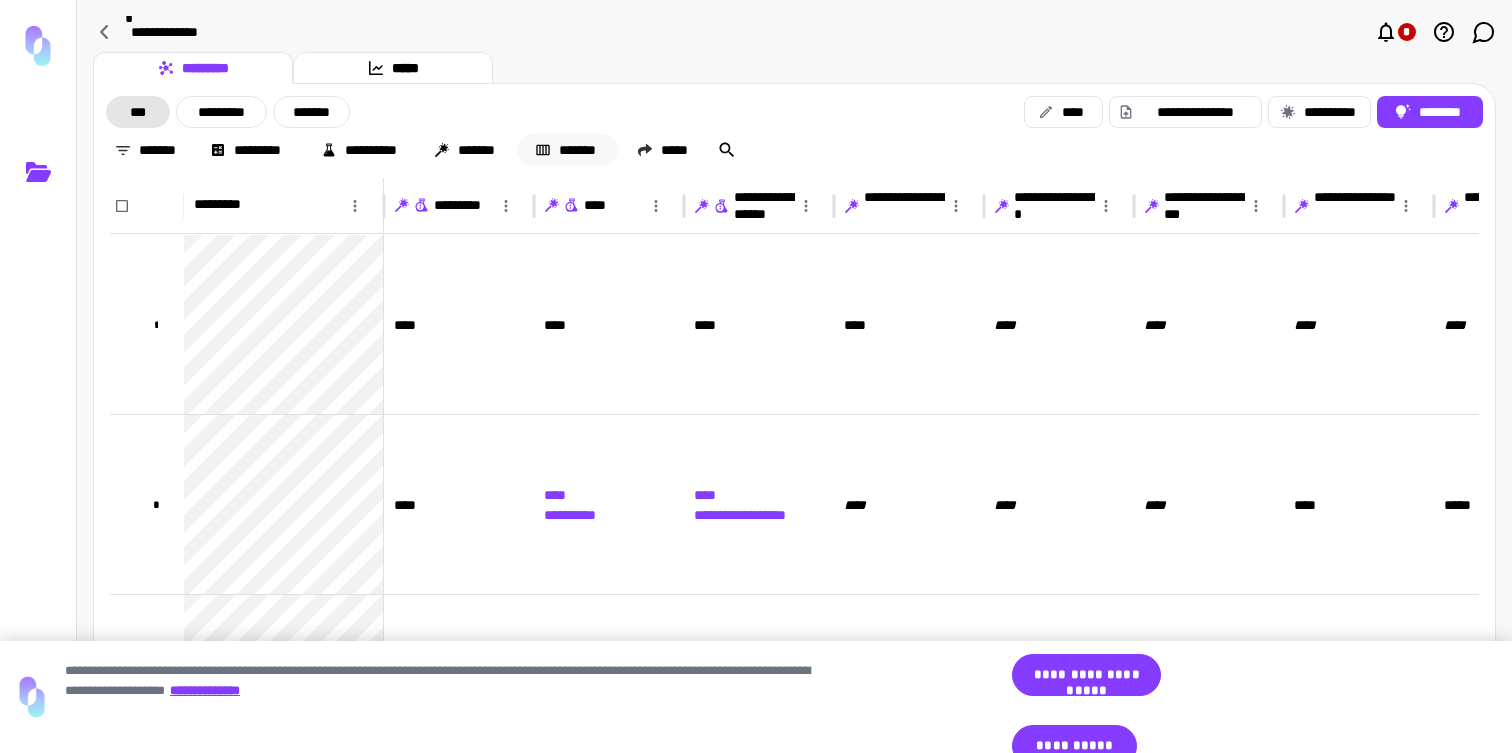 click on "*******" at bounding box center [567, 150] 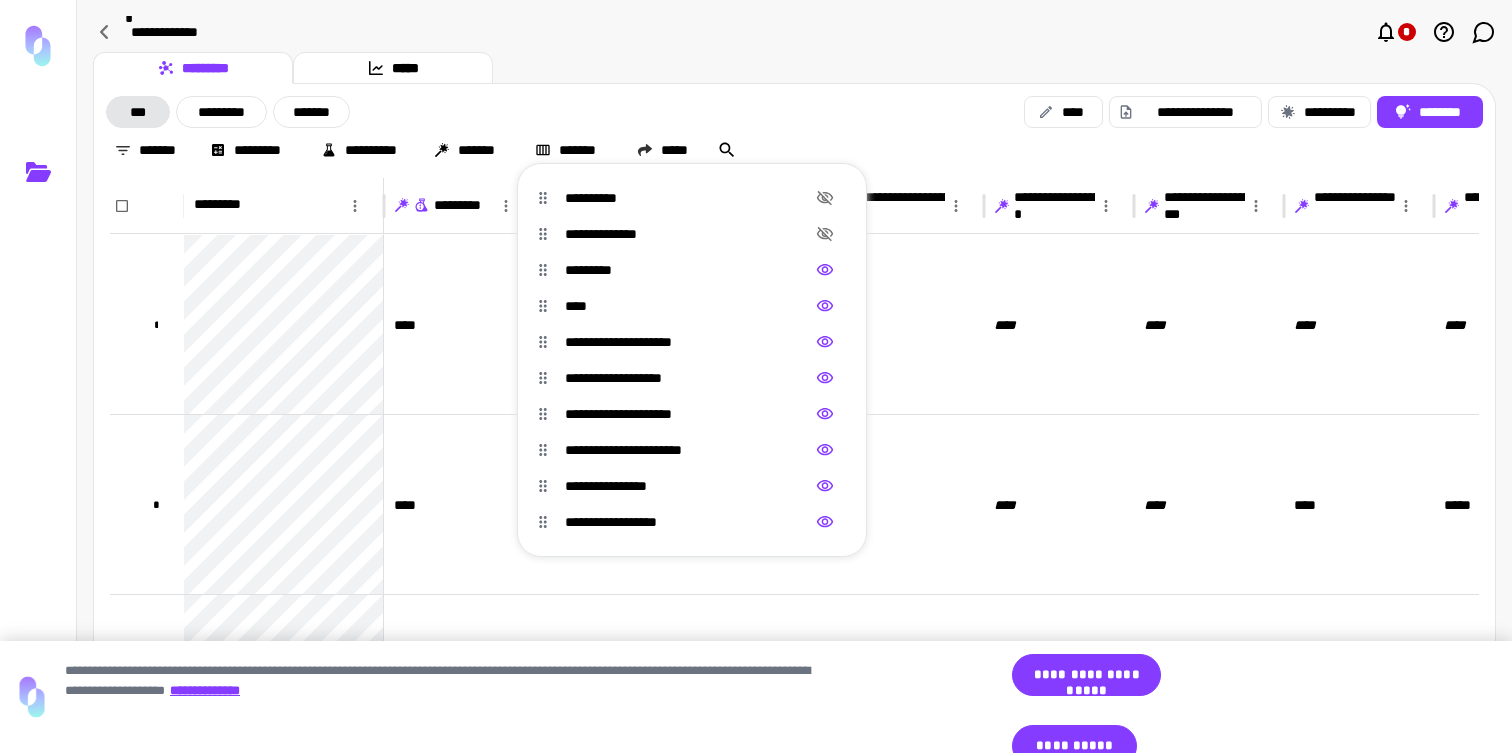 click at bounding box center (756, 376) 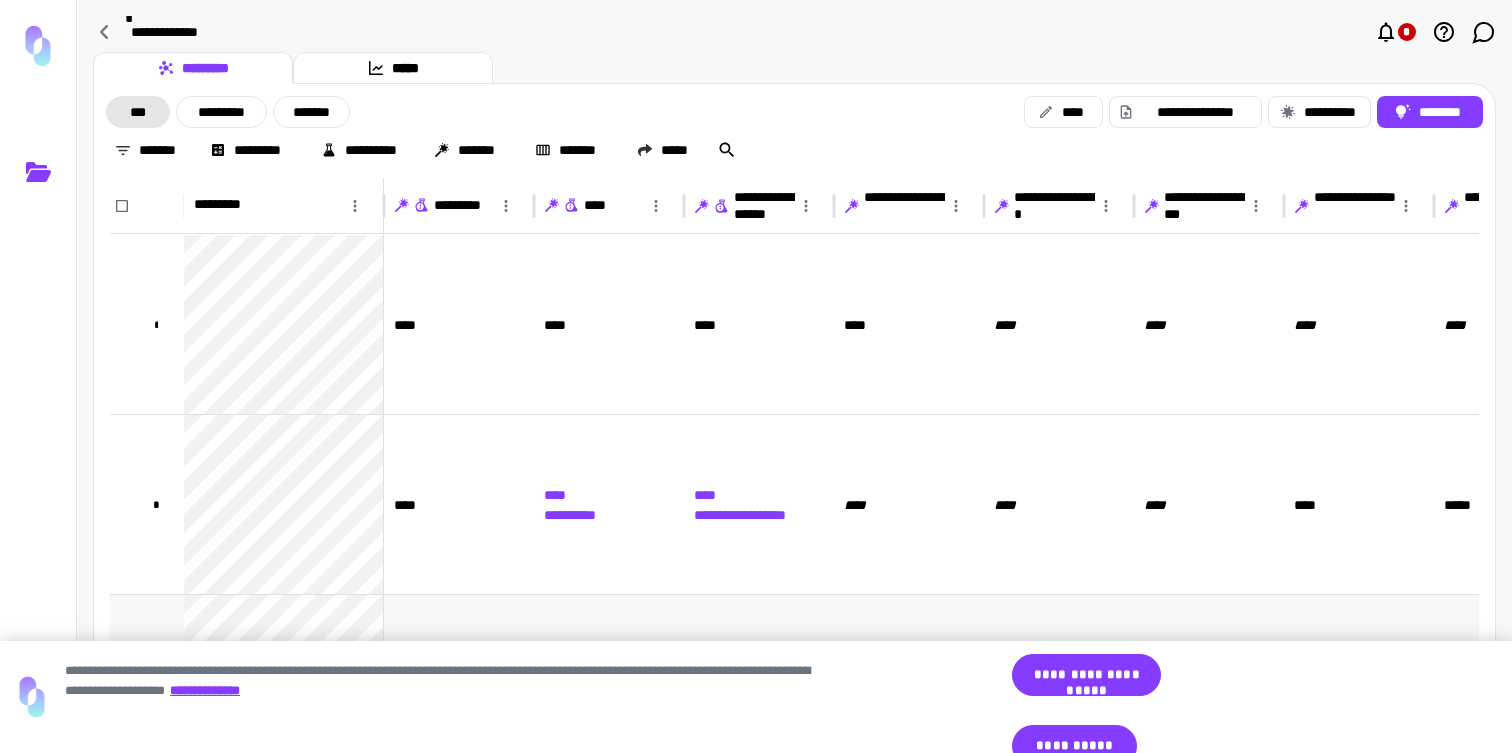 type 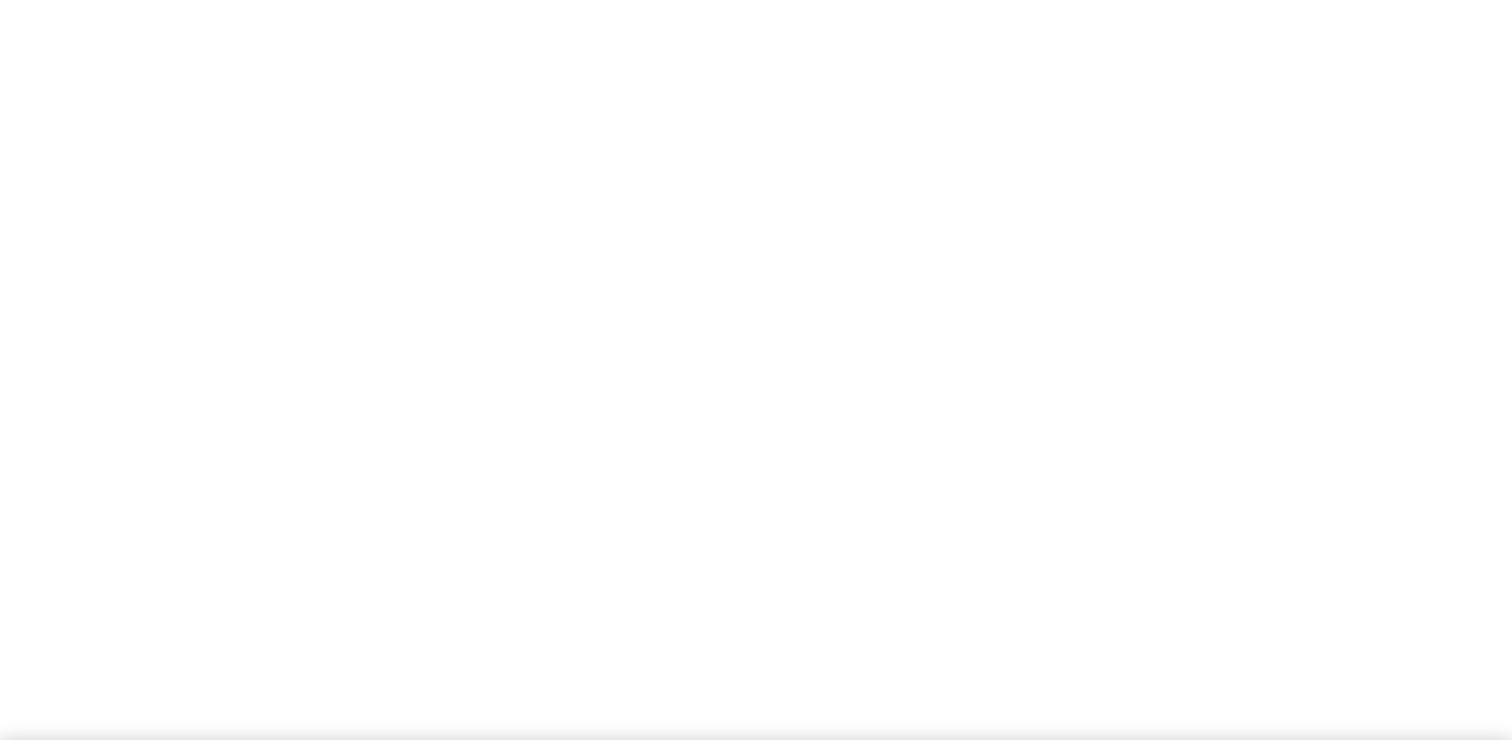 scroll, scrollTop: 0, scrollLeft: 0, axis: both 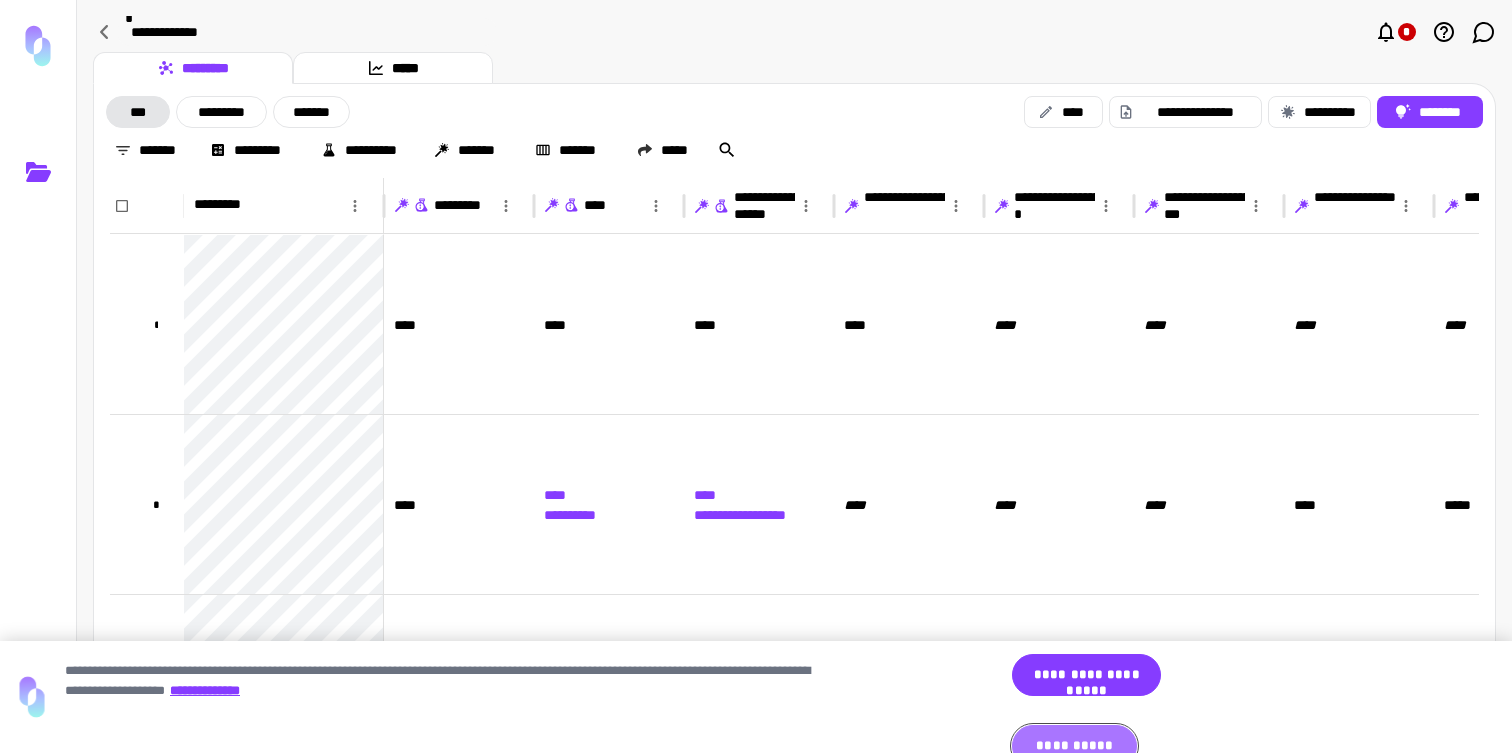 click on "**********" at bounding box center (1074, 746) 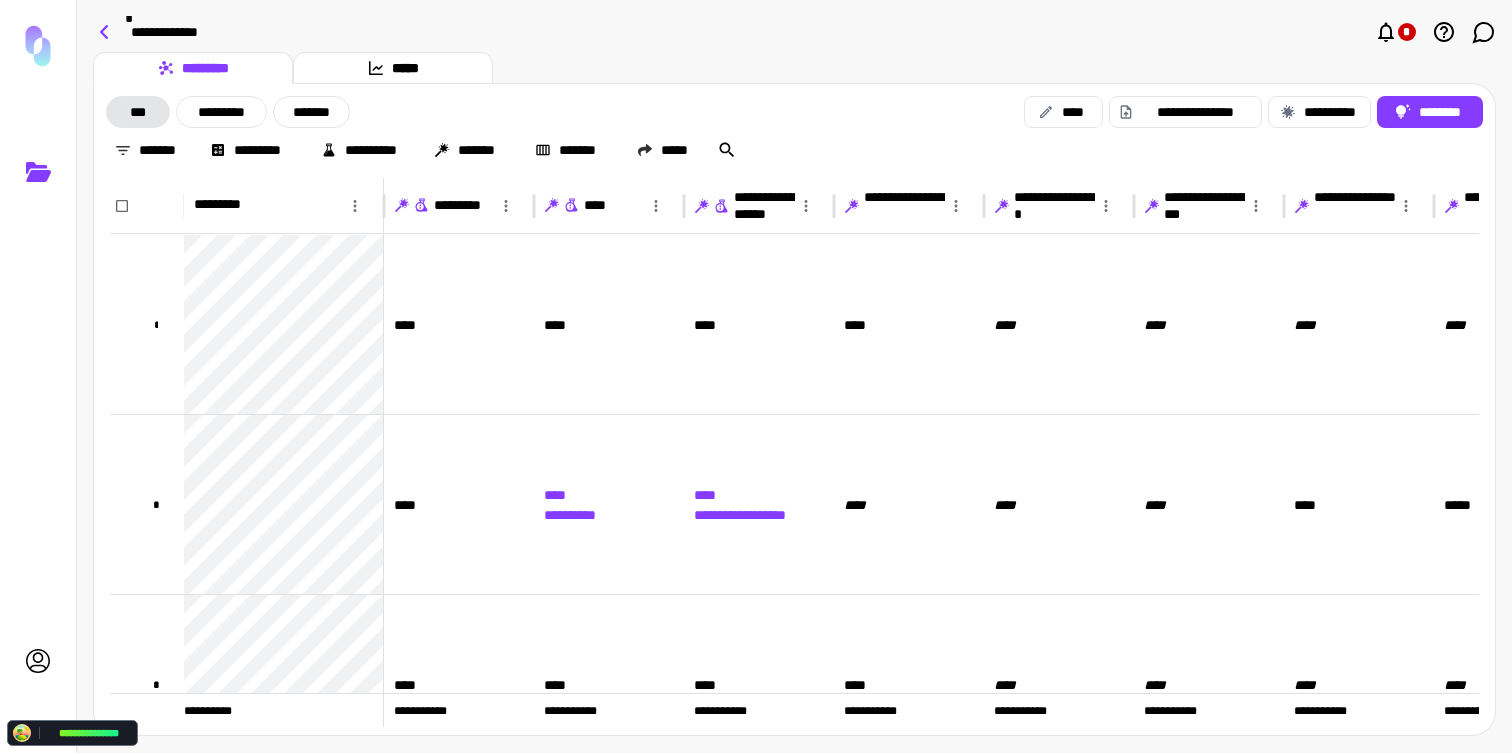 click 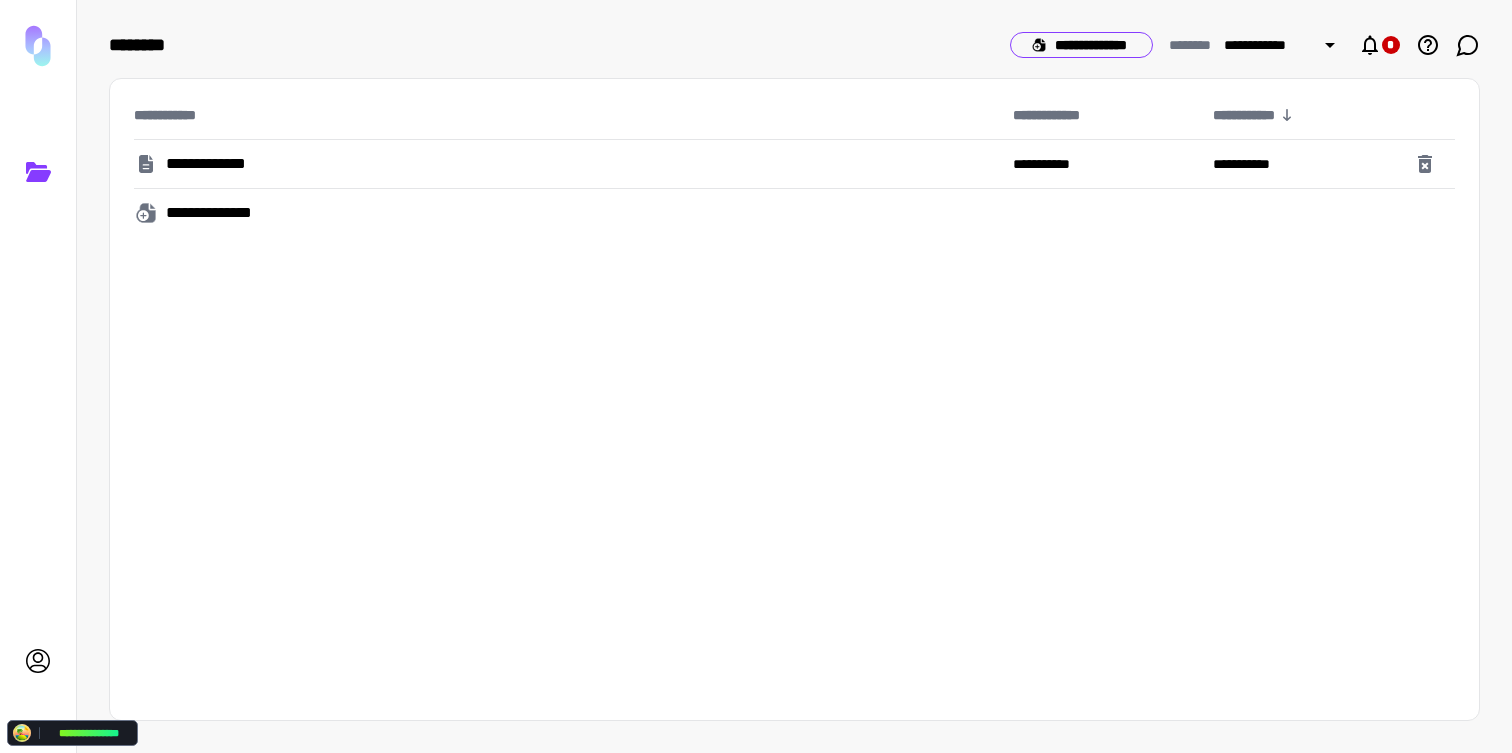 click on "**********" at bounding box center [1081, 45] 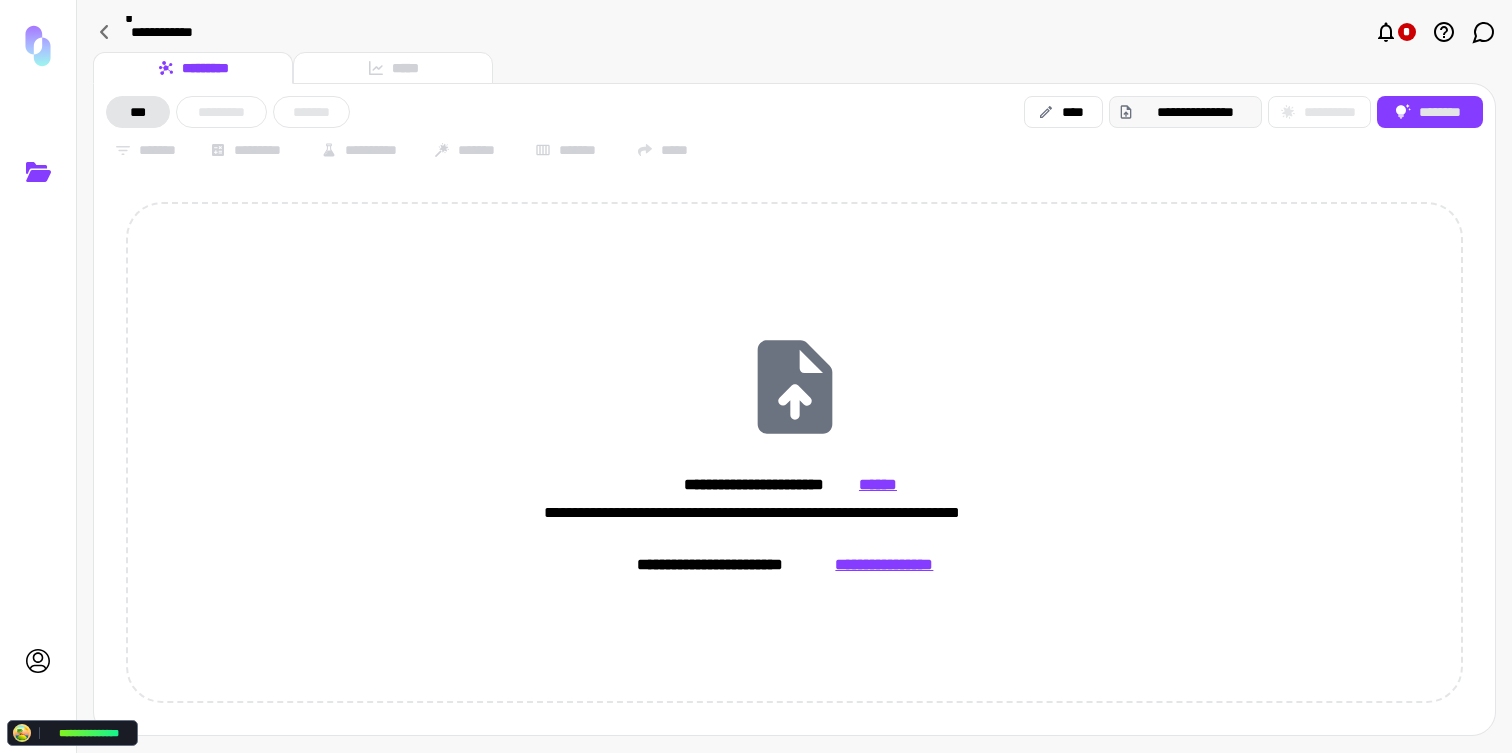 click on "**********" at bounding box center (1196, 112) 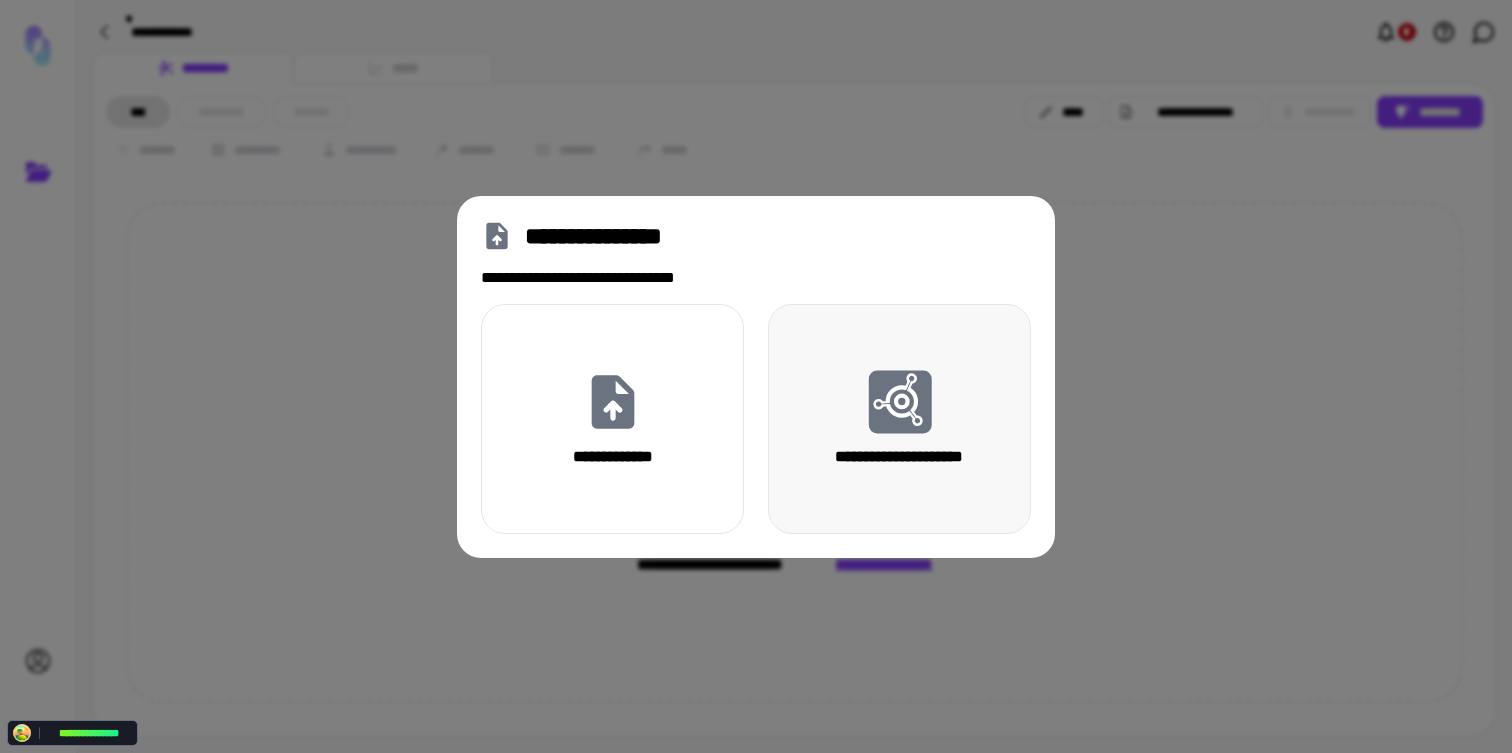 click on "**********" at bounding box center (899, 457) 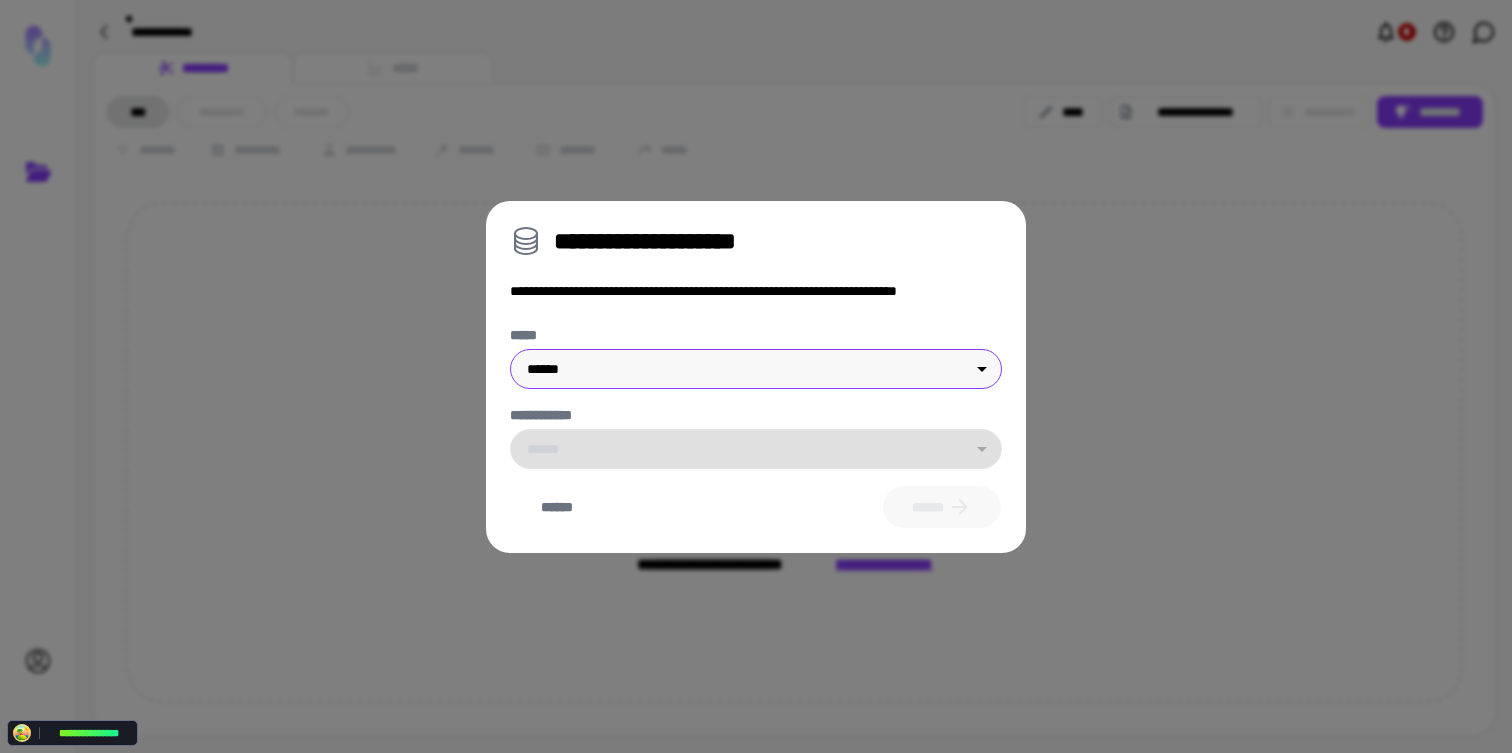 click on "**********" at bounding box center [756, 376] 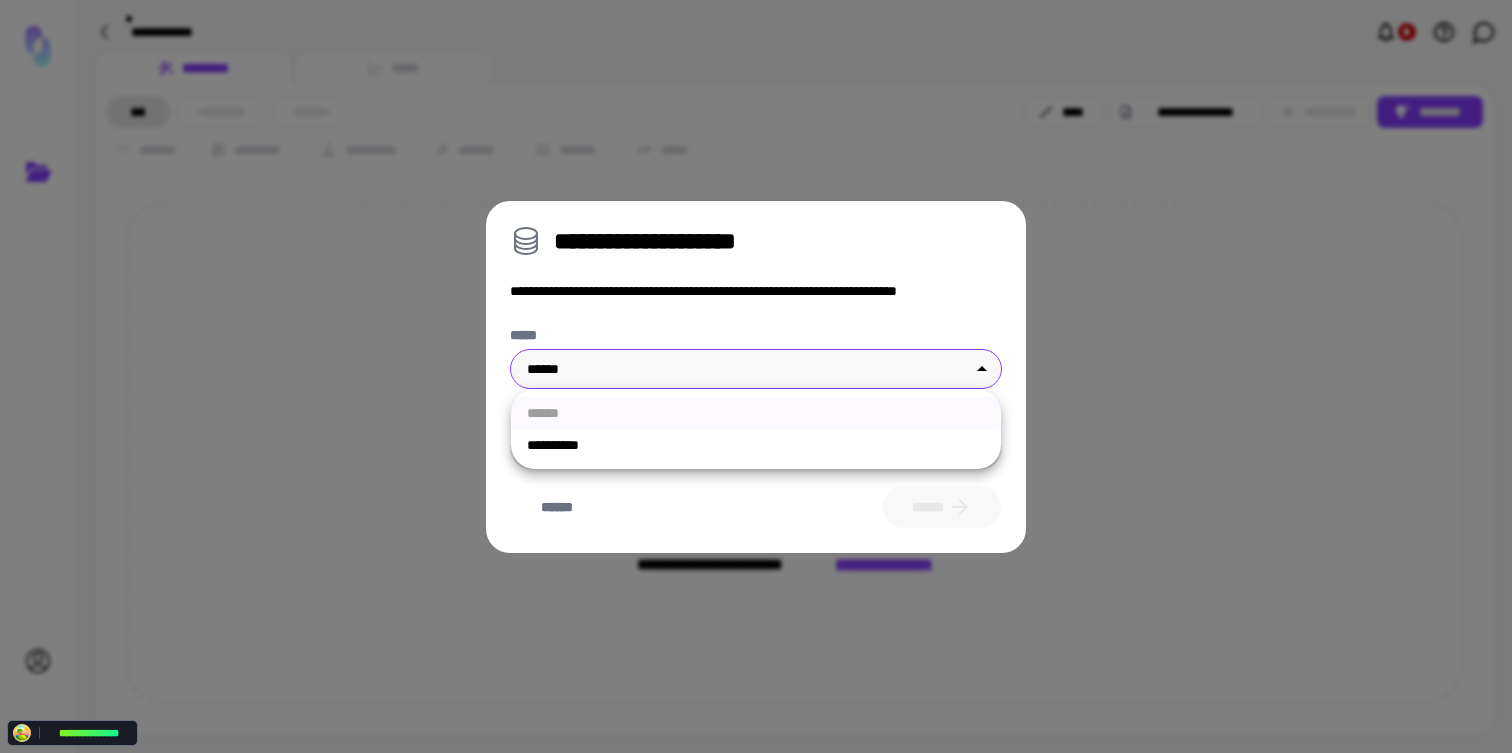 click on "**********" at bounding box center (756, 445) 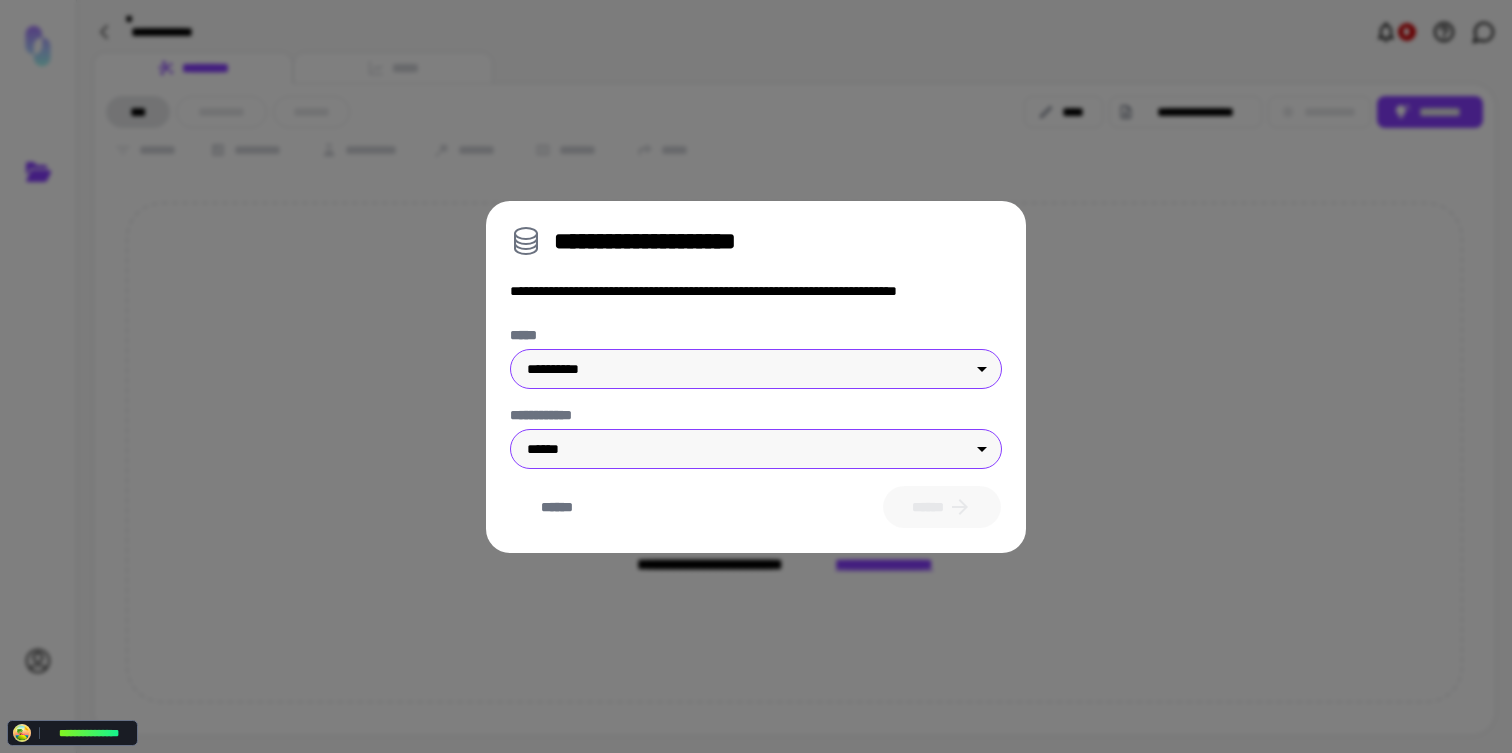 click on "**********" at bounding box center (756, 376) 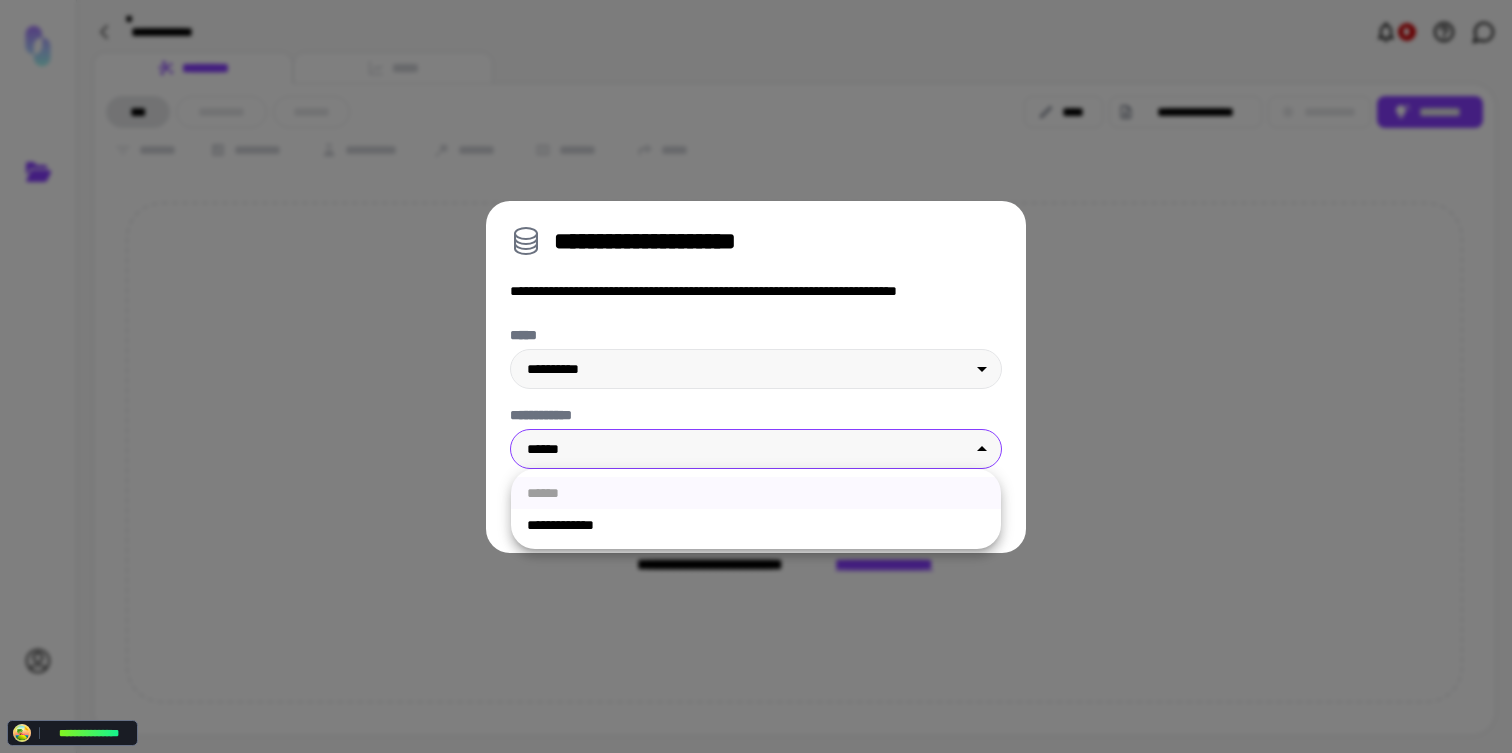 click at bounding box center (756, 376) 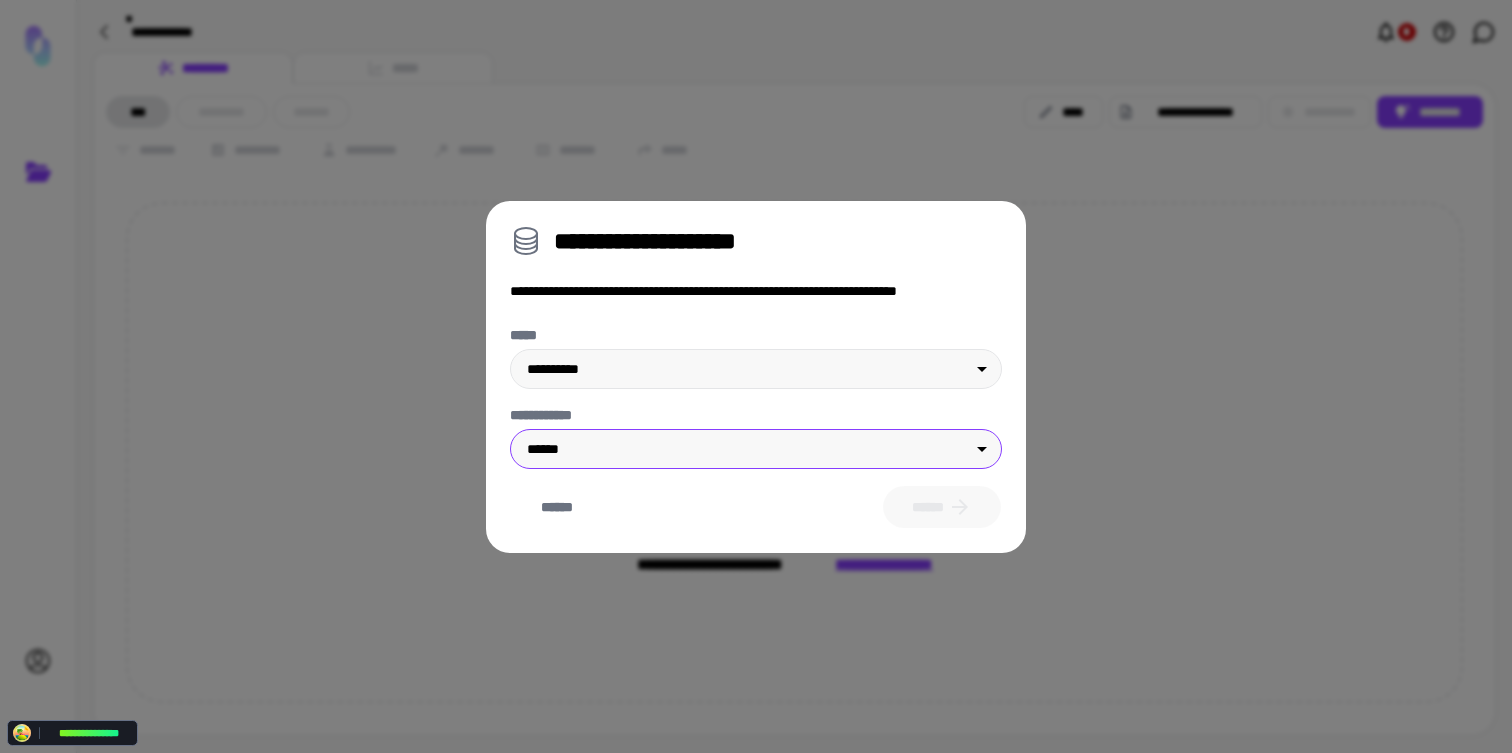 type 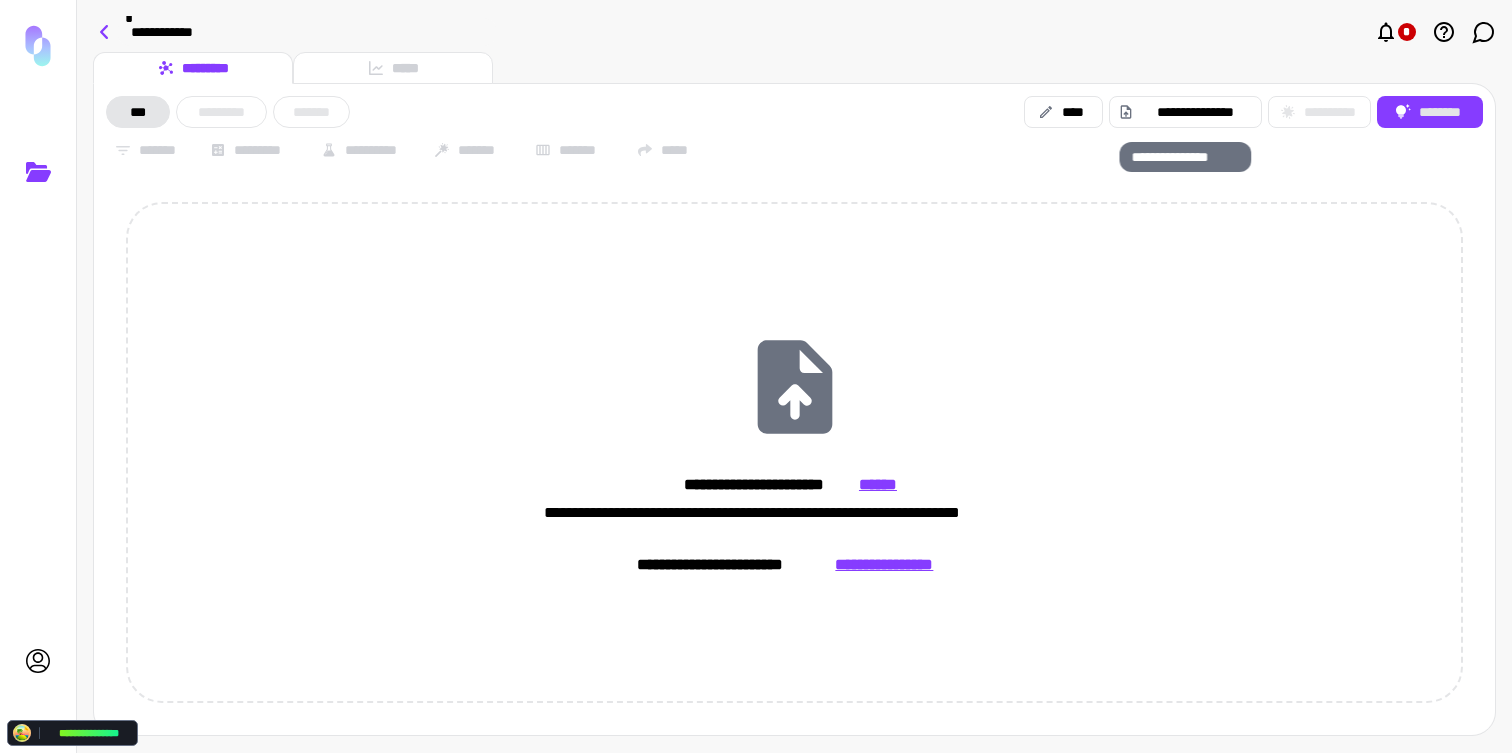 click 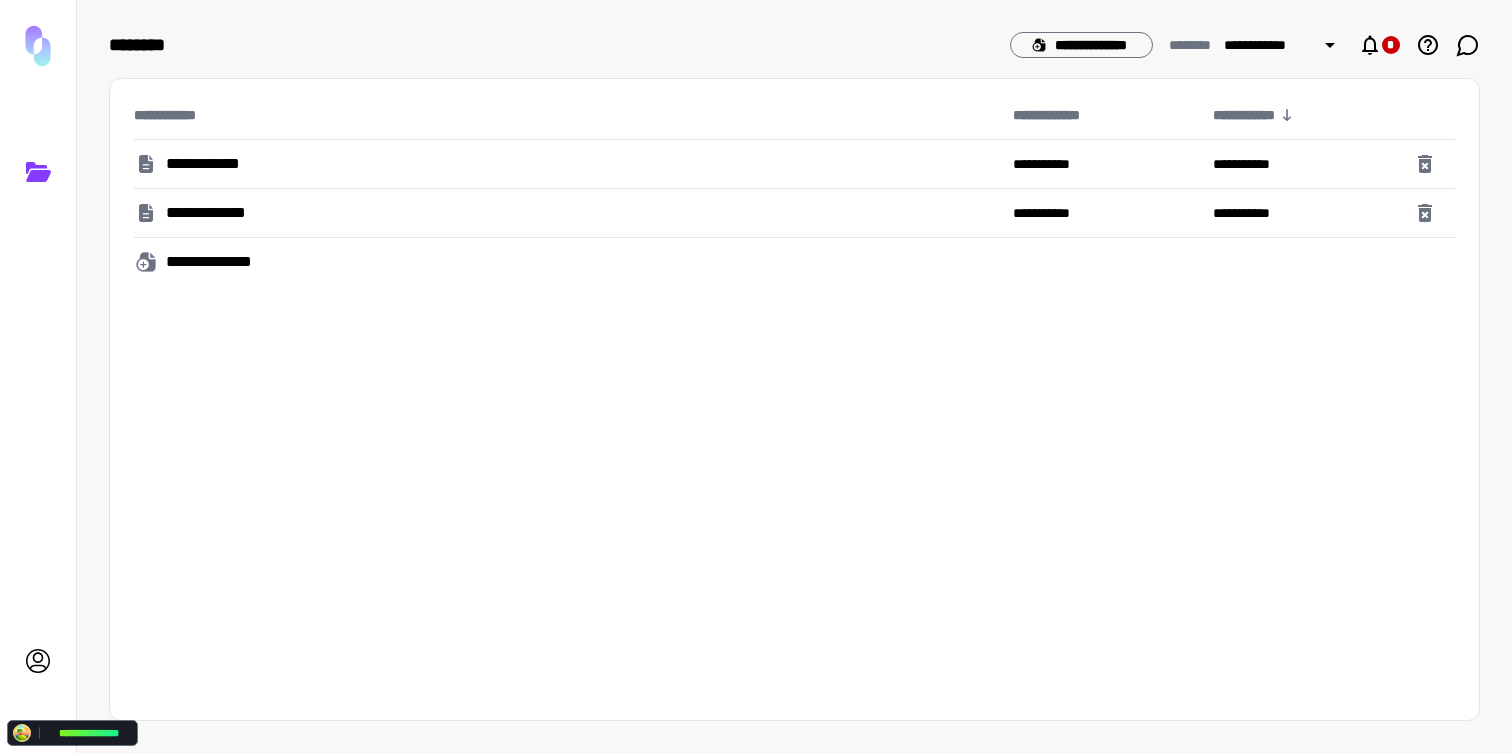 click on "**********" at bounding box center [565, 213] 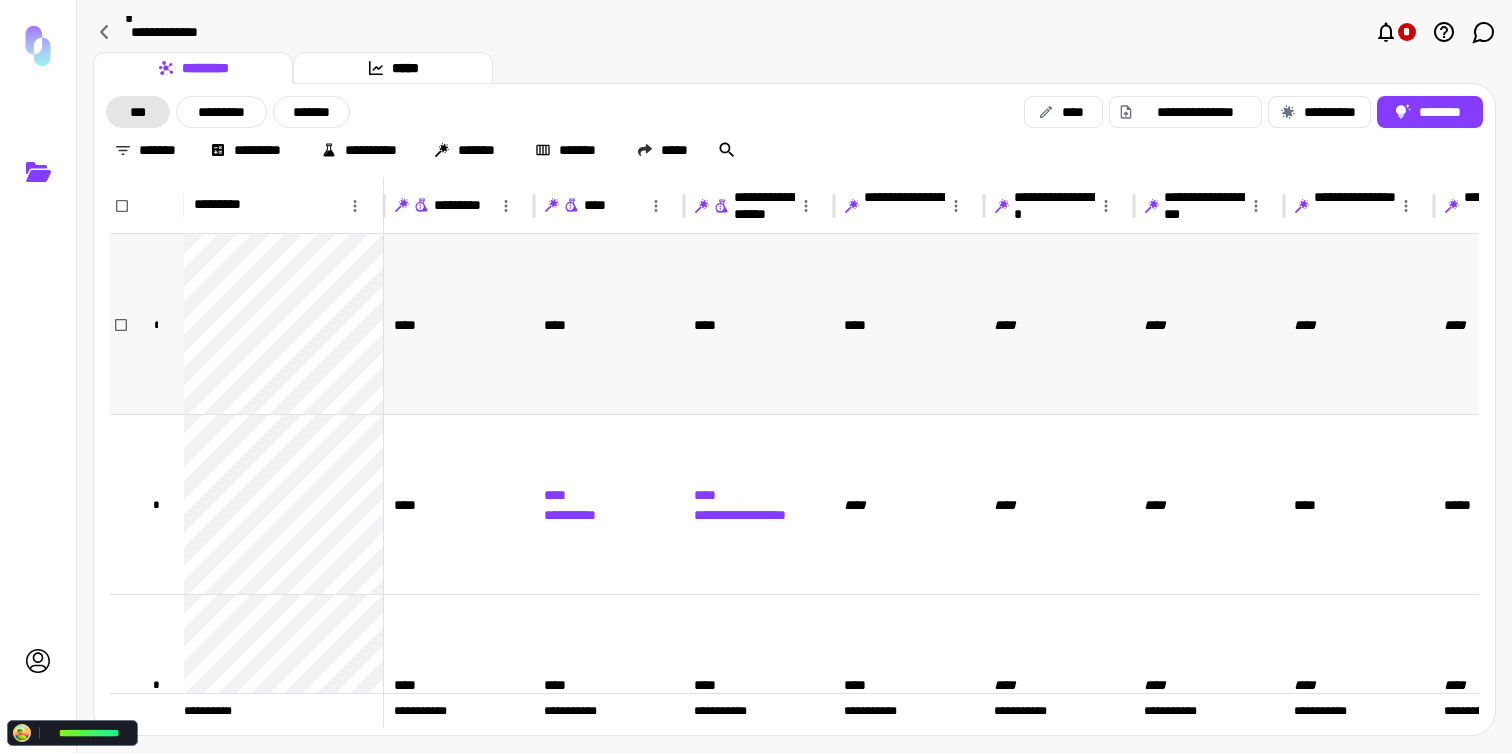 scroll, scrollTop: 0, scrollLeft: 46, axis: horizontal 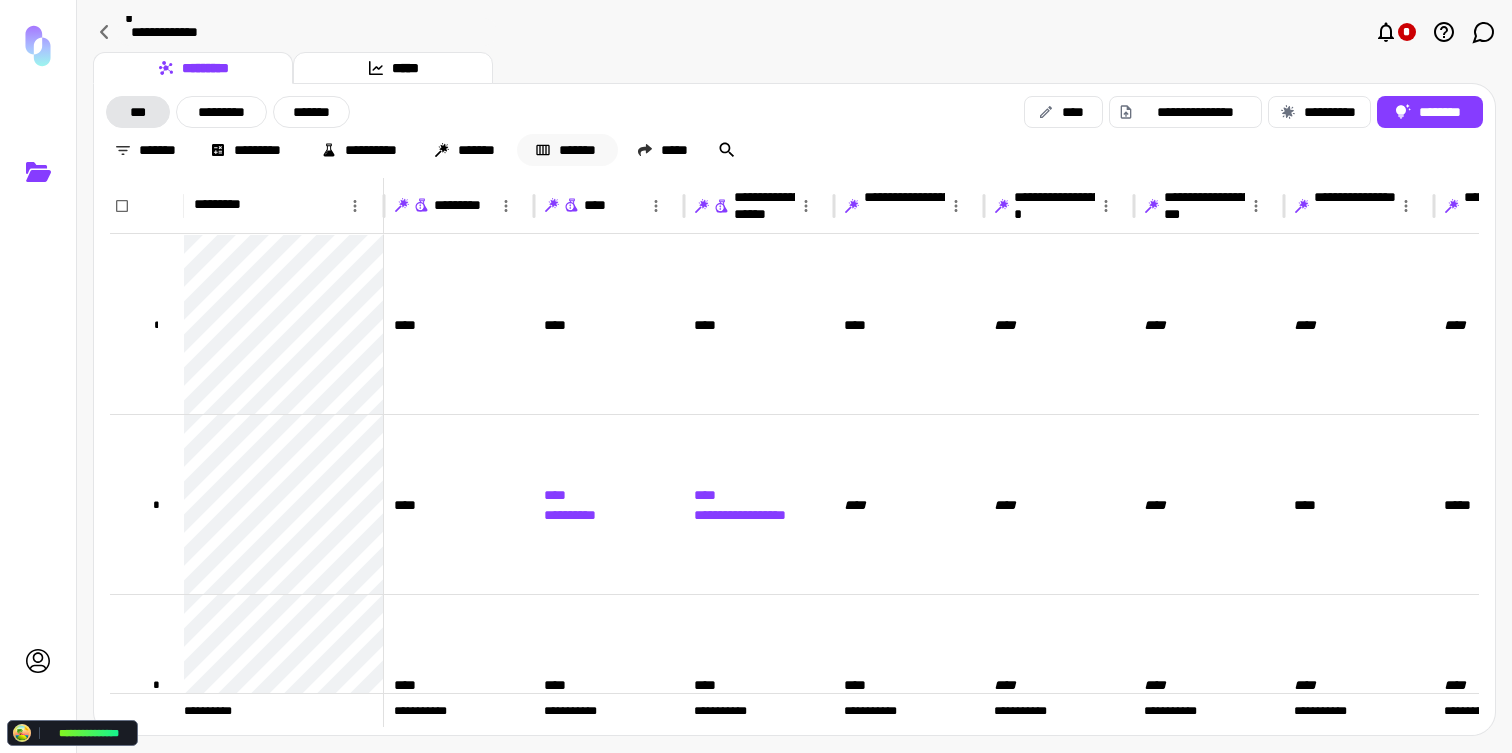 click on "*******" at bounding box center (567, 150) 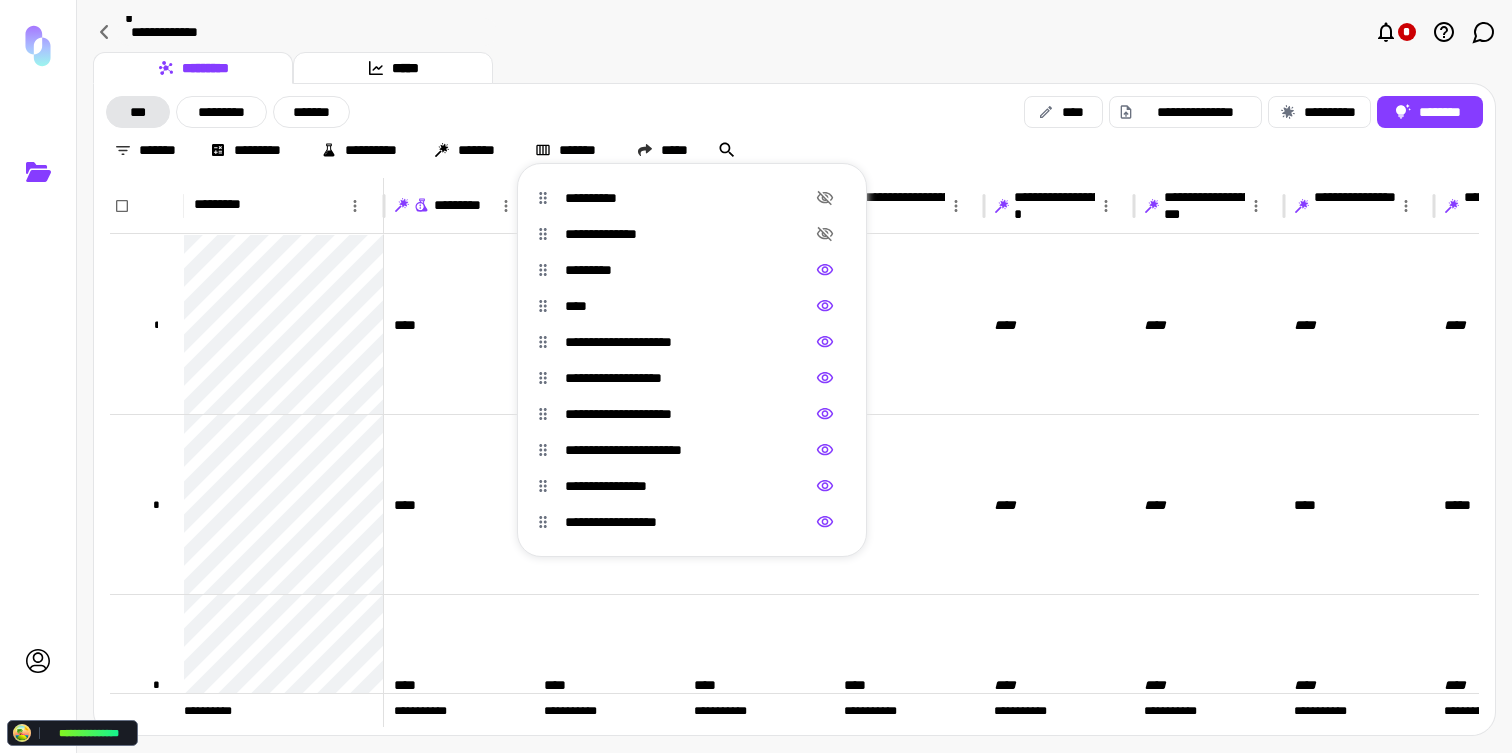 click at bounding box center [756, 376] 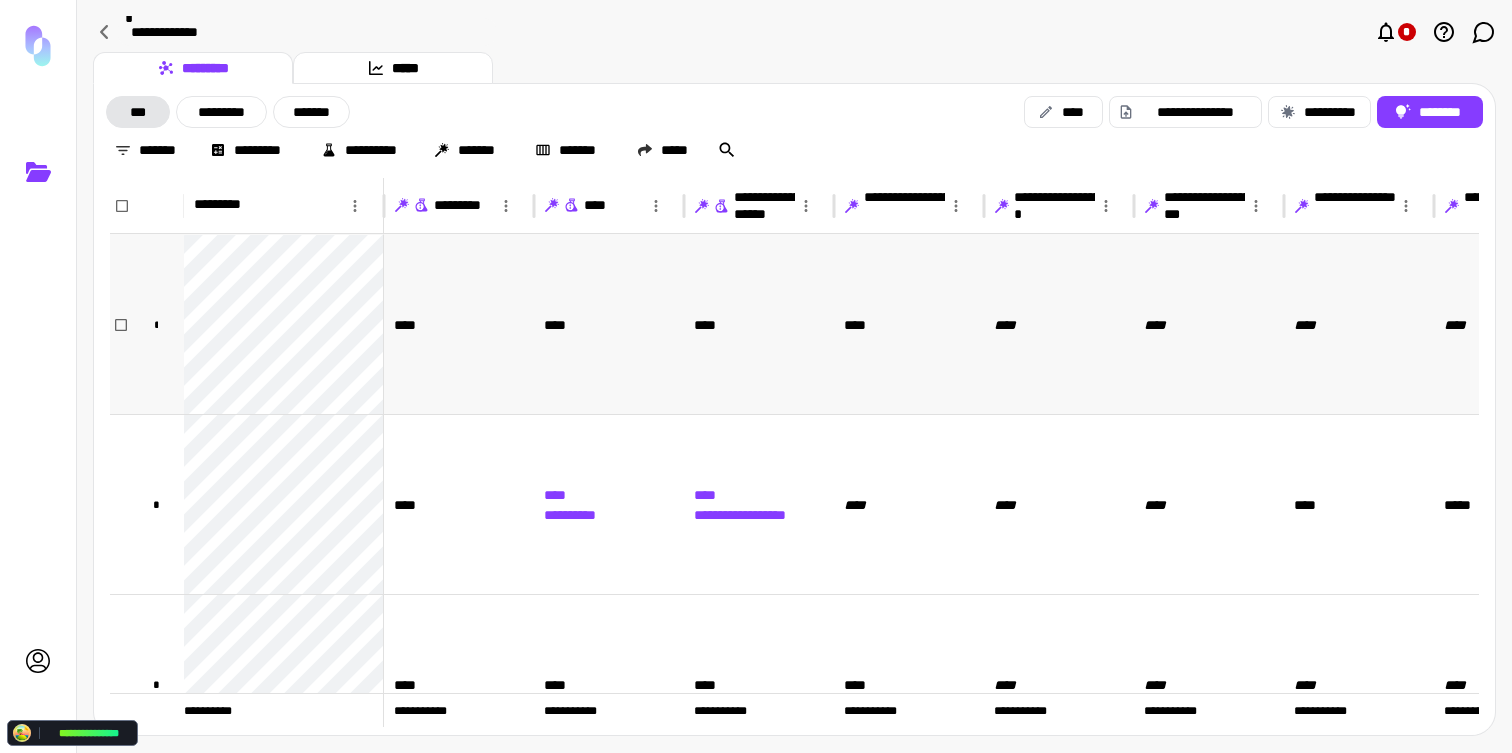 type 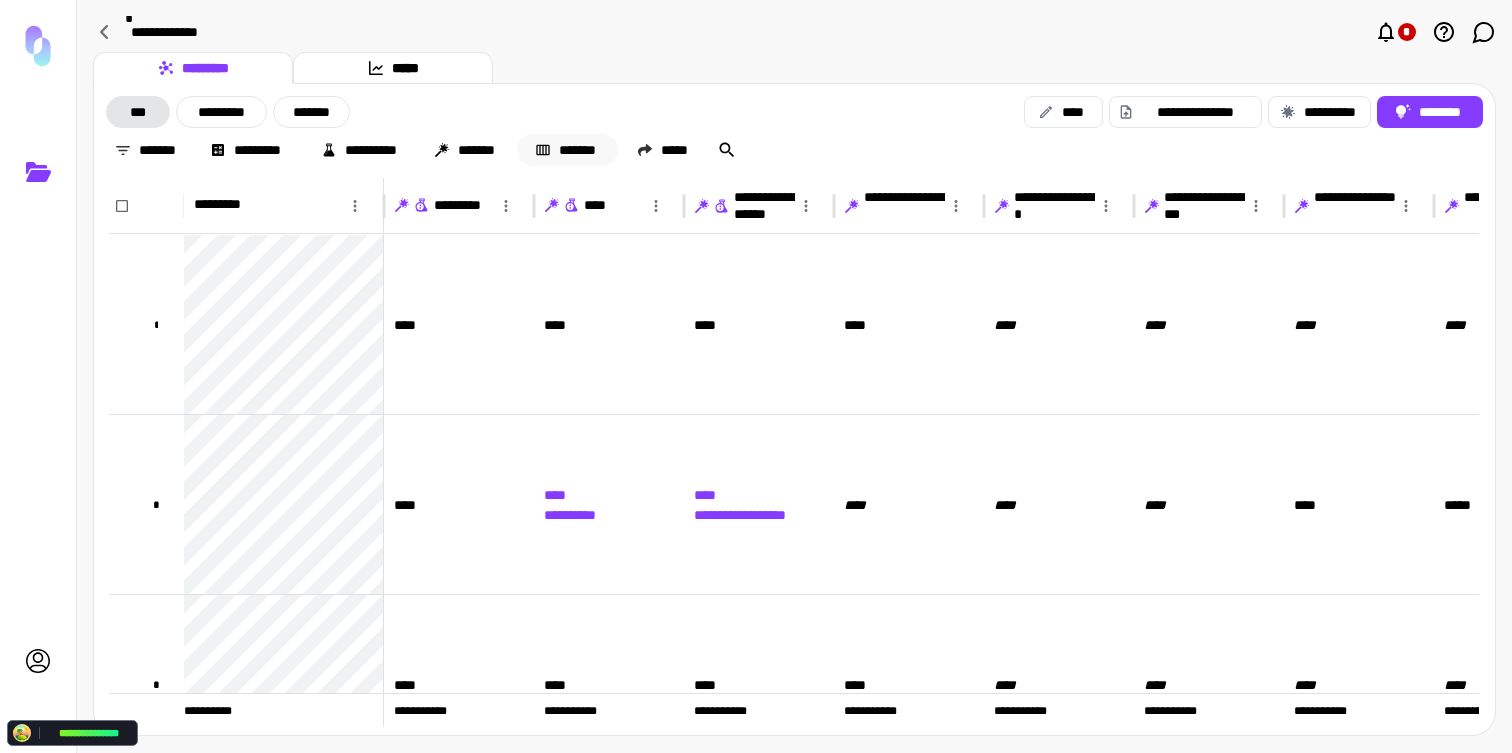 click on "*******" at bounding box center (567, 150) 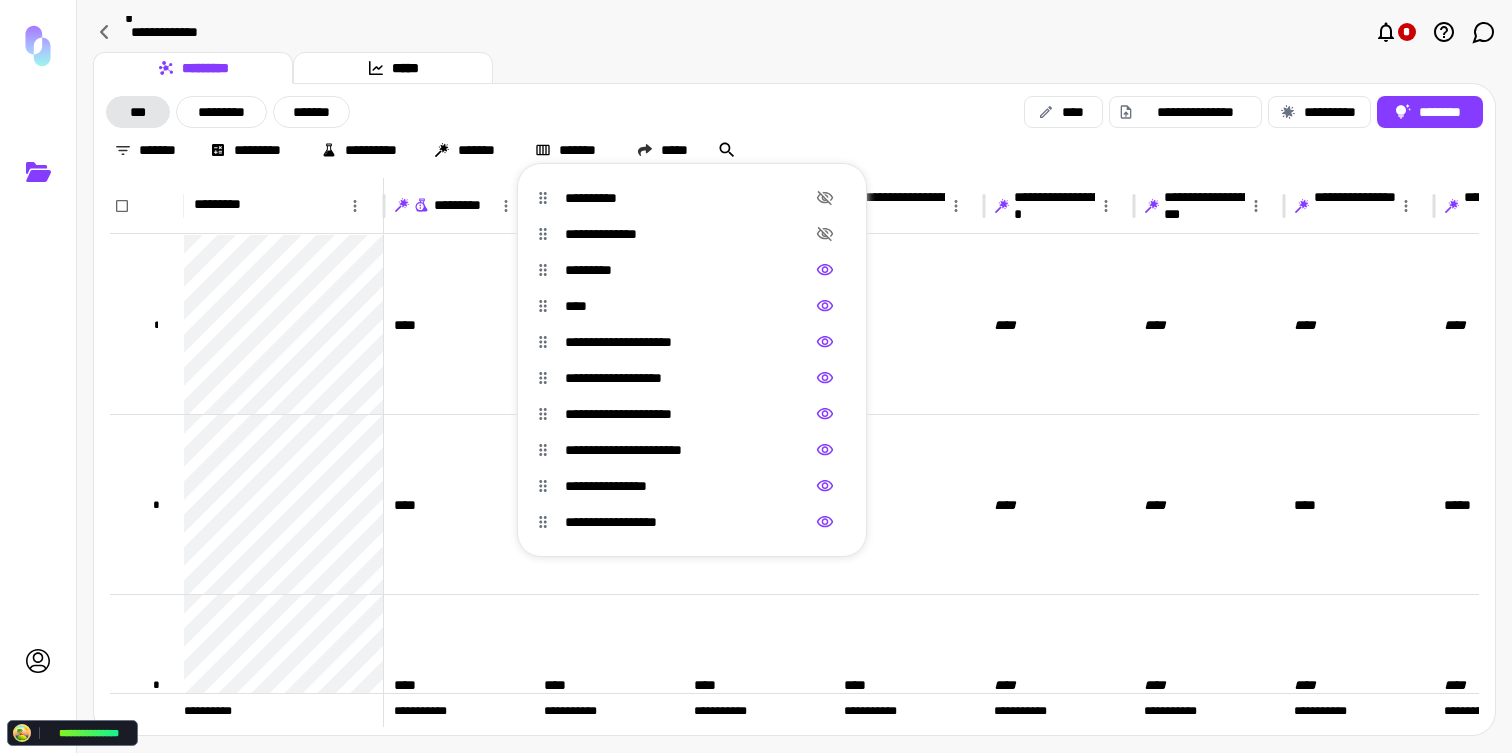click at bounding box center [756, 376] 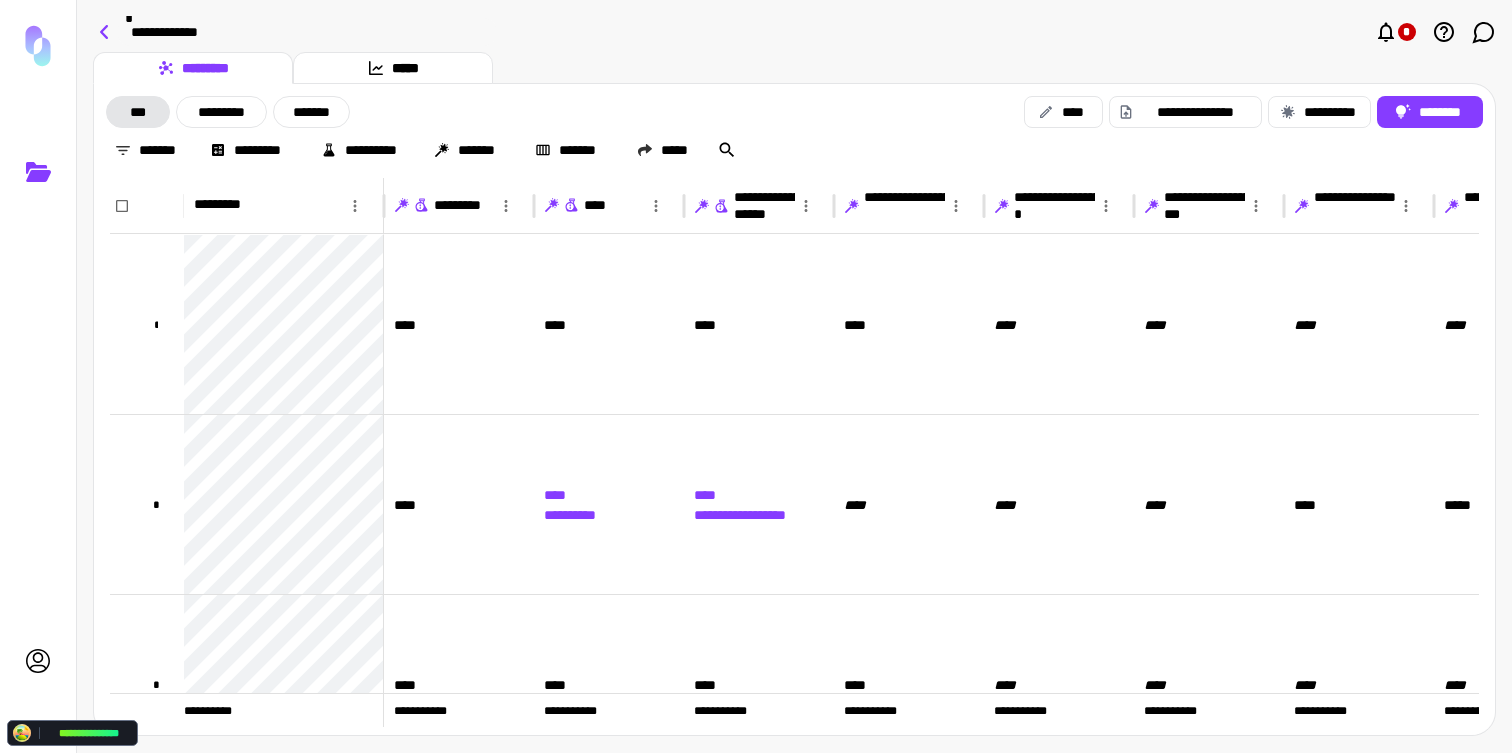 click 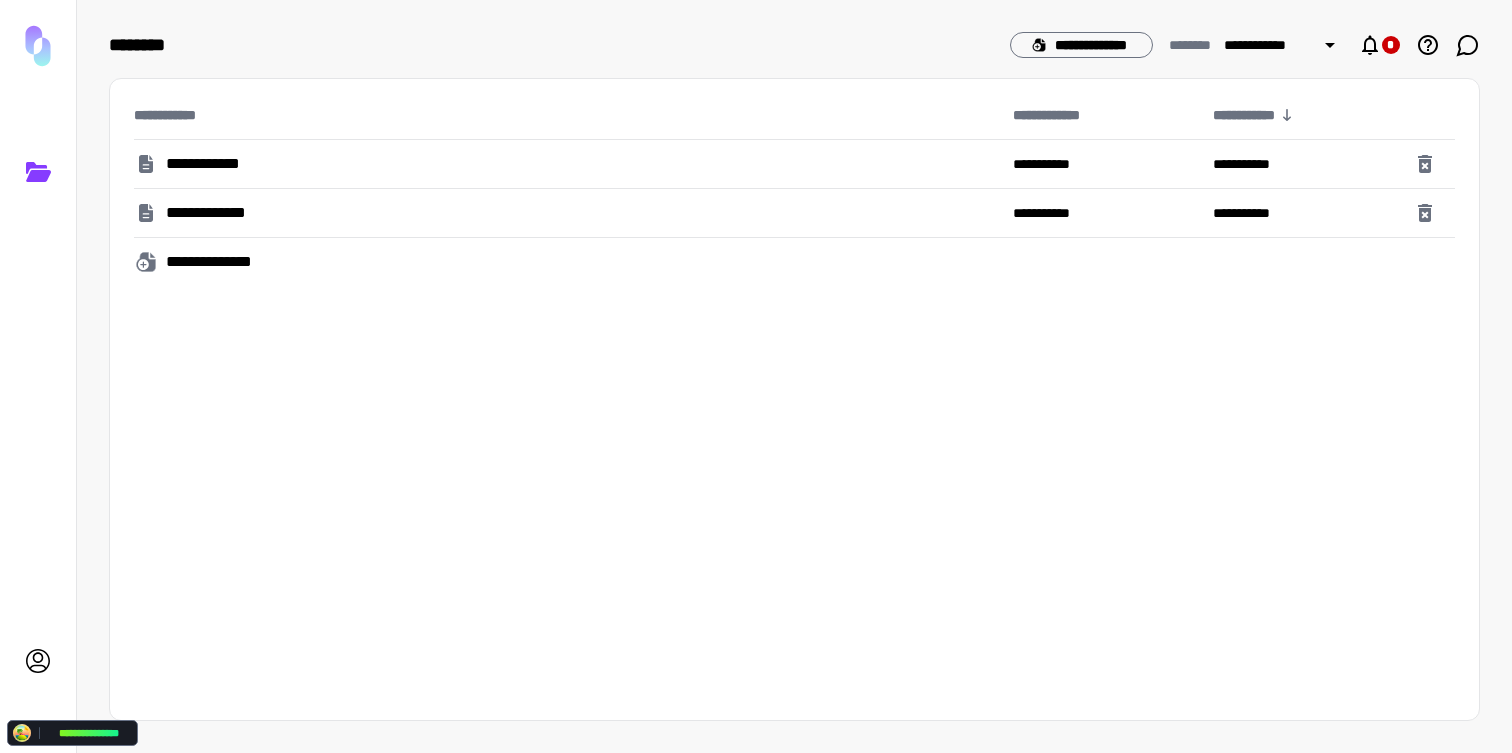 click on "**********" at bounding box center [794, 399] 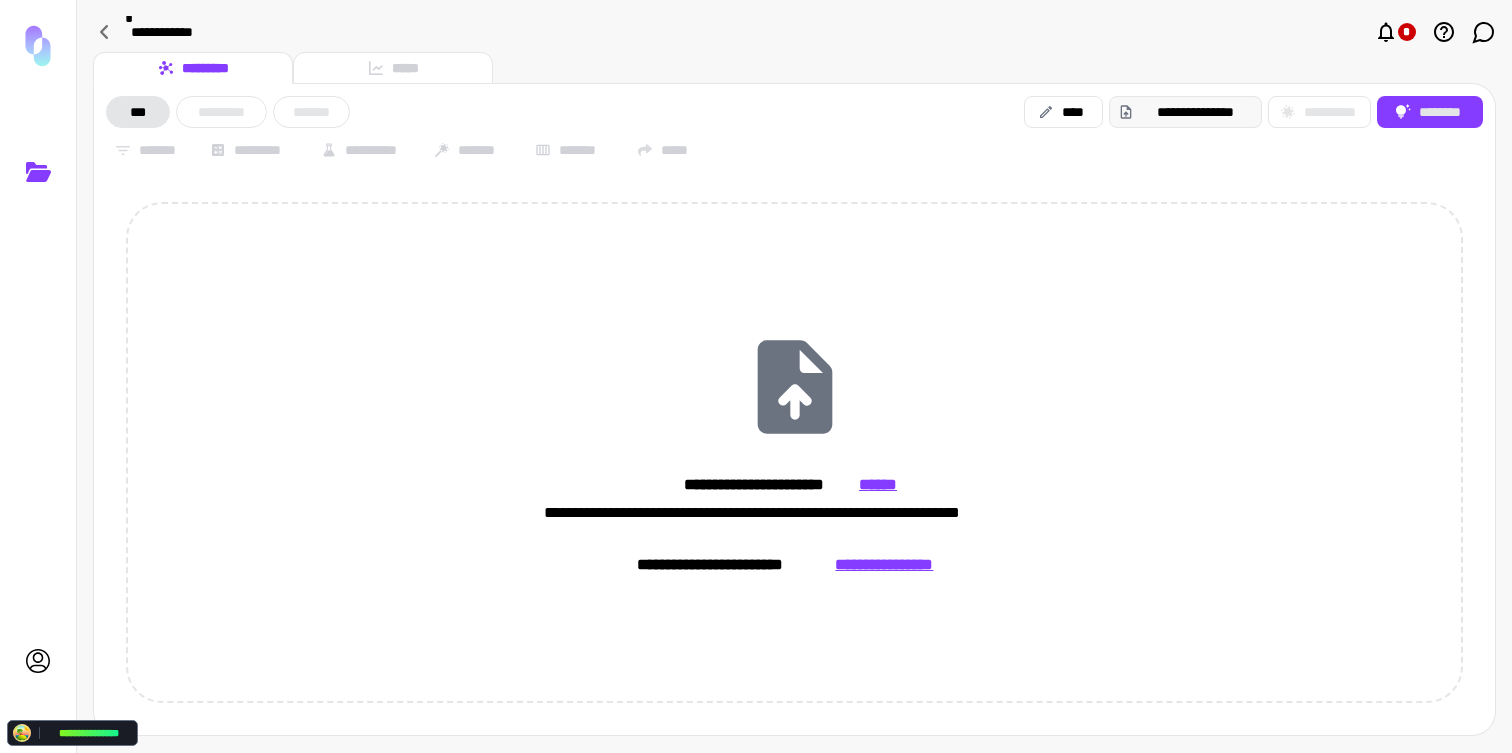 click on "**********" at bounding box center [1196, 112] 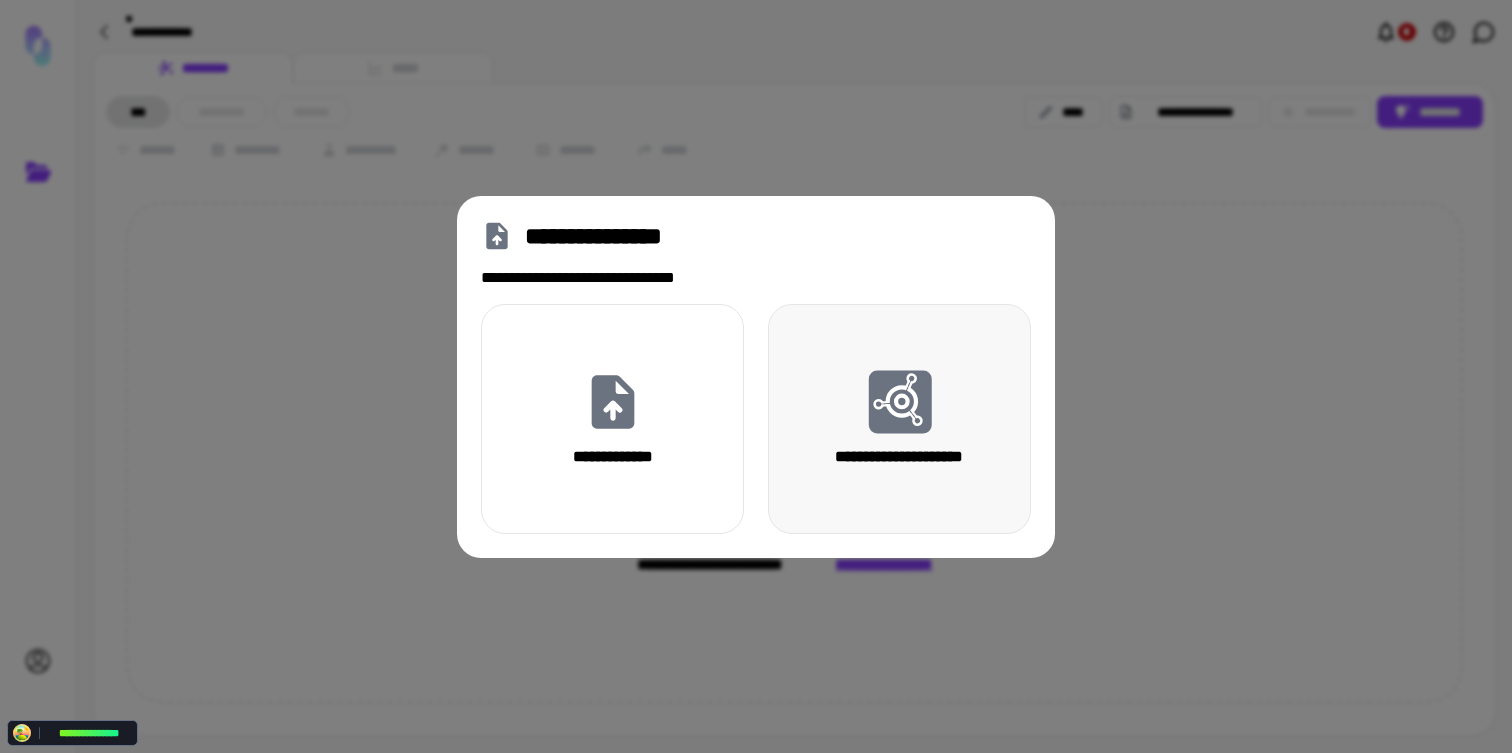 click on "**********" at bounding box center [899, 419] 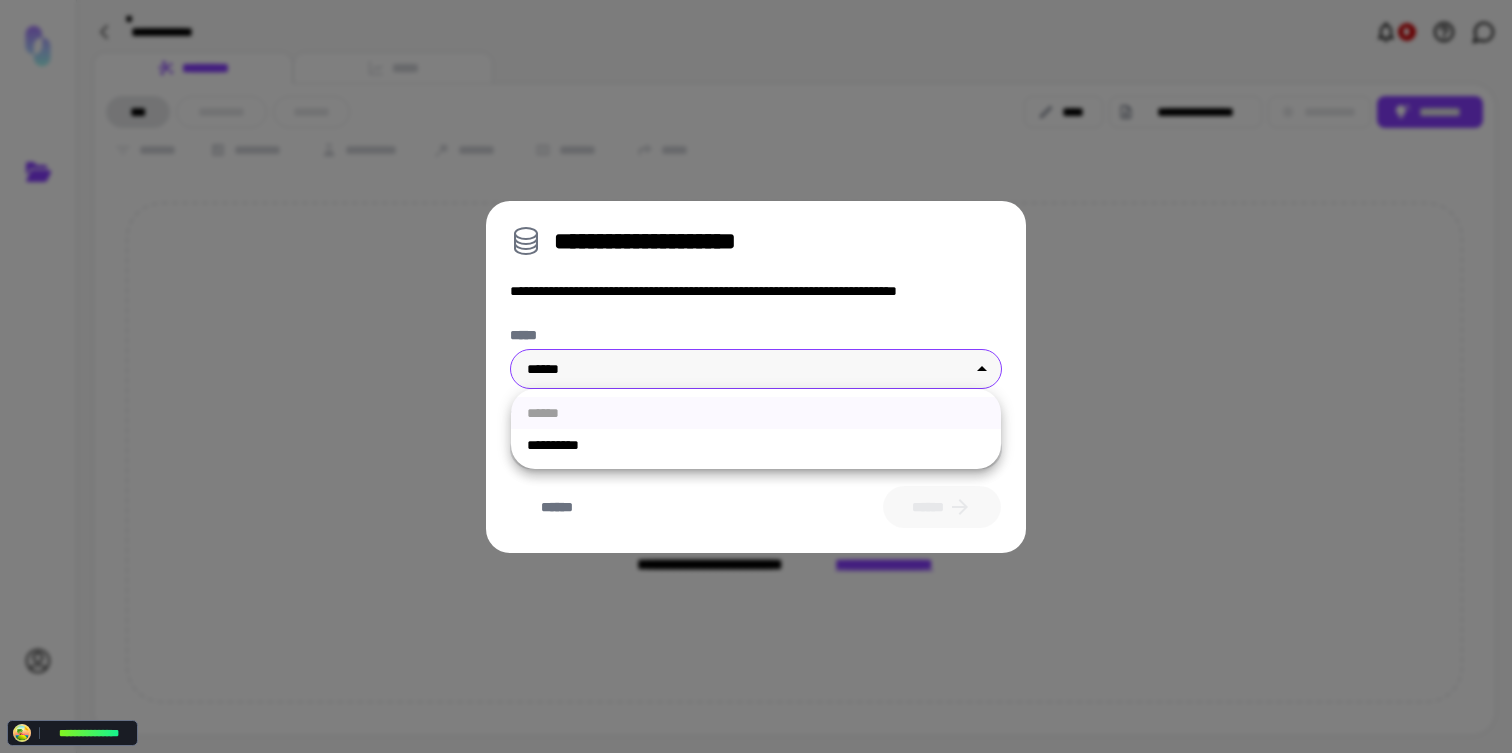 click on "**********" at bounding box center (756, 376) 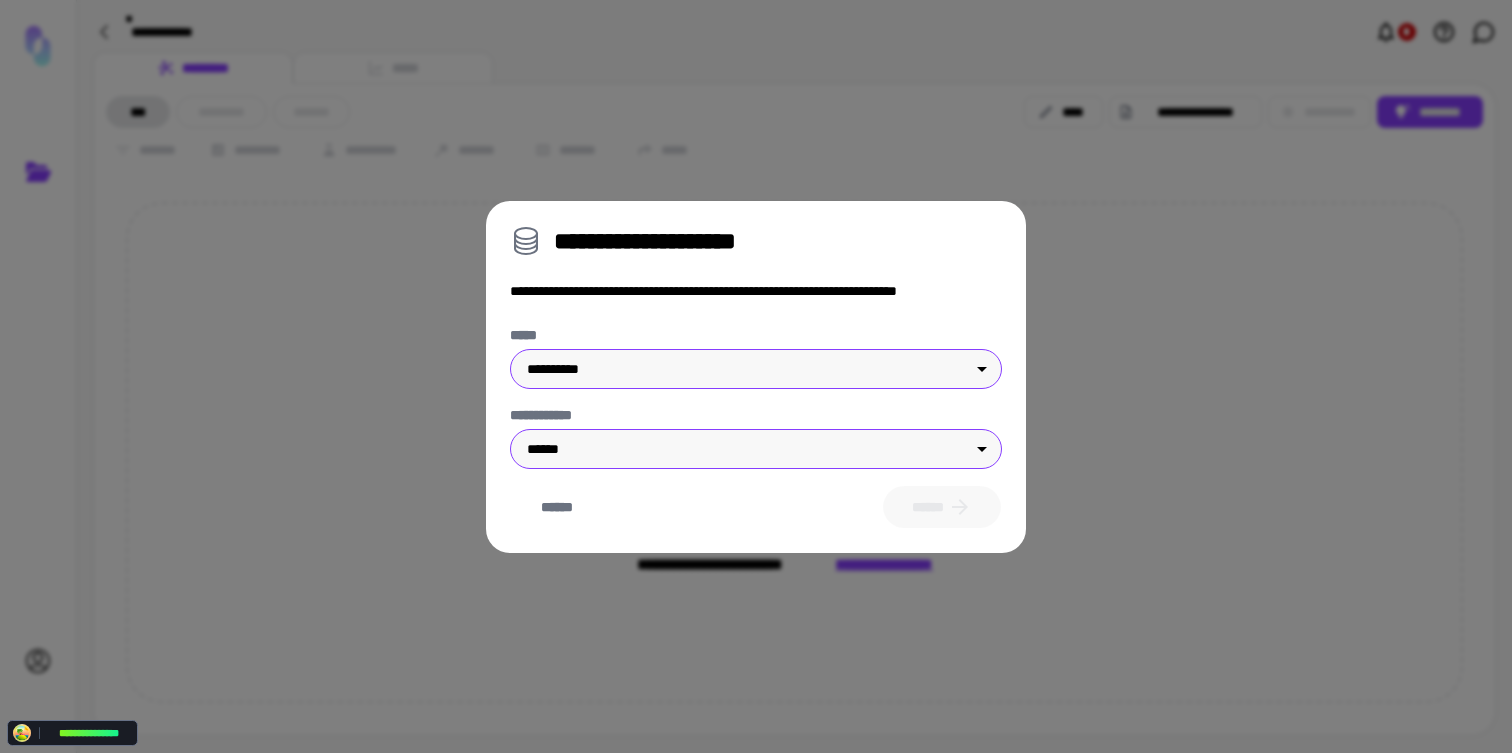 click on "**********" at bounding box center [756, 376] 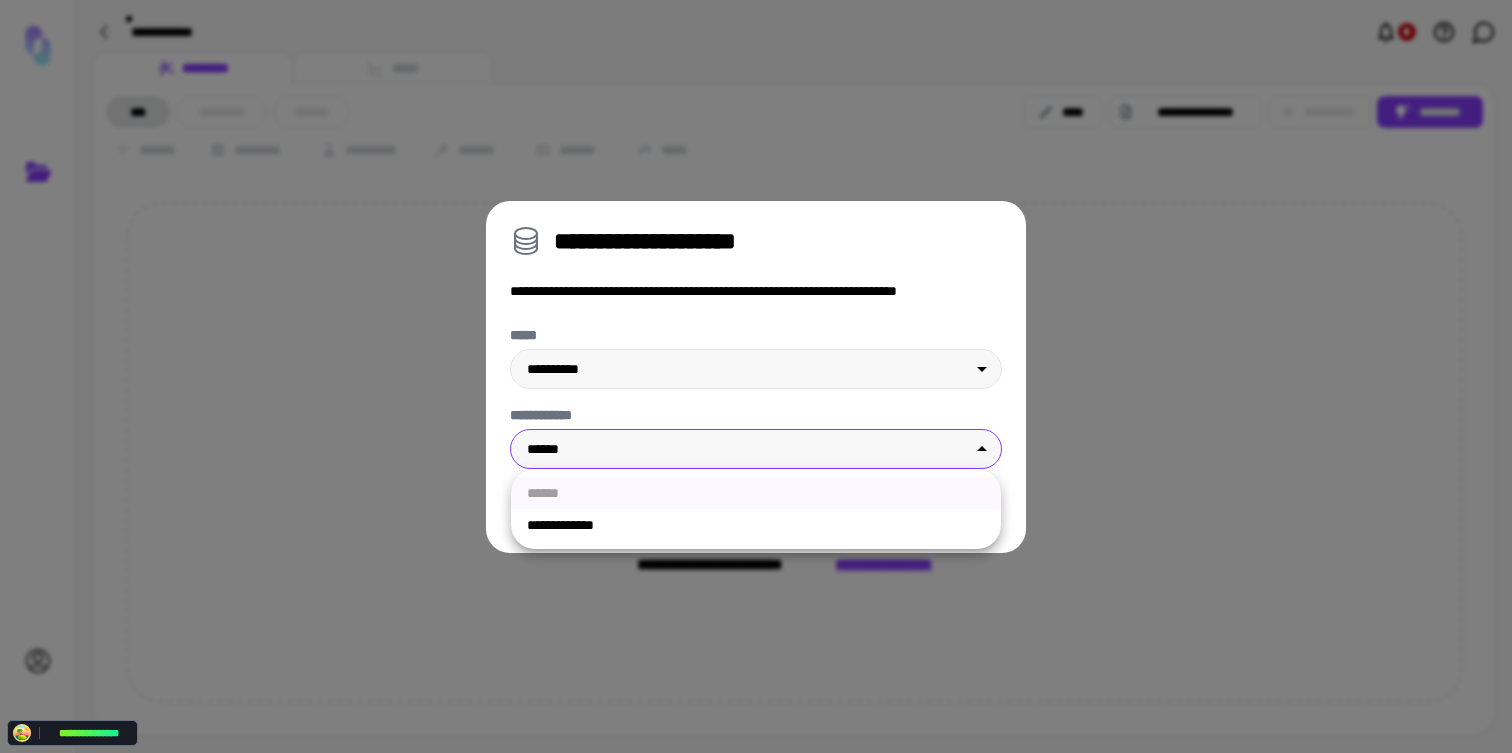 click at bounding box center (756, 376) 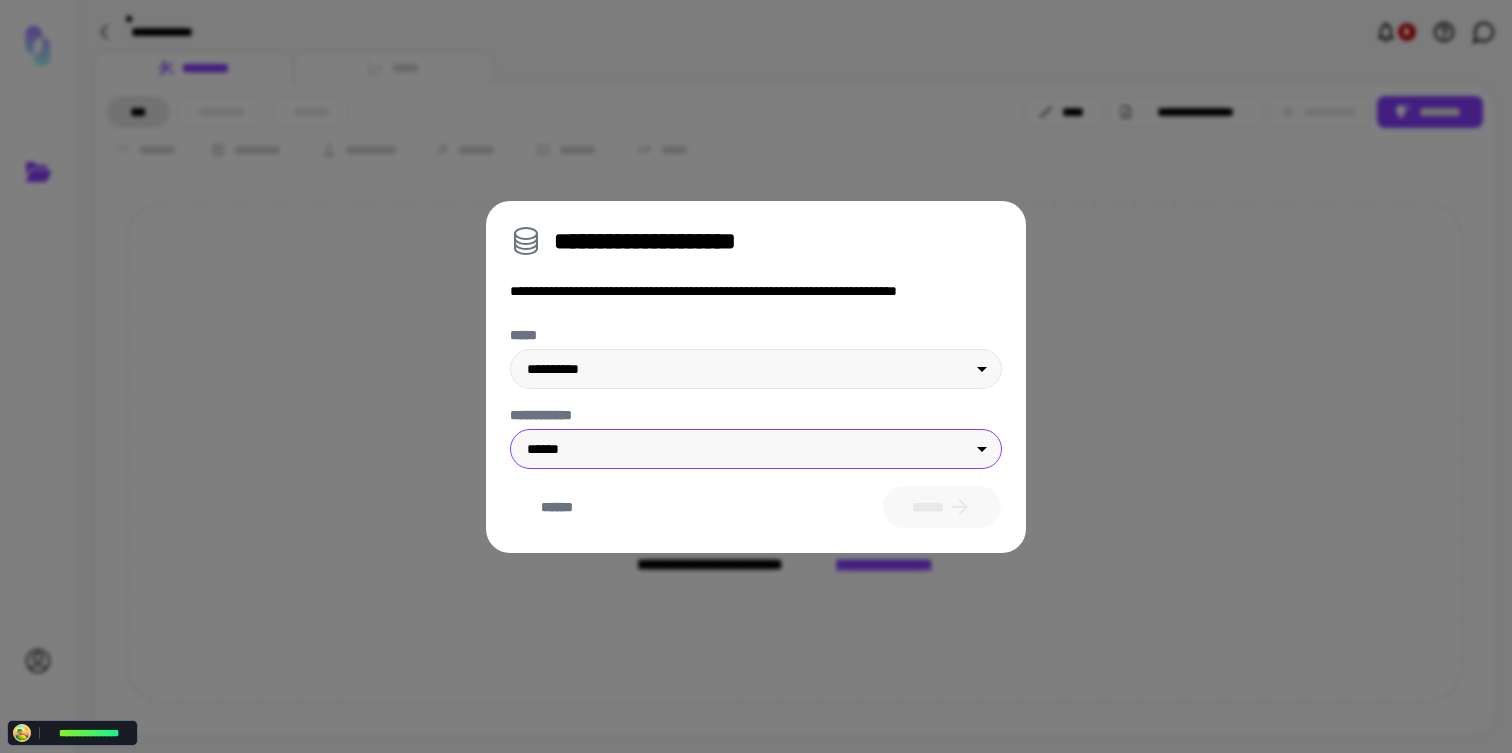 click on "**********" at bounding box center (756, 376) 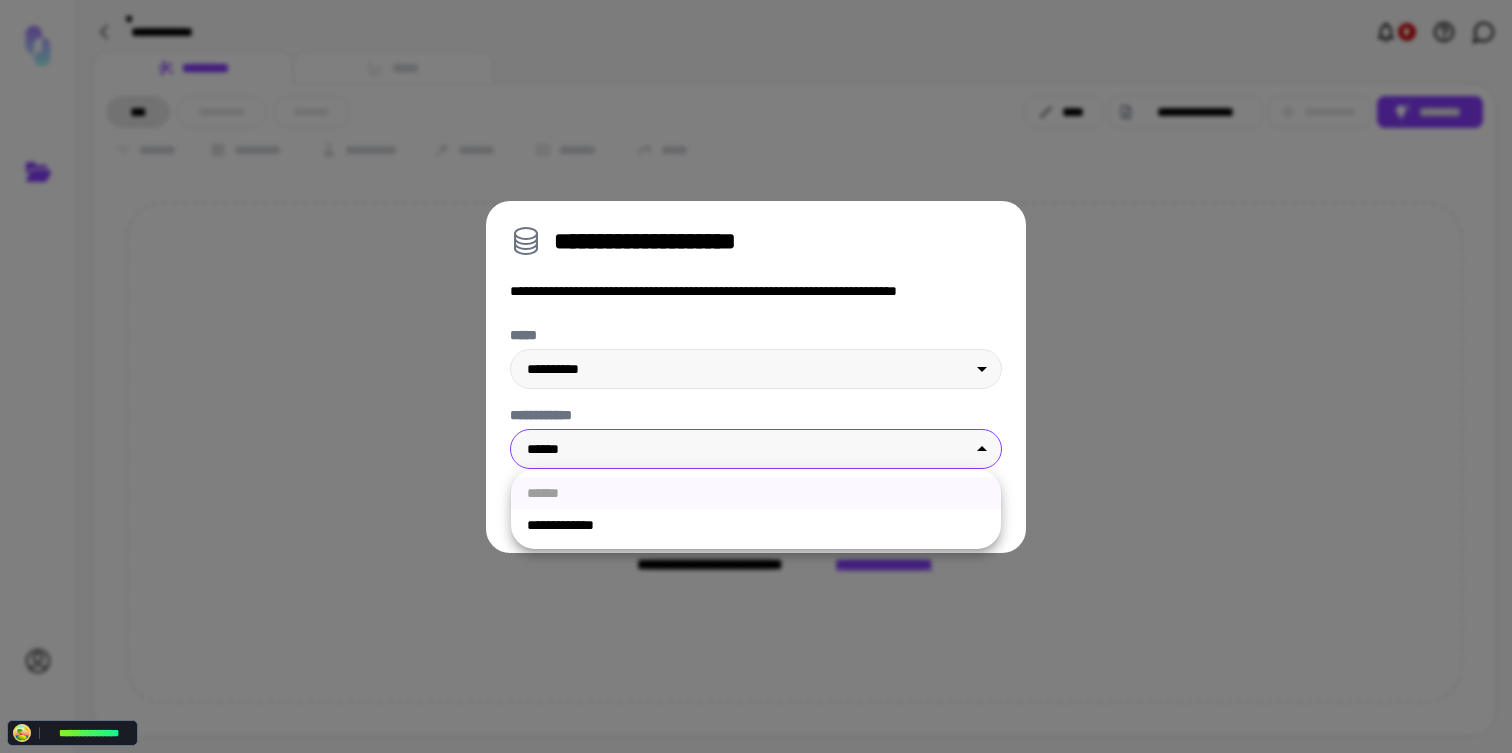 click at bounding box center [756, 376] 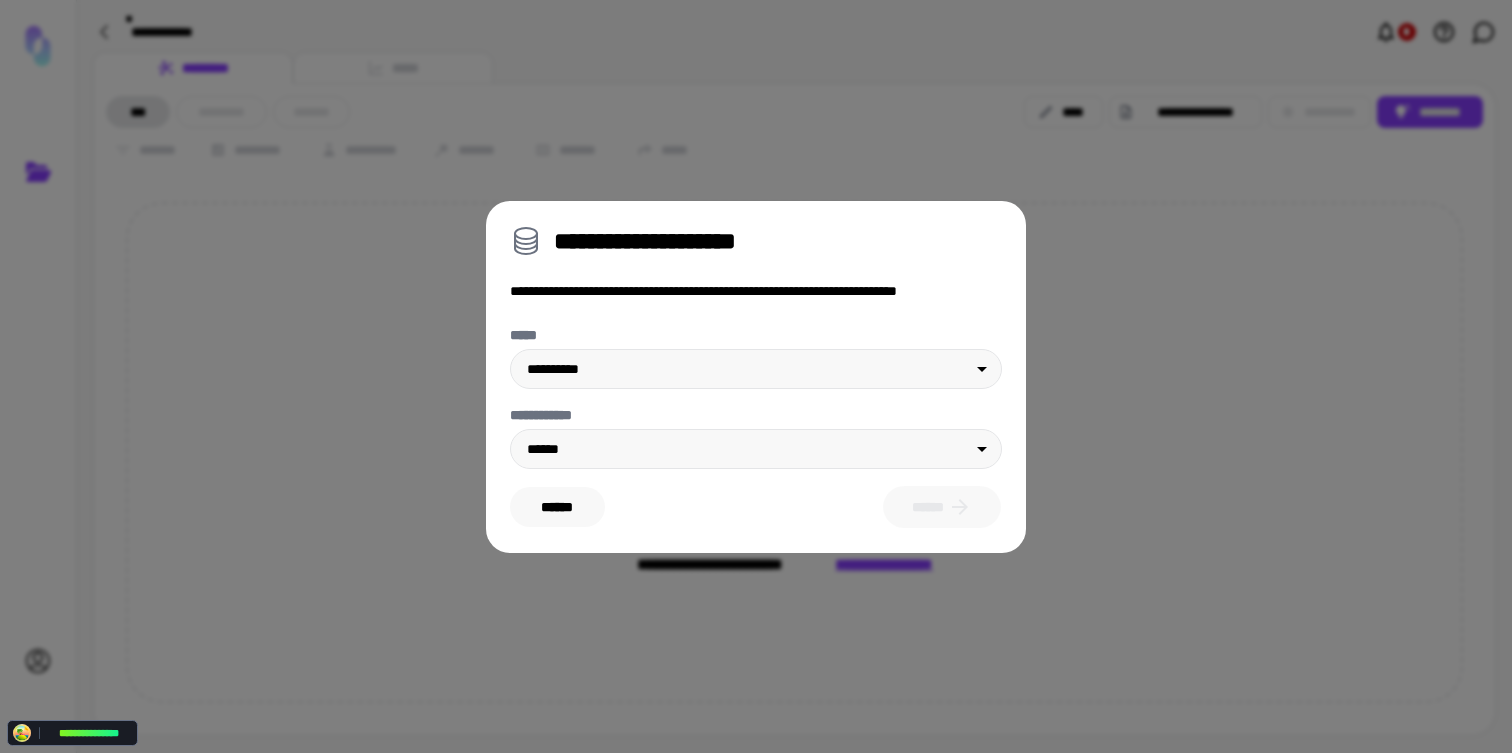 click on "******" at bounding box center (557, 507) 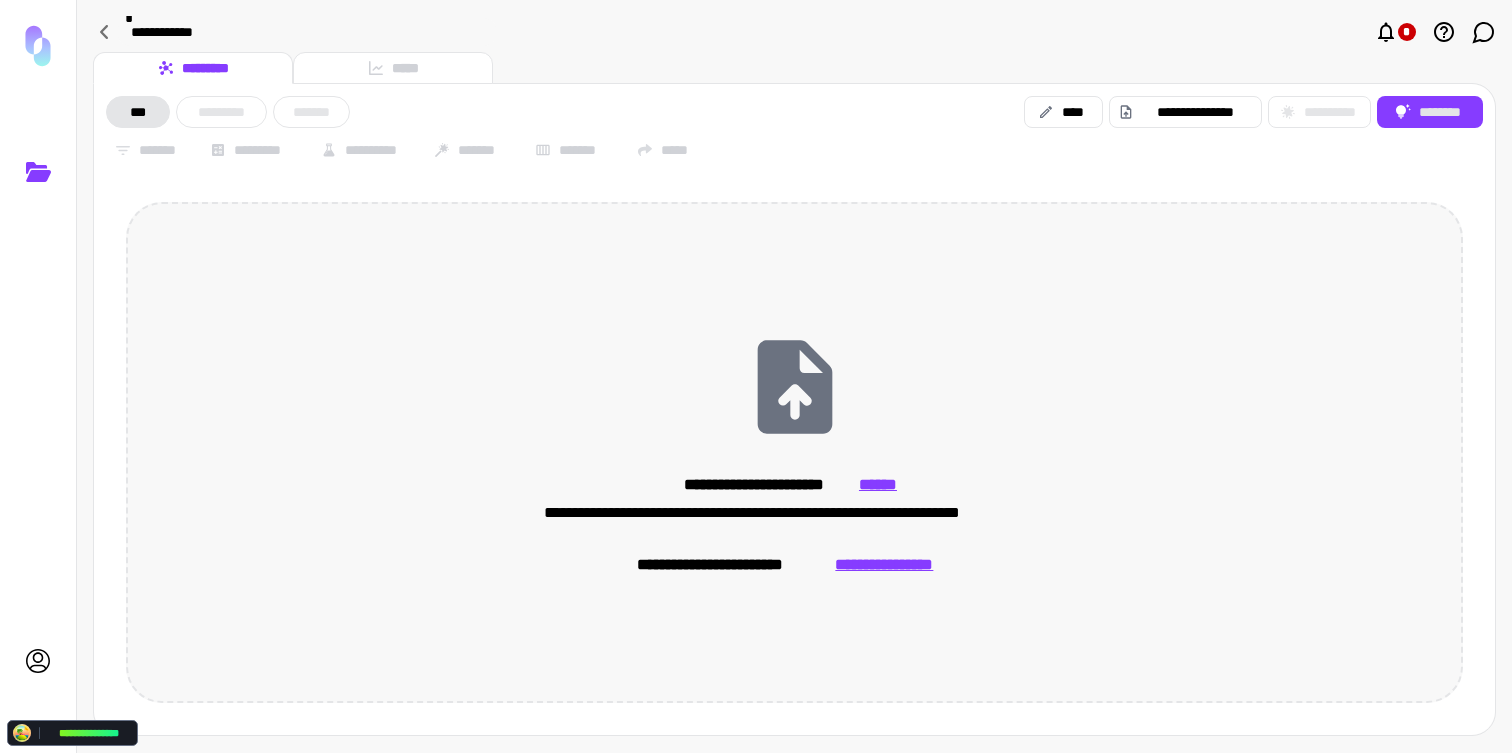 click on "**********" at bounding box center (794, 452) 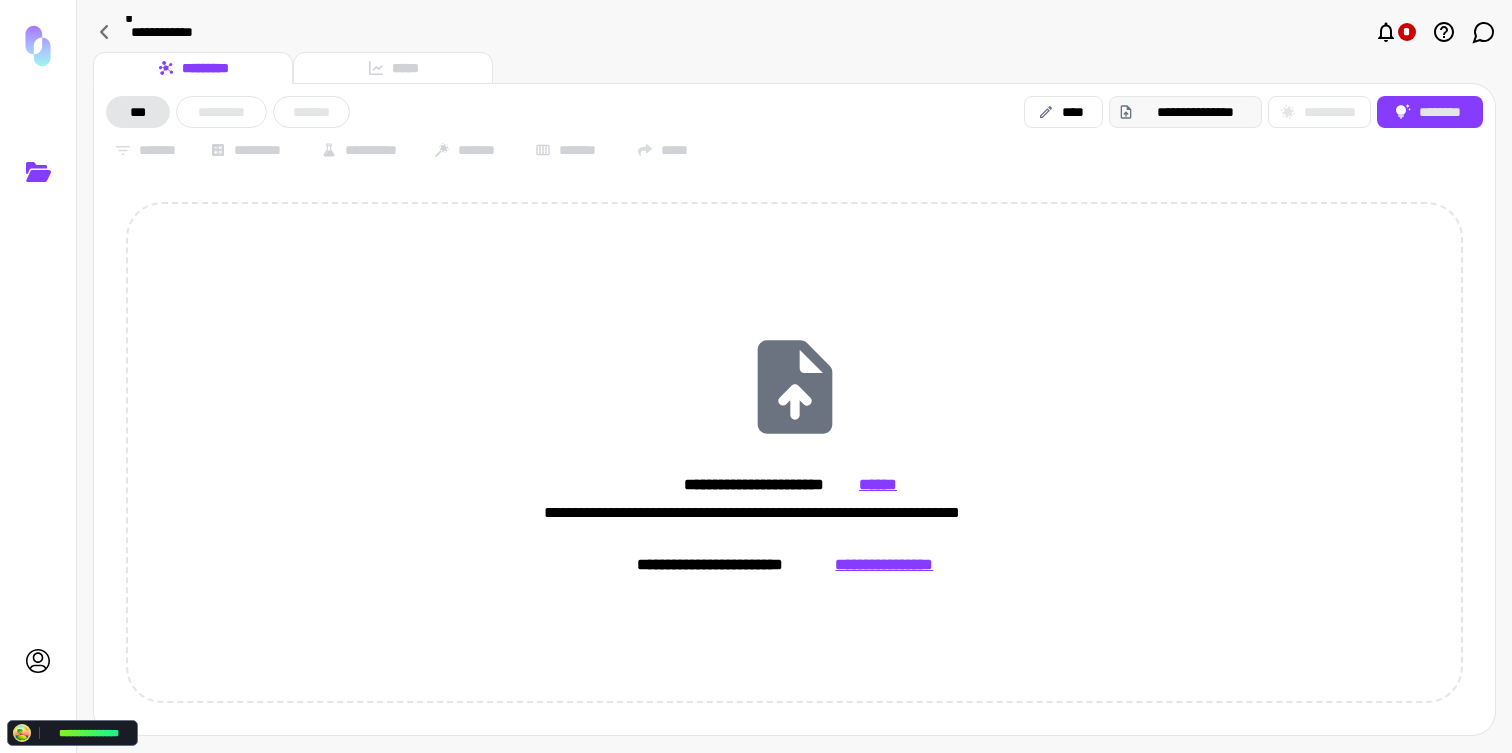 click on "**********" at bounding box center [1196, 112] 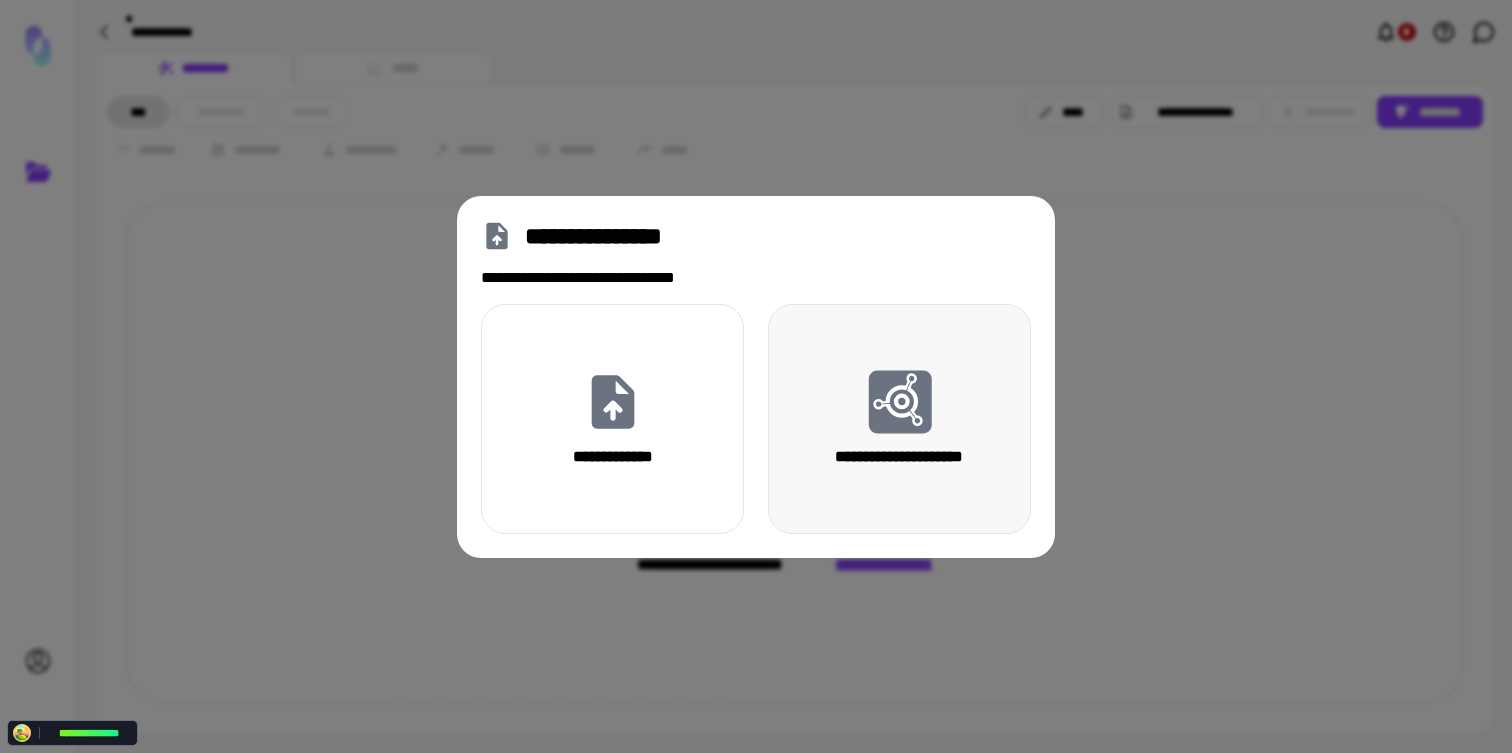 click on "**********" at bounding box center [899, 419] 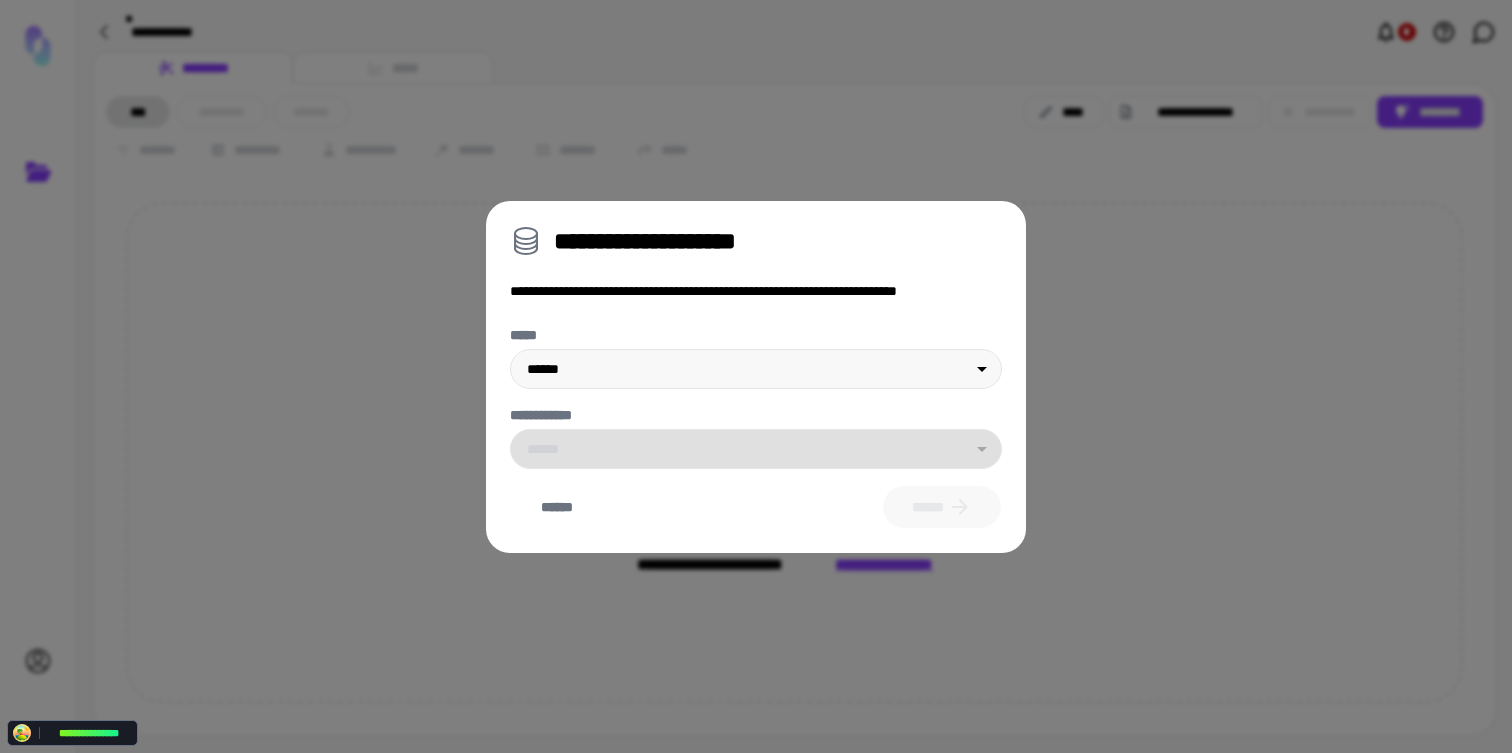 click on "******" at bounding box center [756, 449] 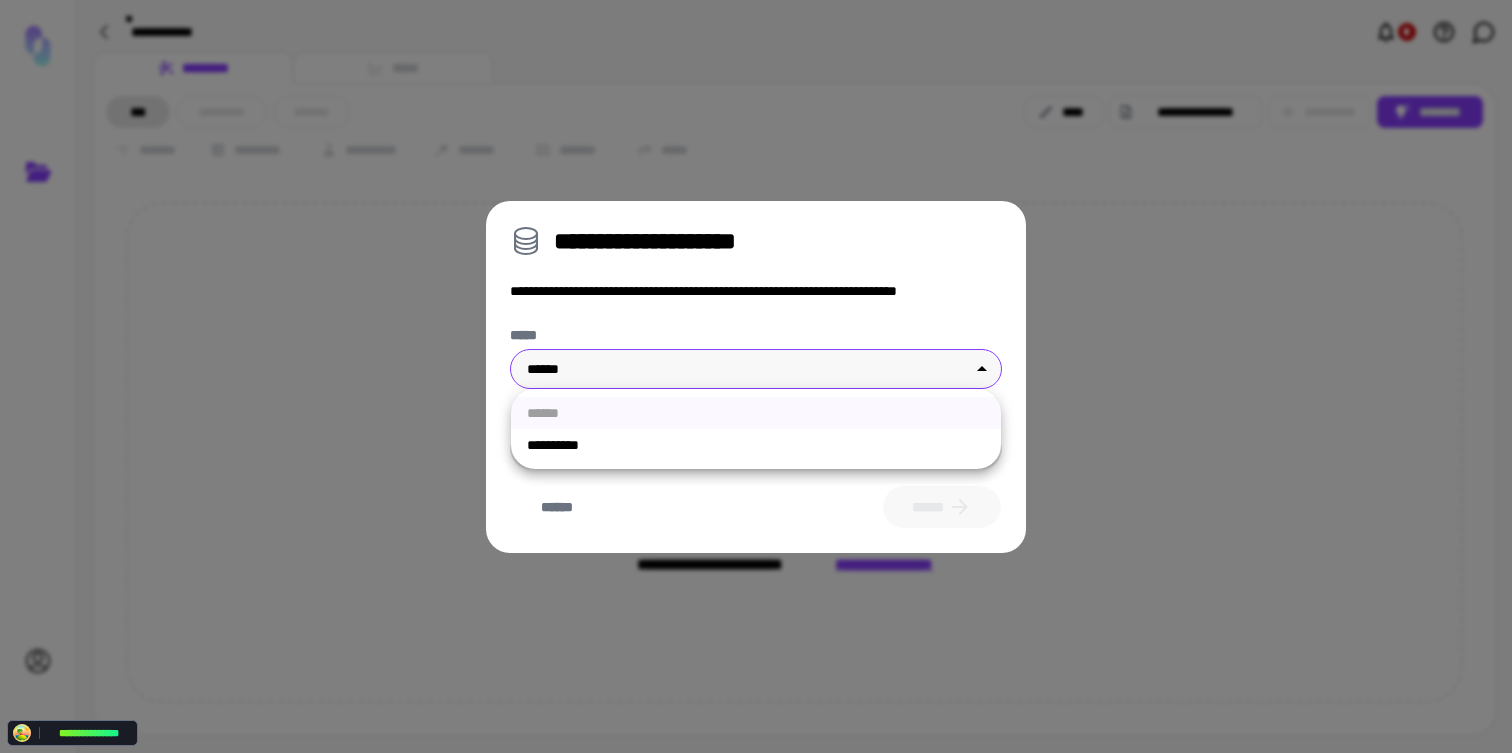 click on "**********" at bounding box center (756, 376) 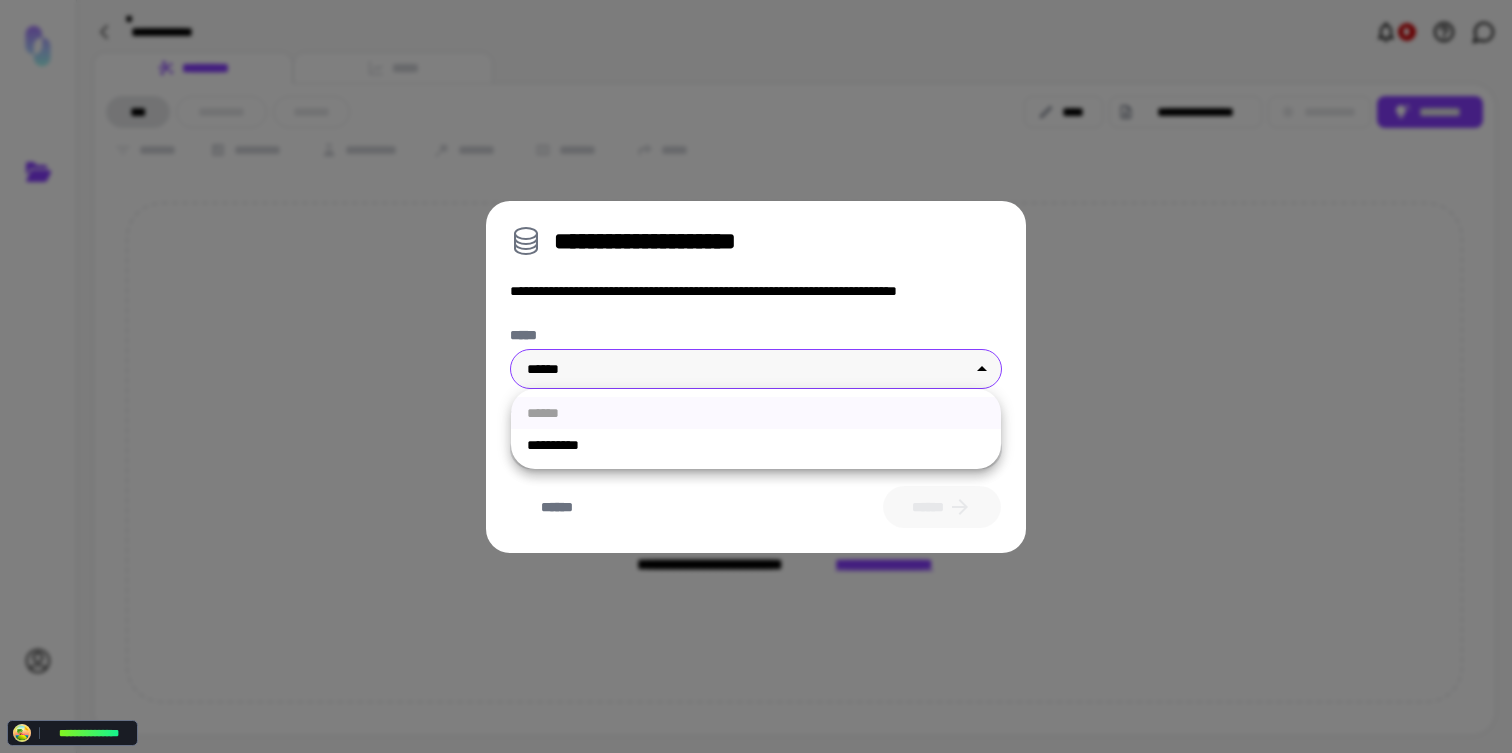 click on "**********" at bounding box center (756, 429) 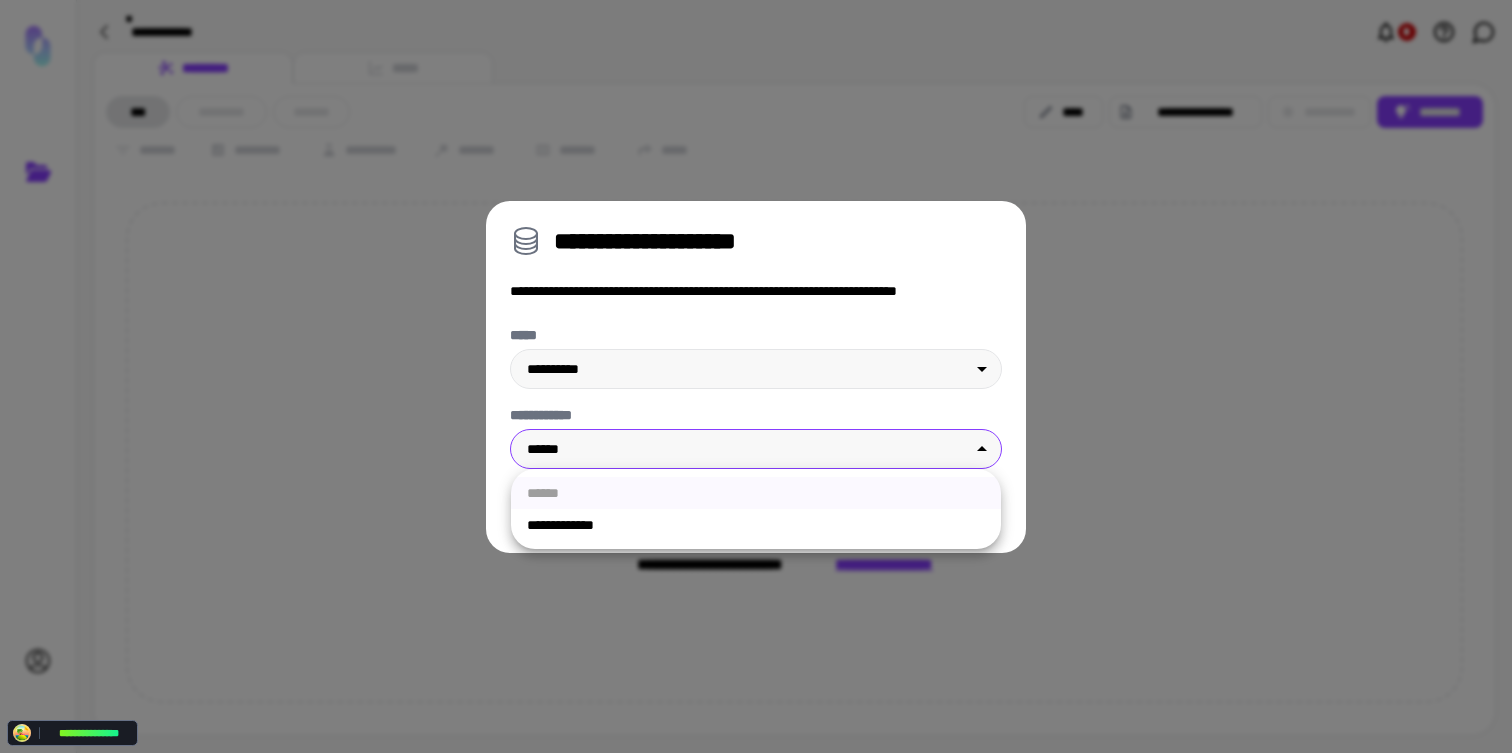 click on "**********" at bounding box center [756, 376] 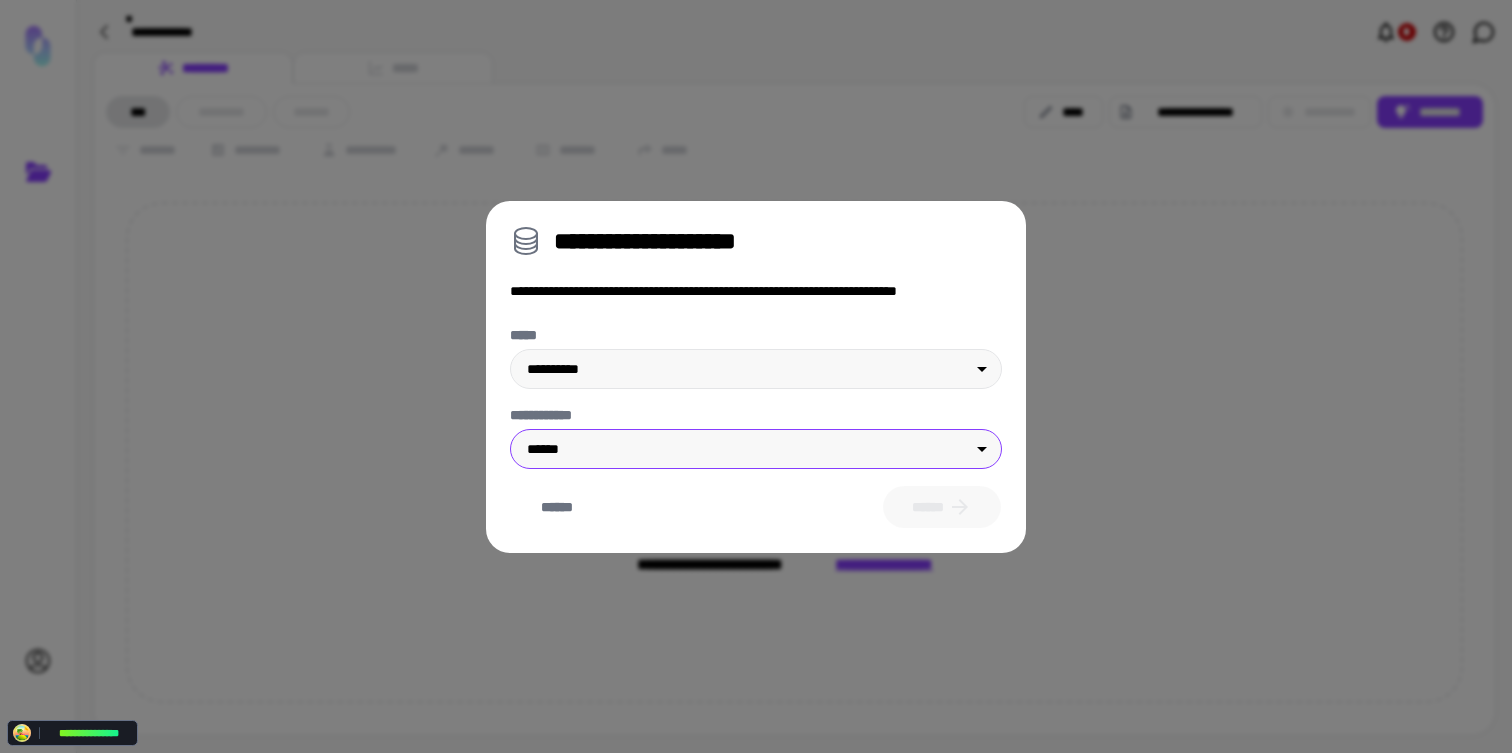 click on "**********" at bounding box center [756, 376] 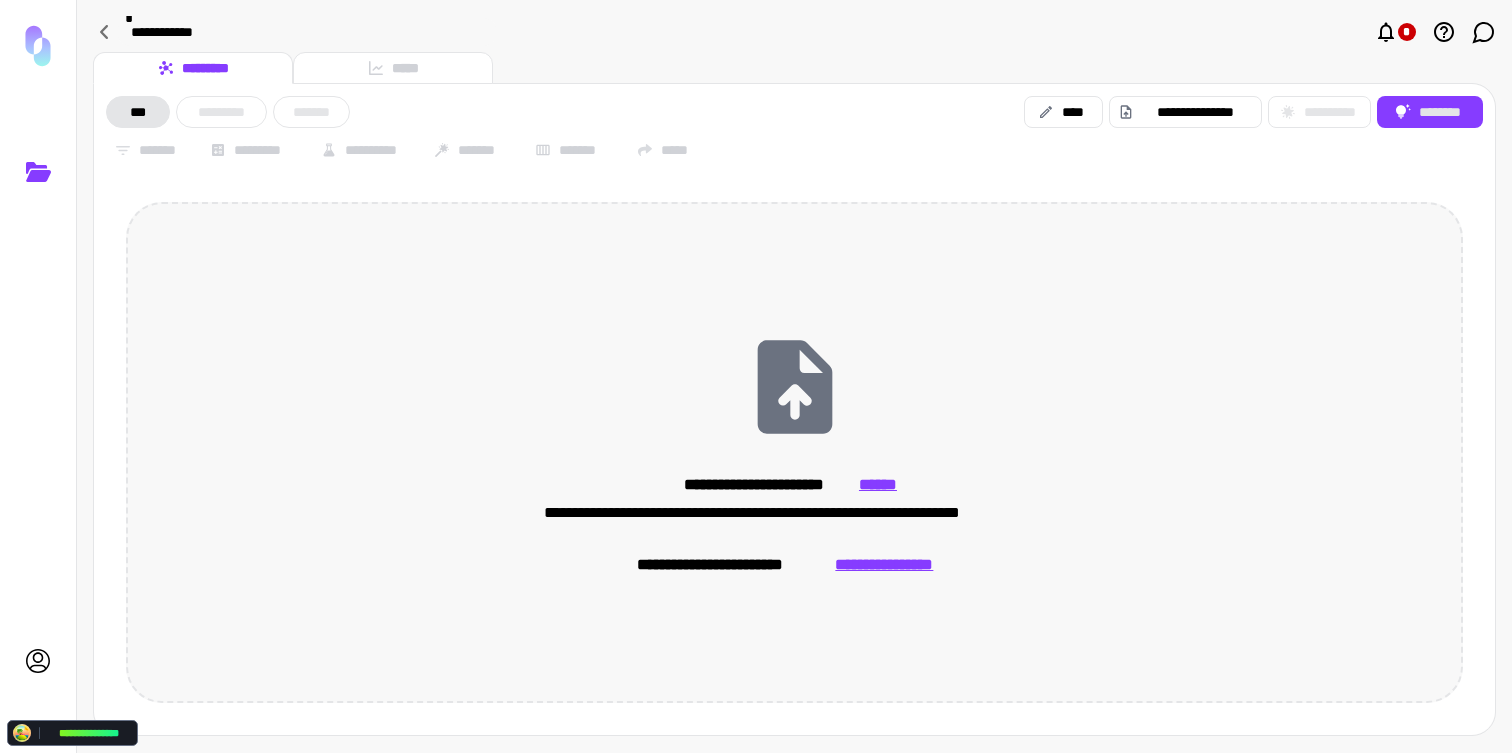 click on "**********" at bounding box center (794, 452) 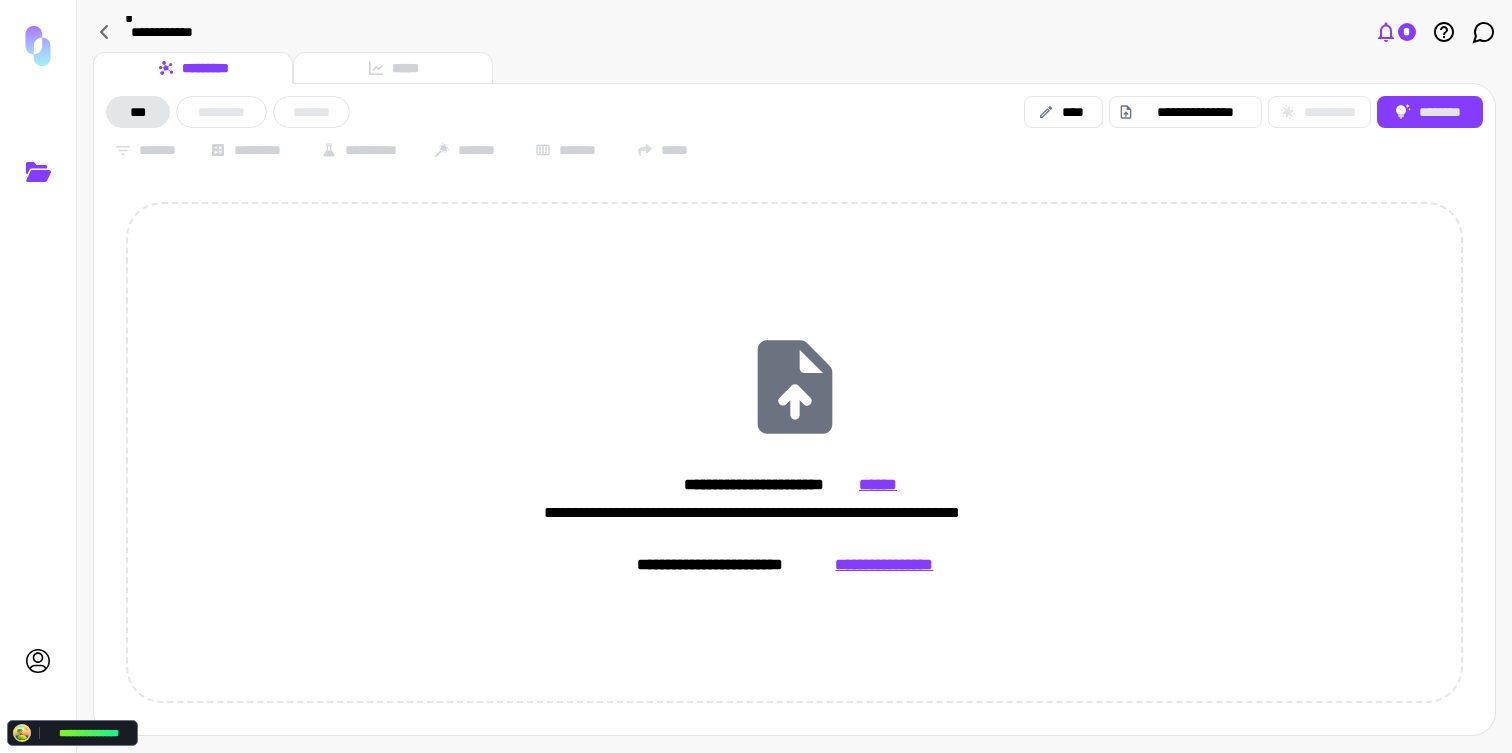 click 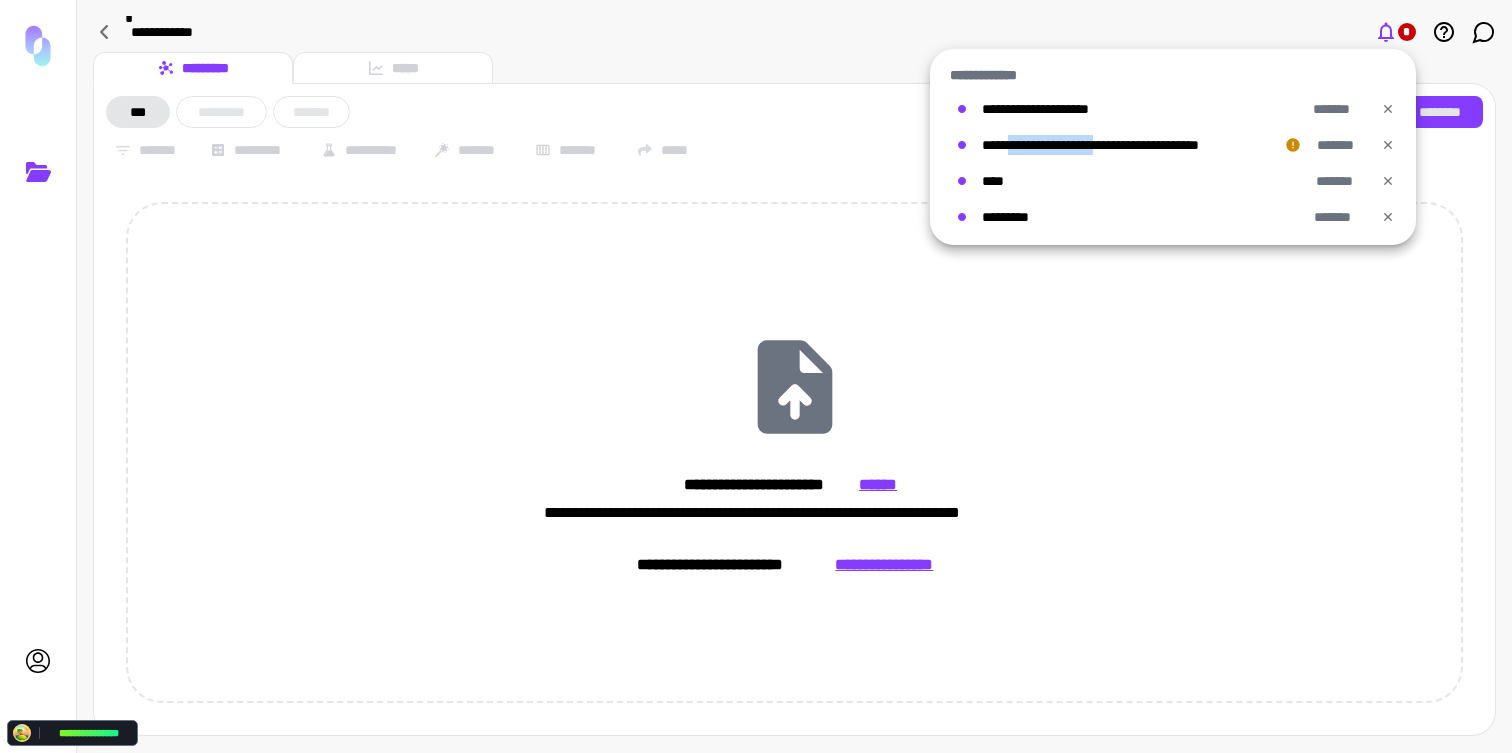 drag, startPoint x: 1018, startPoint y: 141, endPoint x: 1132, endPoint y: 141, distance: 114 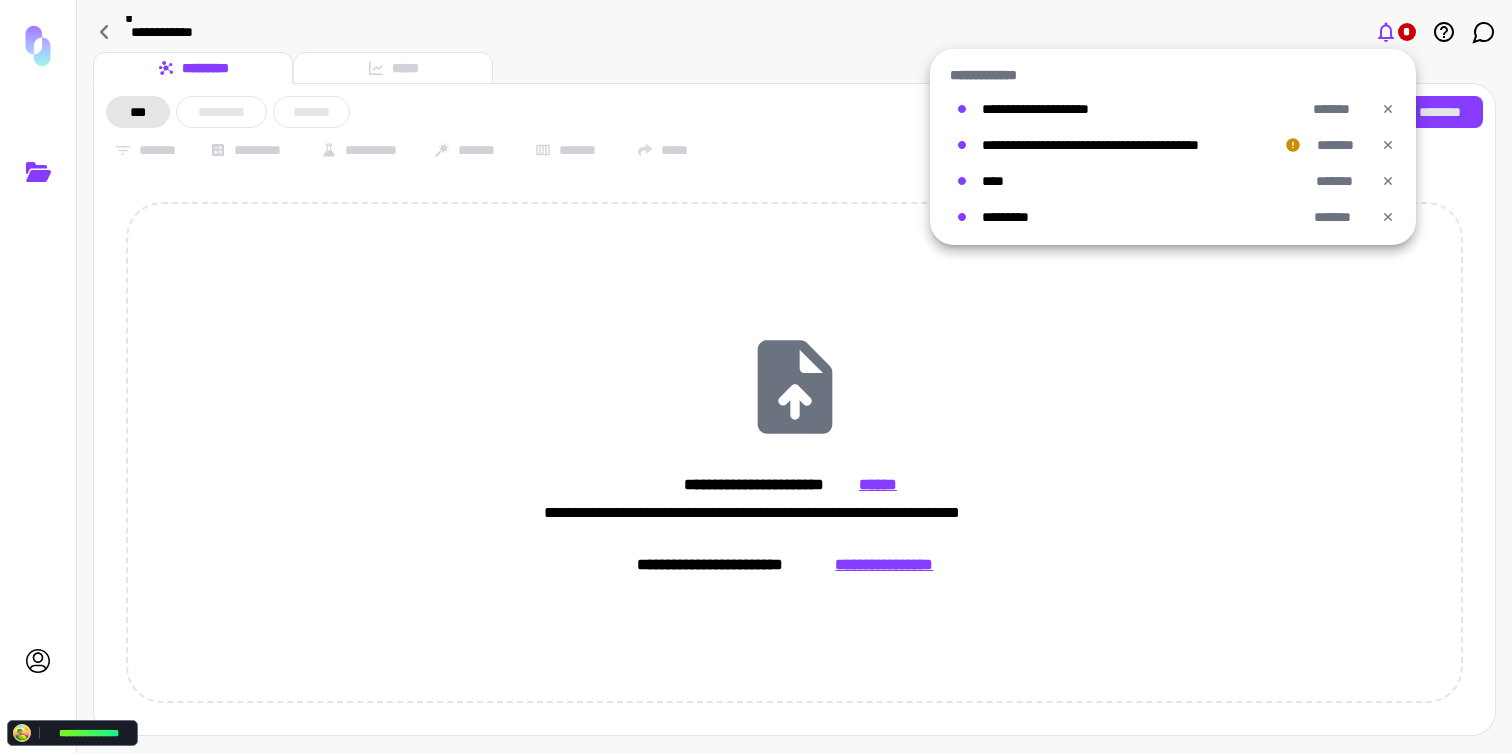 click on "**********" at bounding box center (1125, 145) 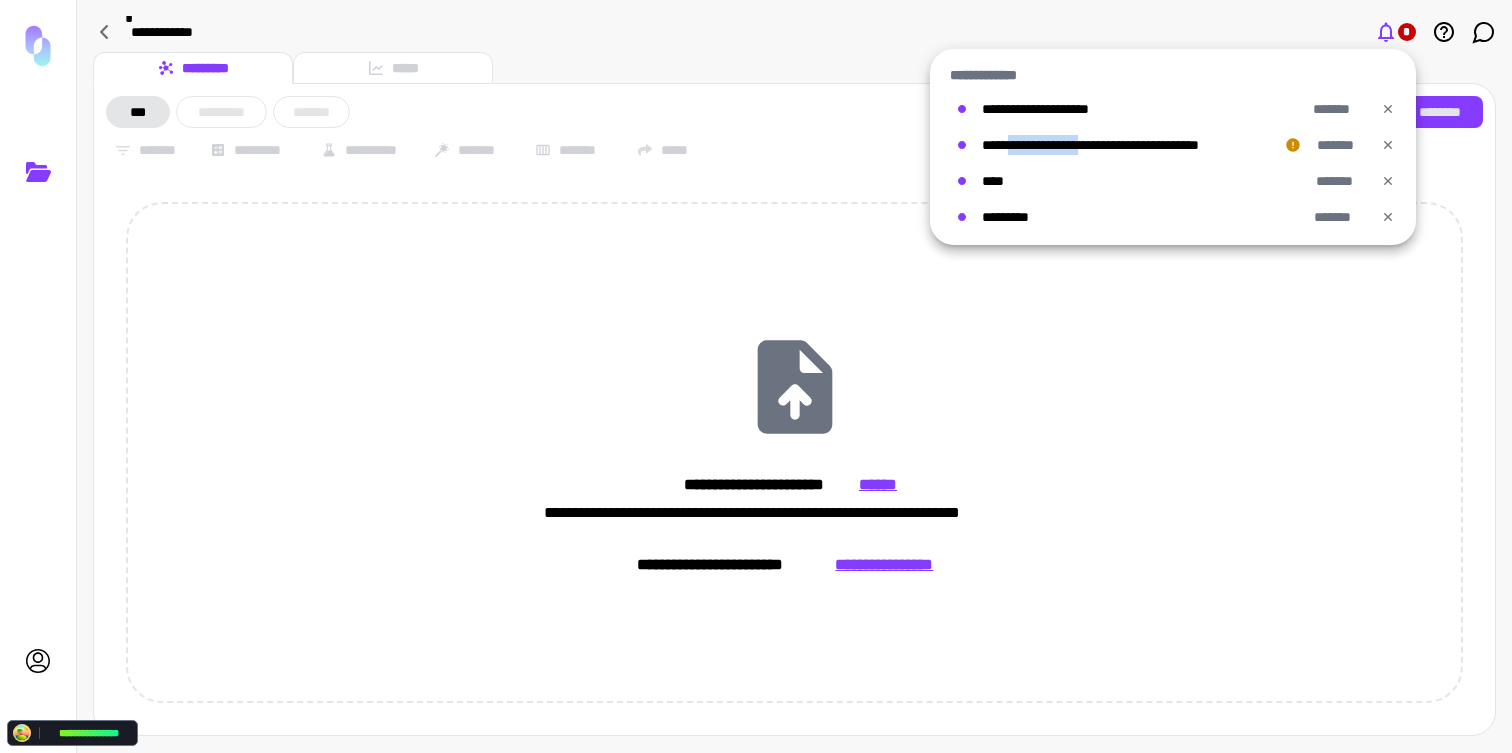 drag, startPoint x: 1020, startPoint y: 140, endPoint x: 1119, endPoint y: 140, distance: 99 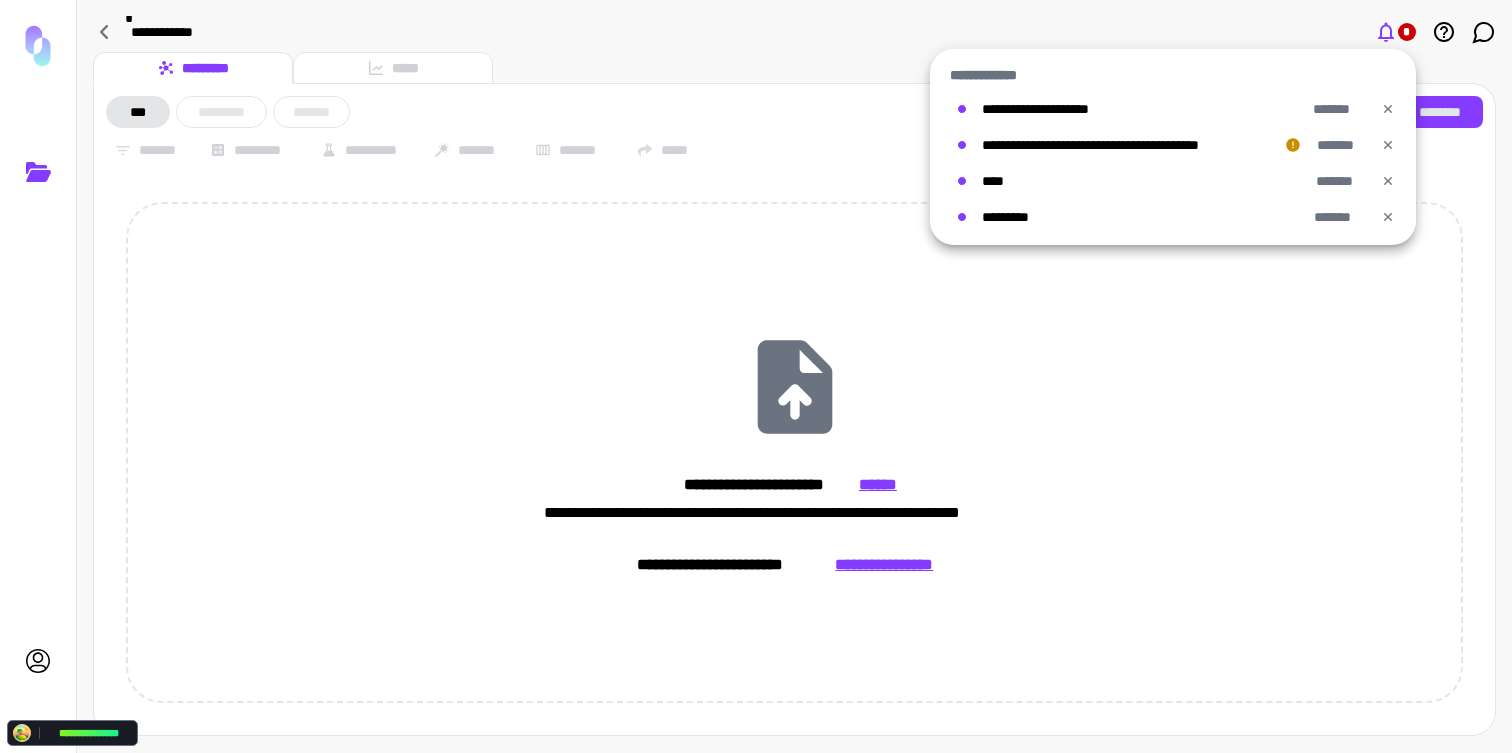 click at bounding box center (756, 376) 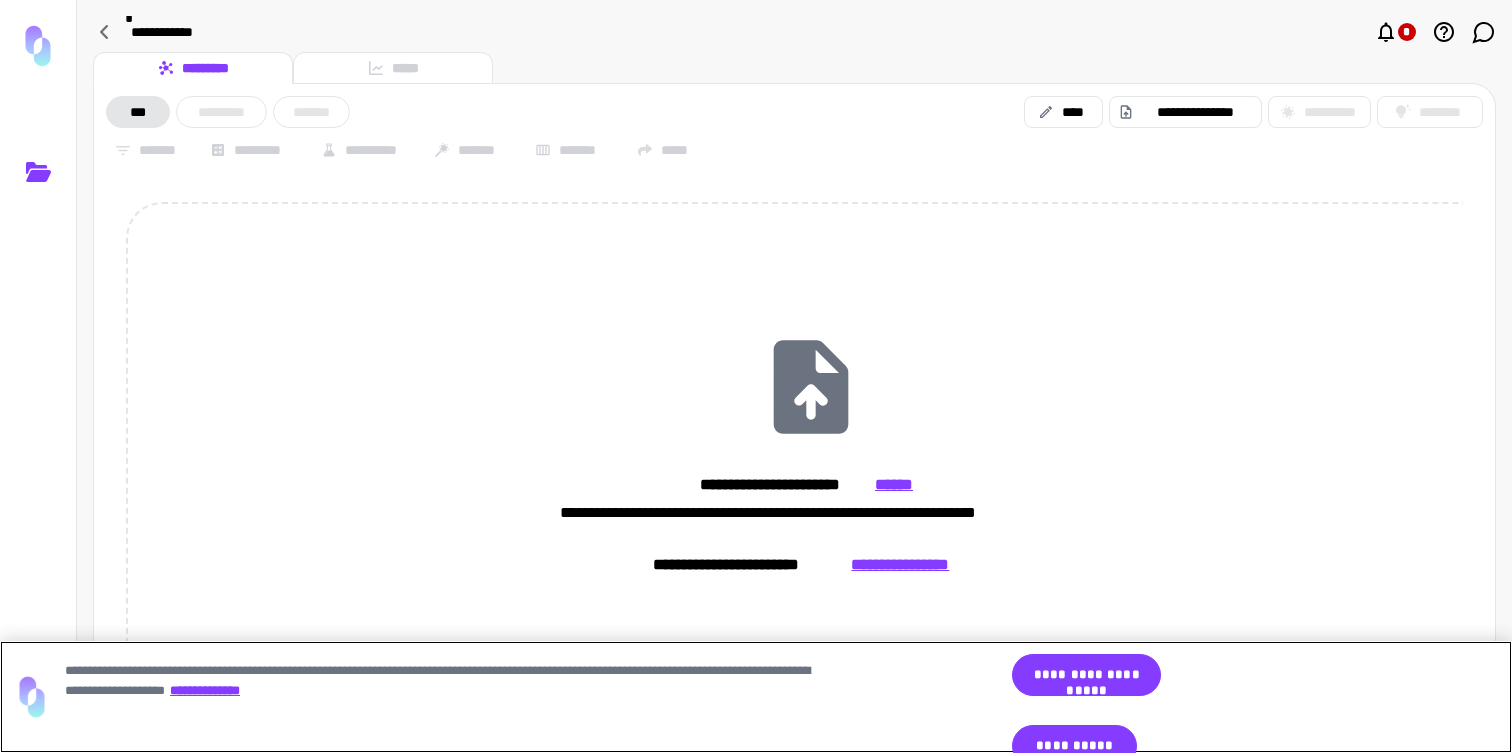 scroll, scrollTop: 0, scrollLeft: 0, axis: both 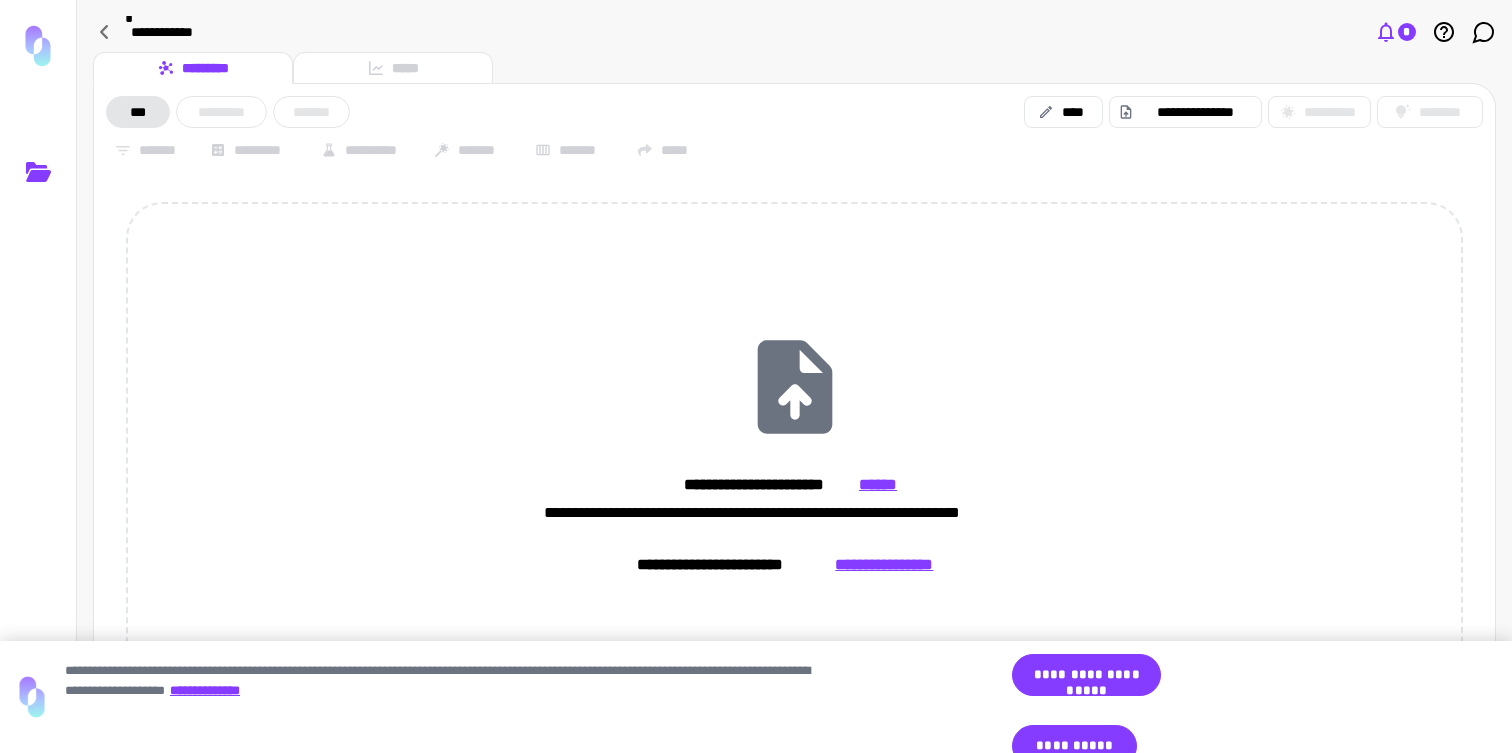 click 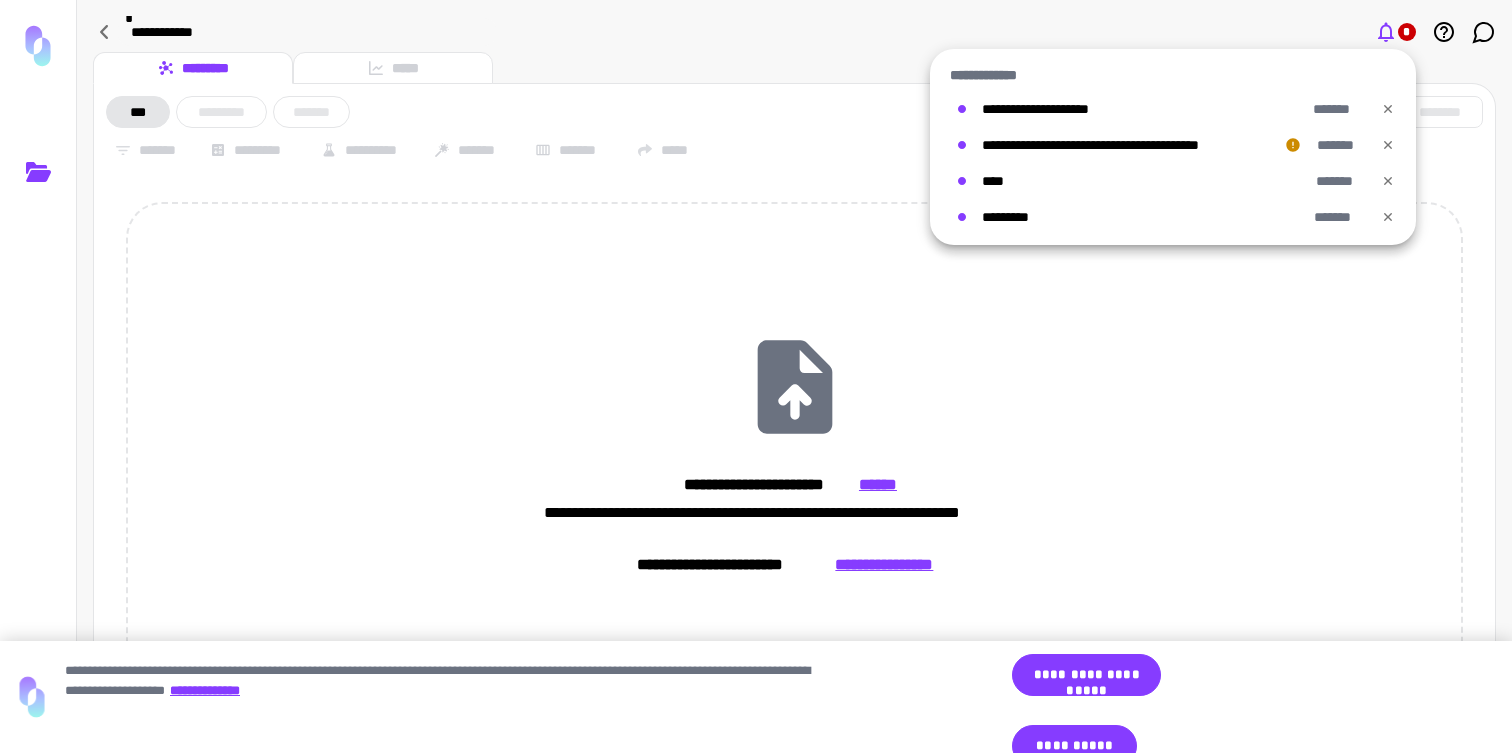 click on "**********" at bounding box center (1053, 109) 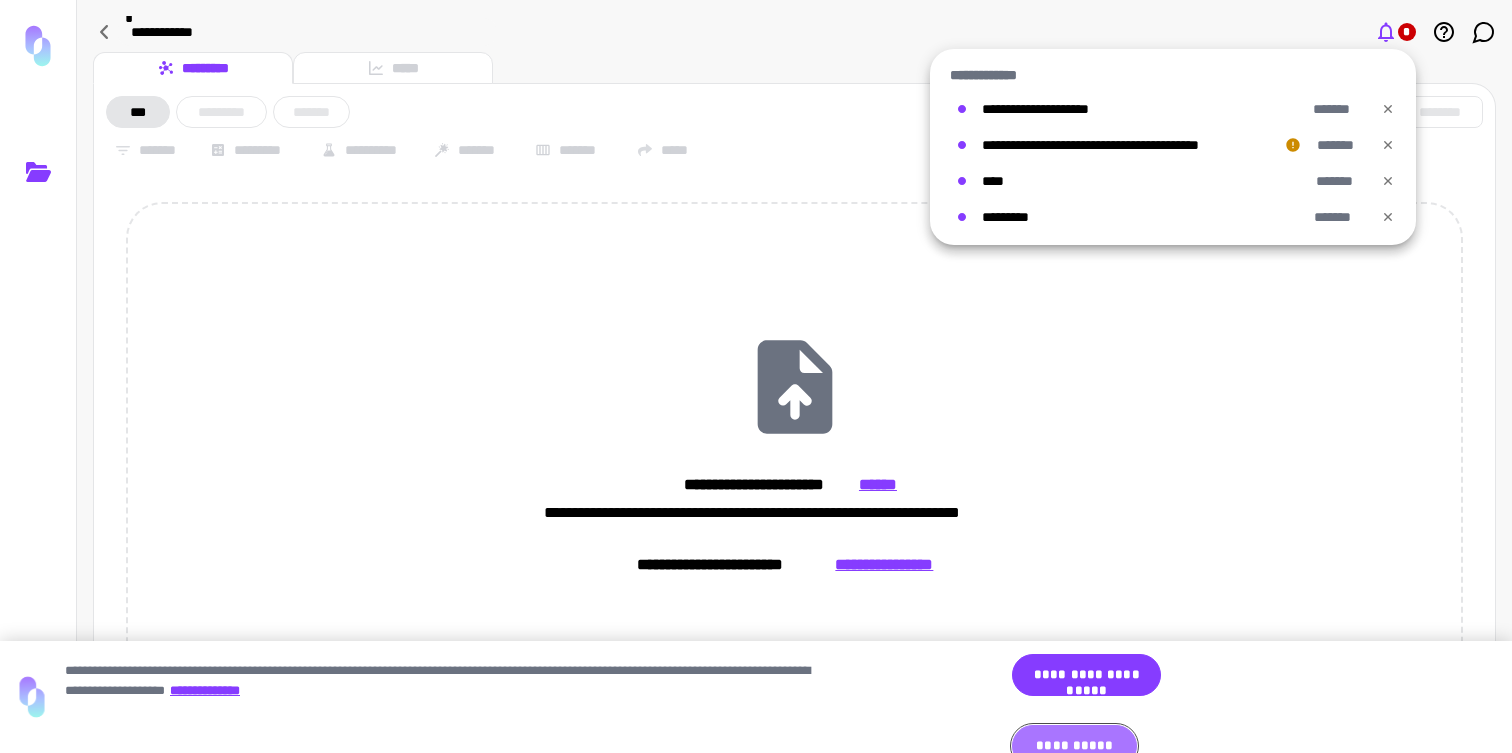 click on "**********" at bounding box center [1074, 746] 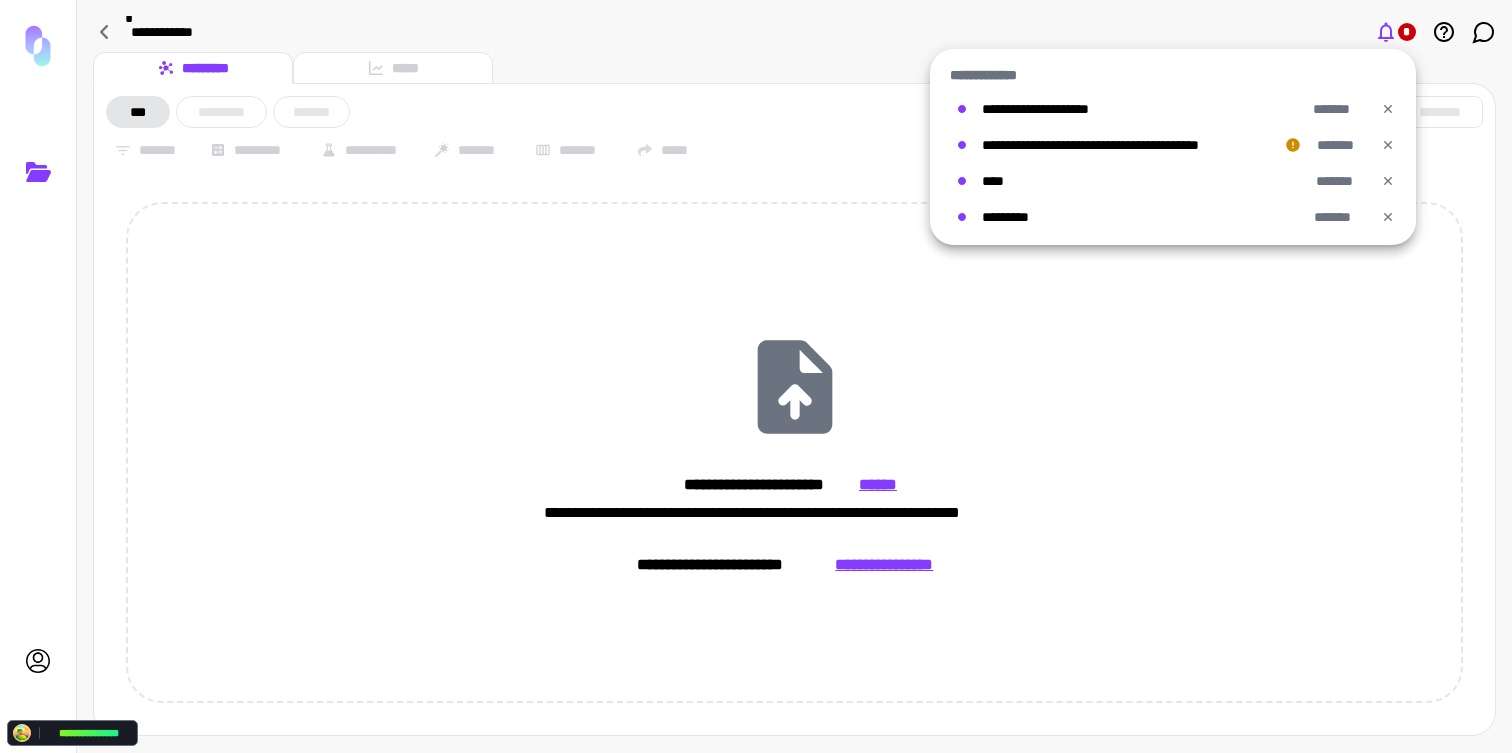 click at bounding box center [756, 376] 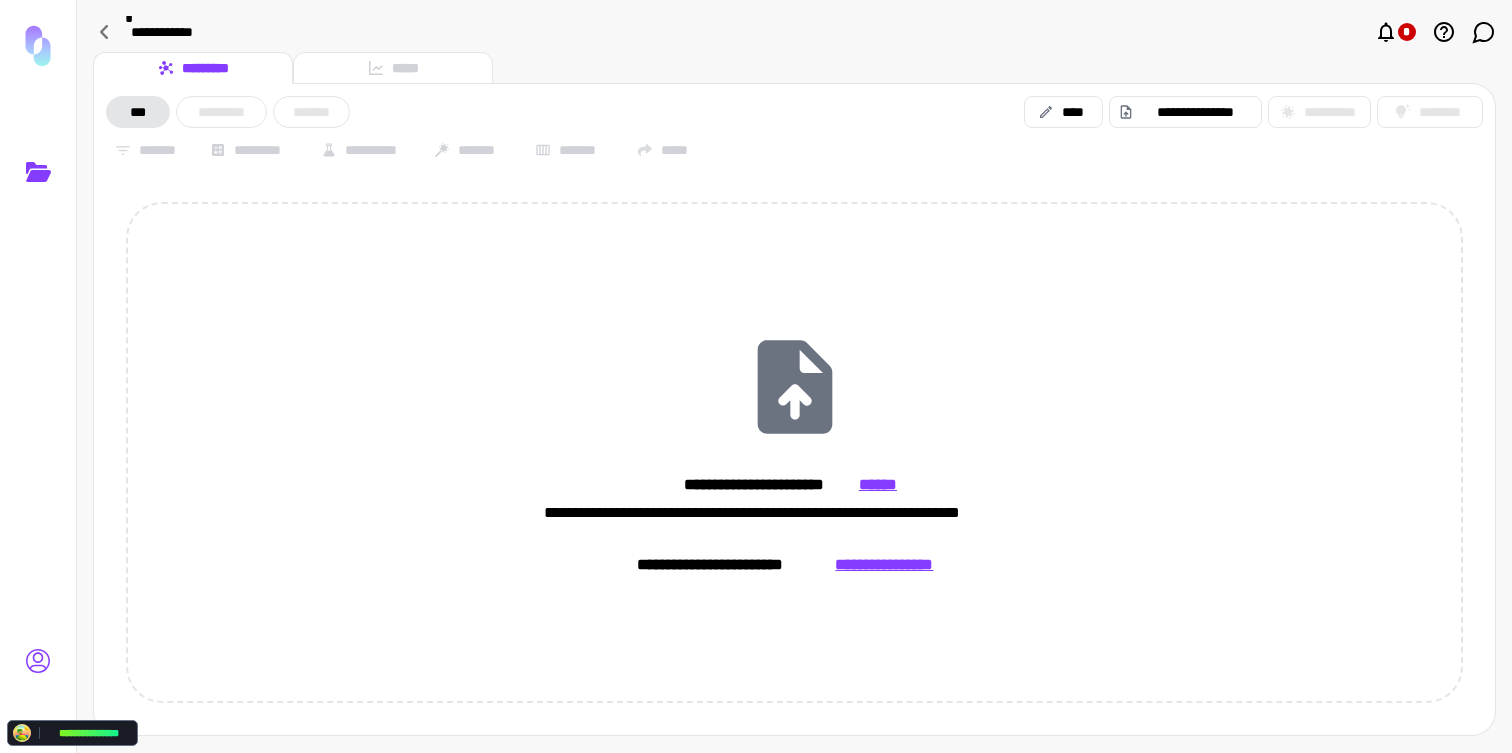 click 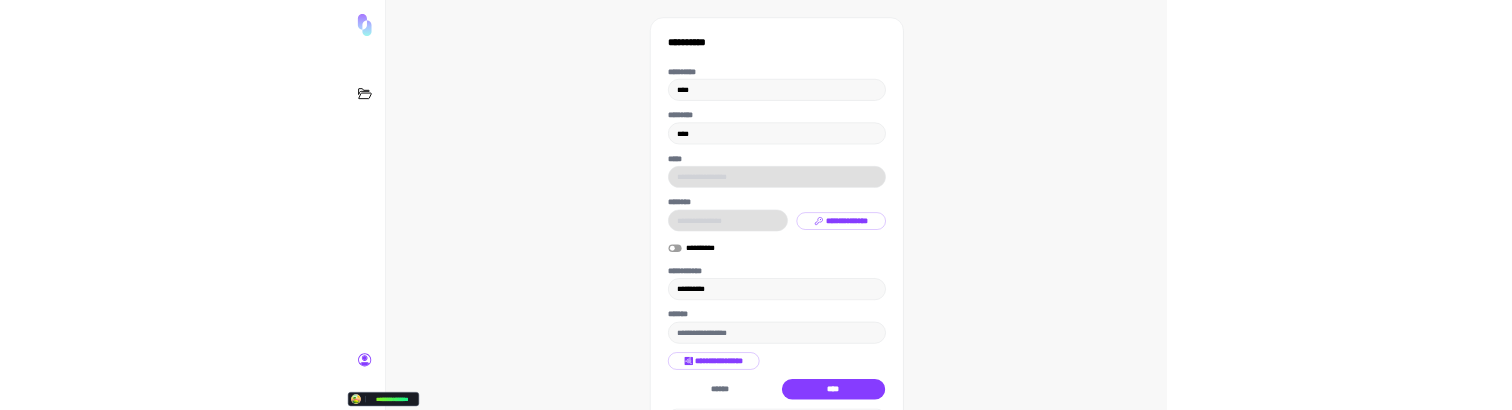 scroll, scrollTop: 95, scrollLeft: 0, axis: vertical 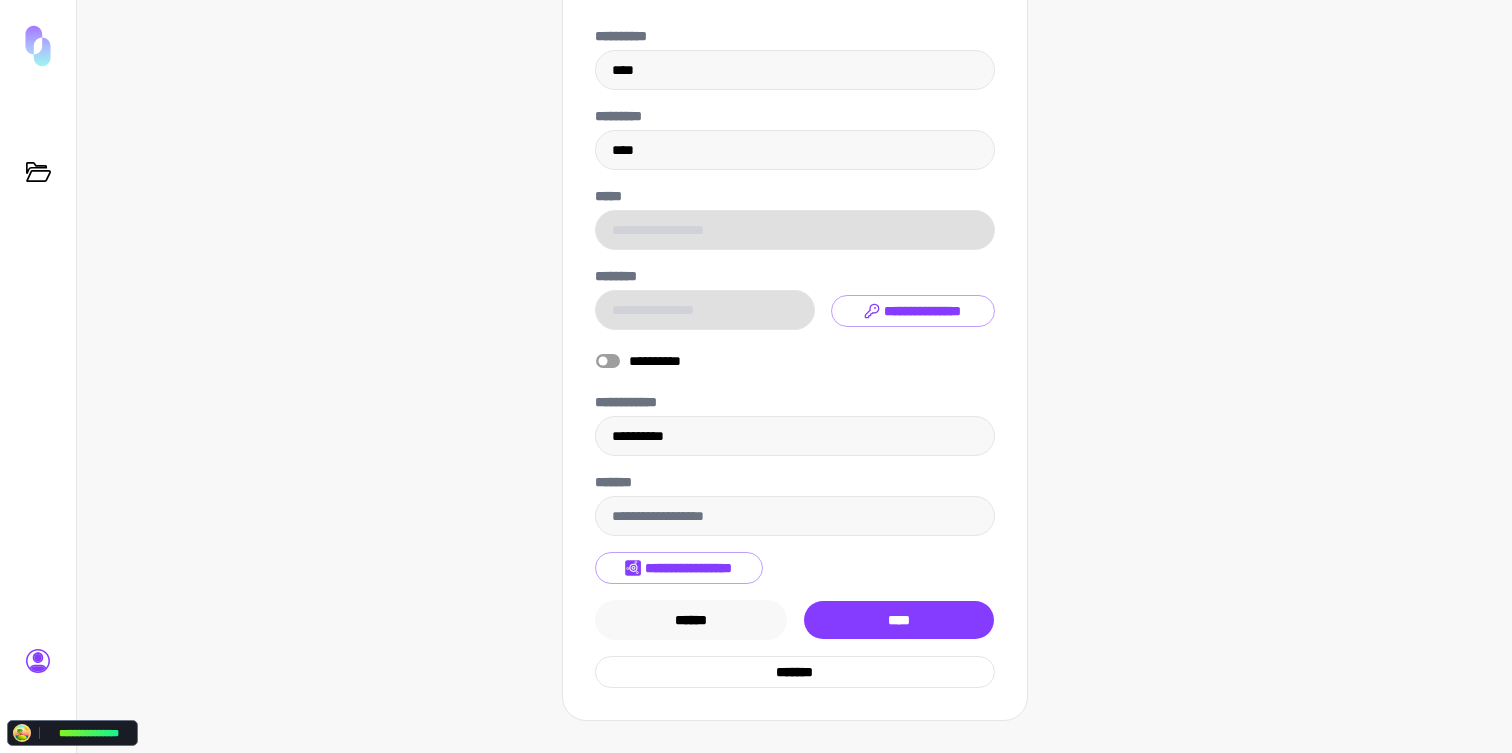 click on "******" at bounding box center (691, 620) 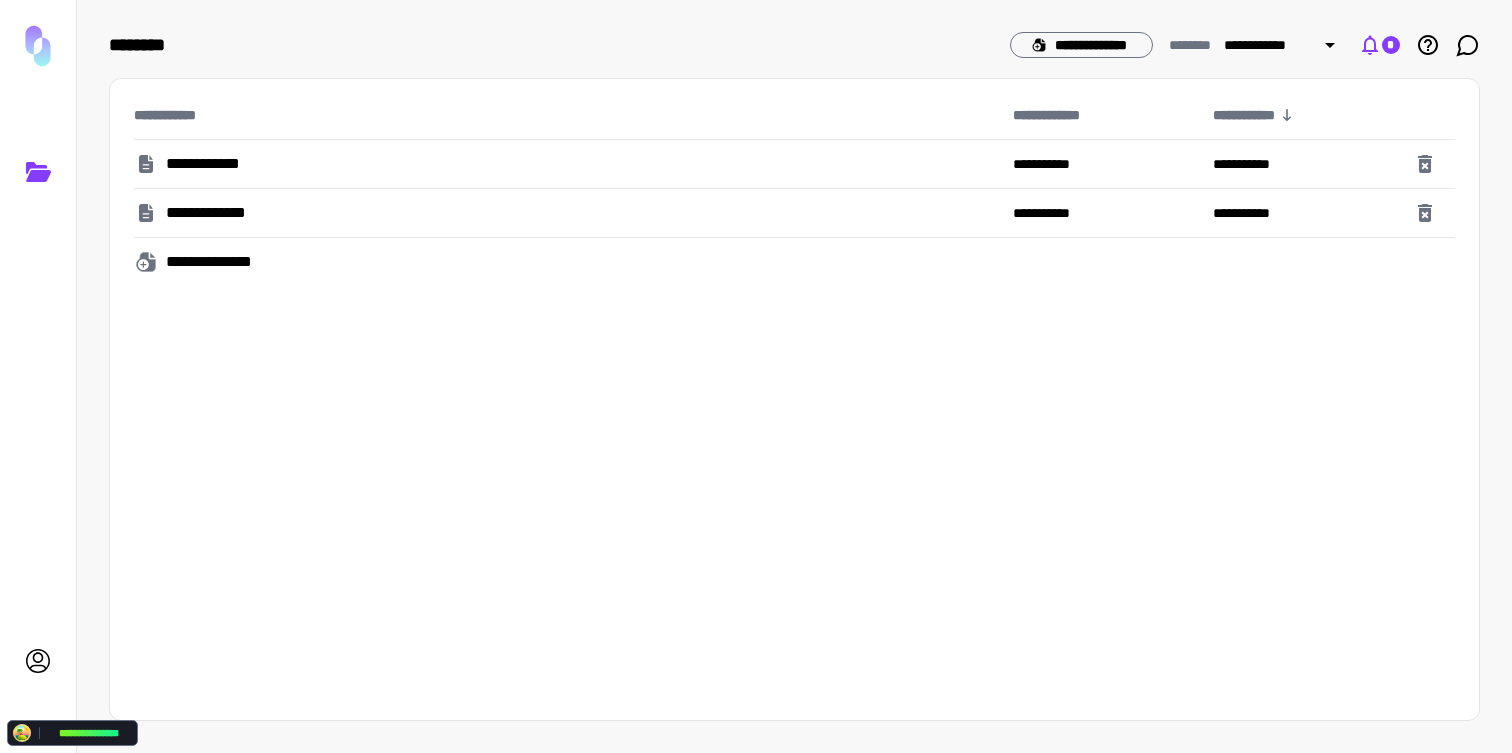click 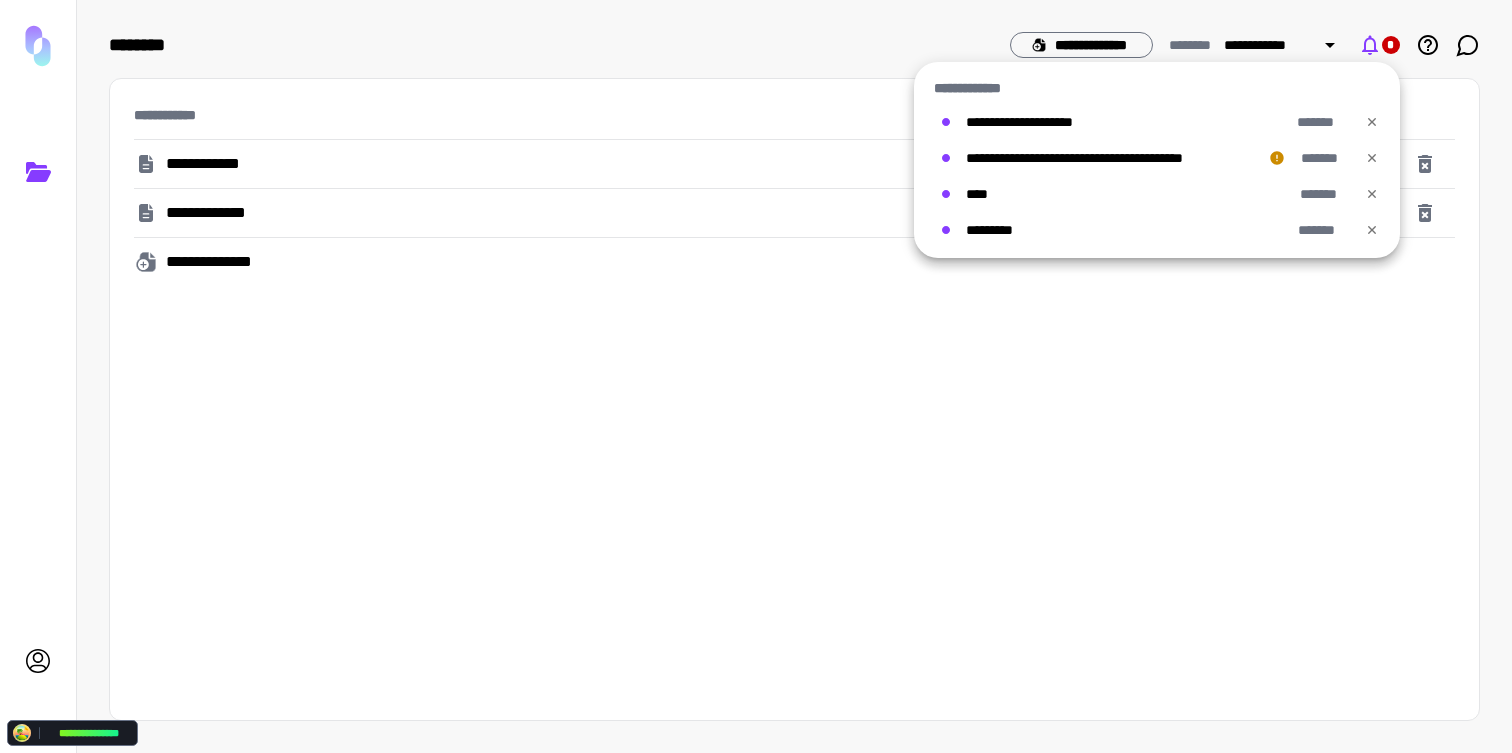click at bounding box center (756, 376) 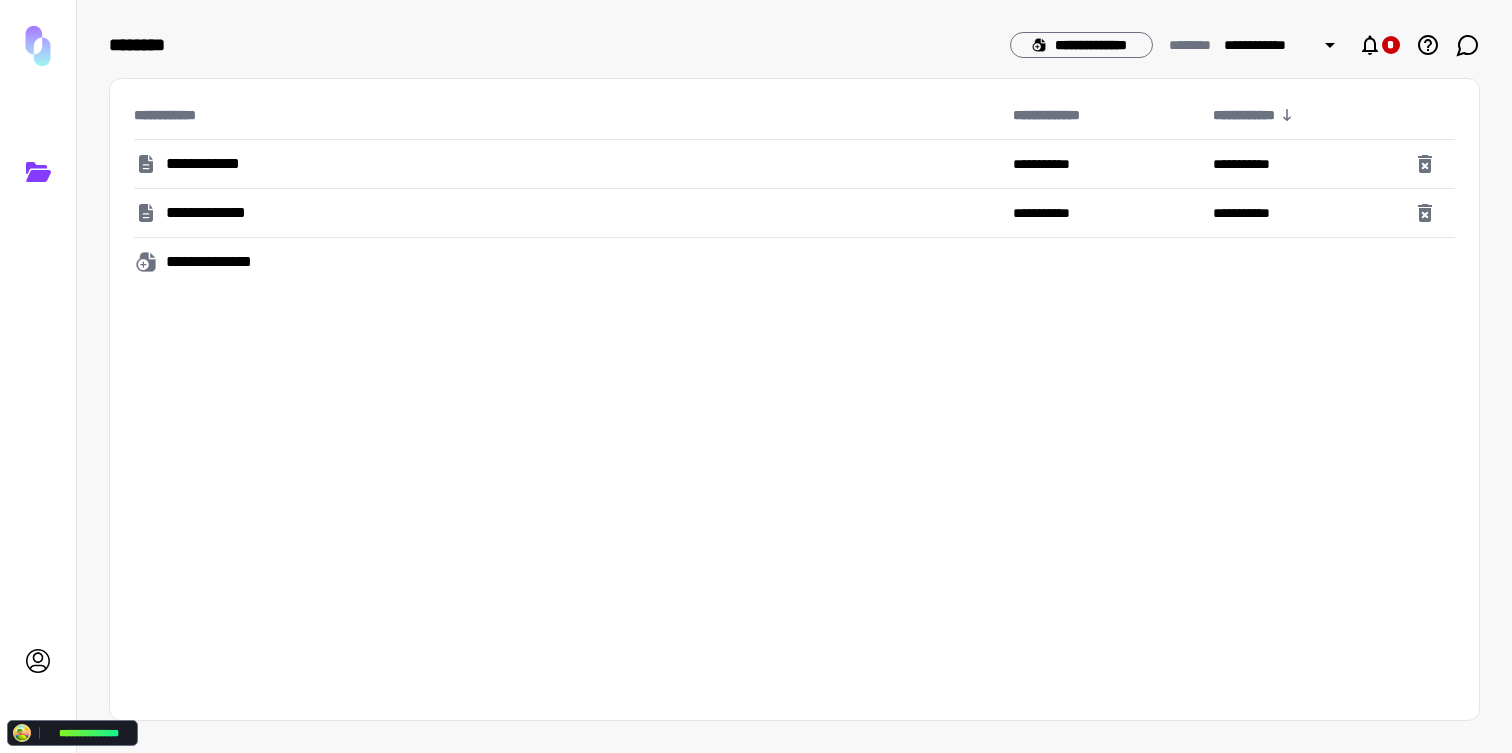 click 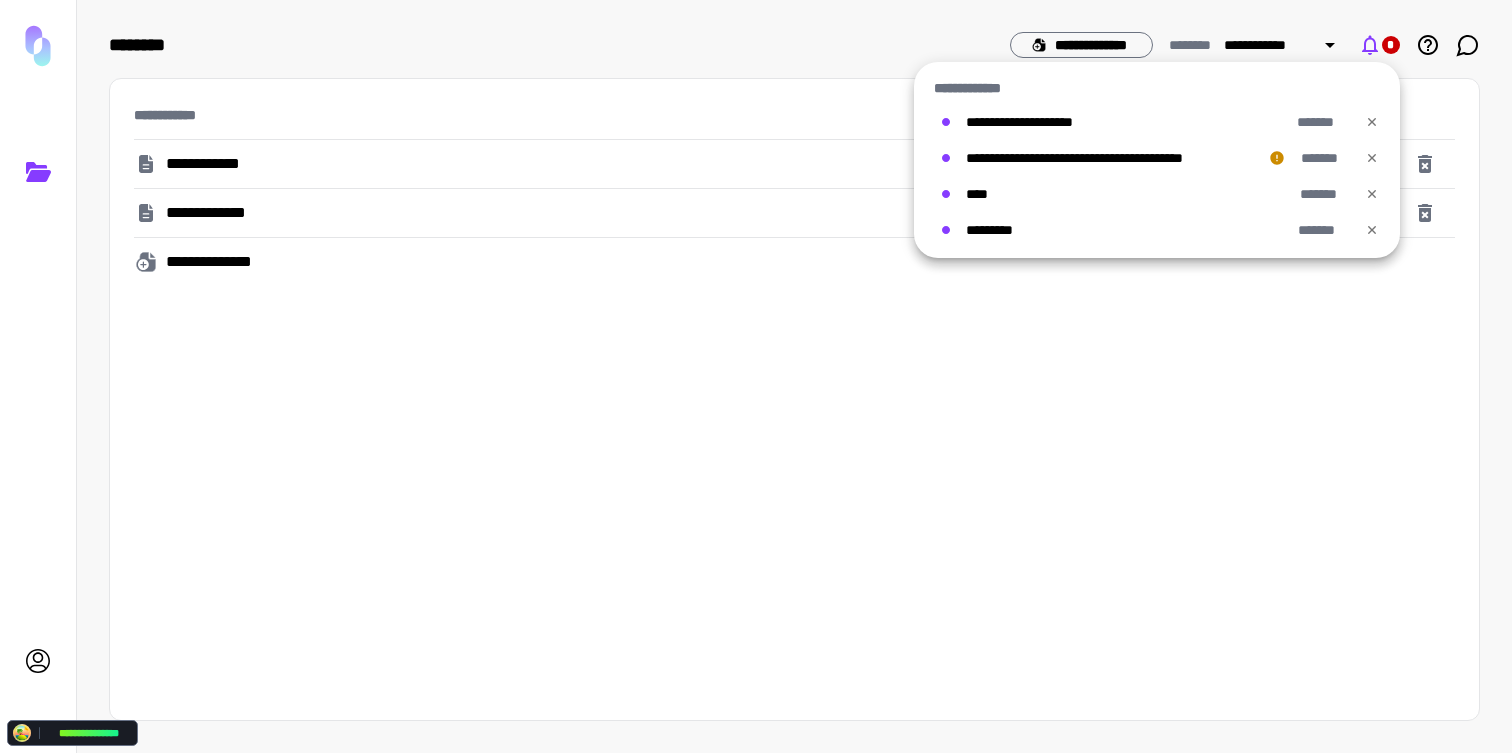 click at bounding box center (756, 376) 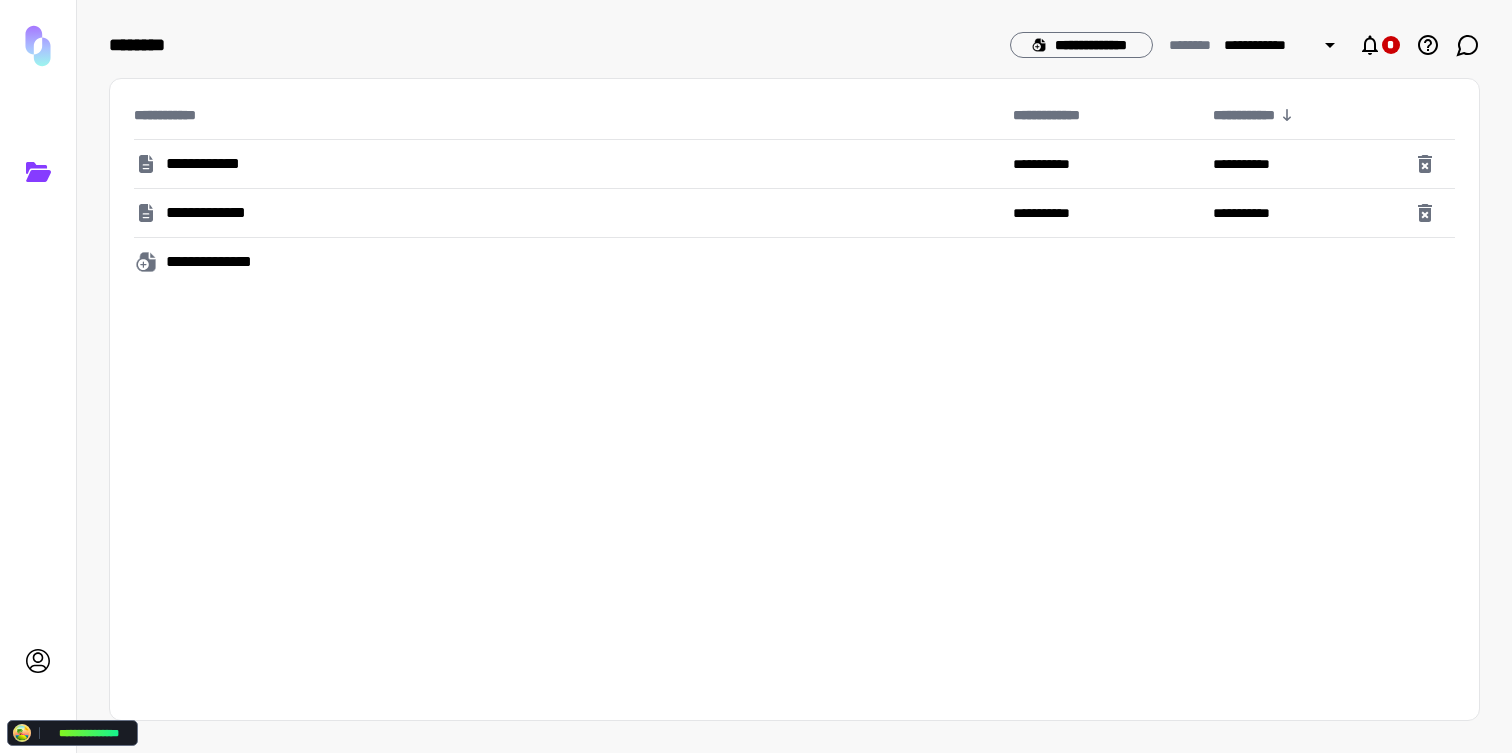 type 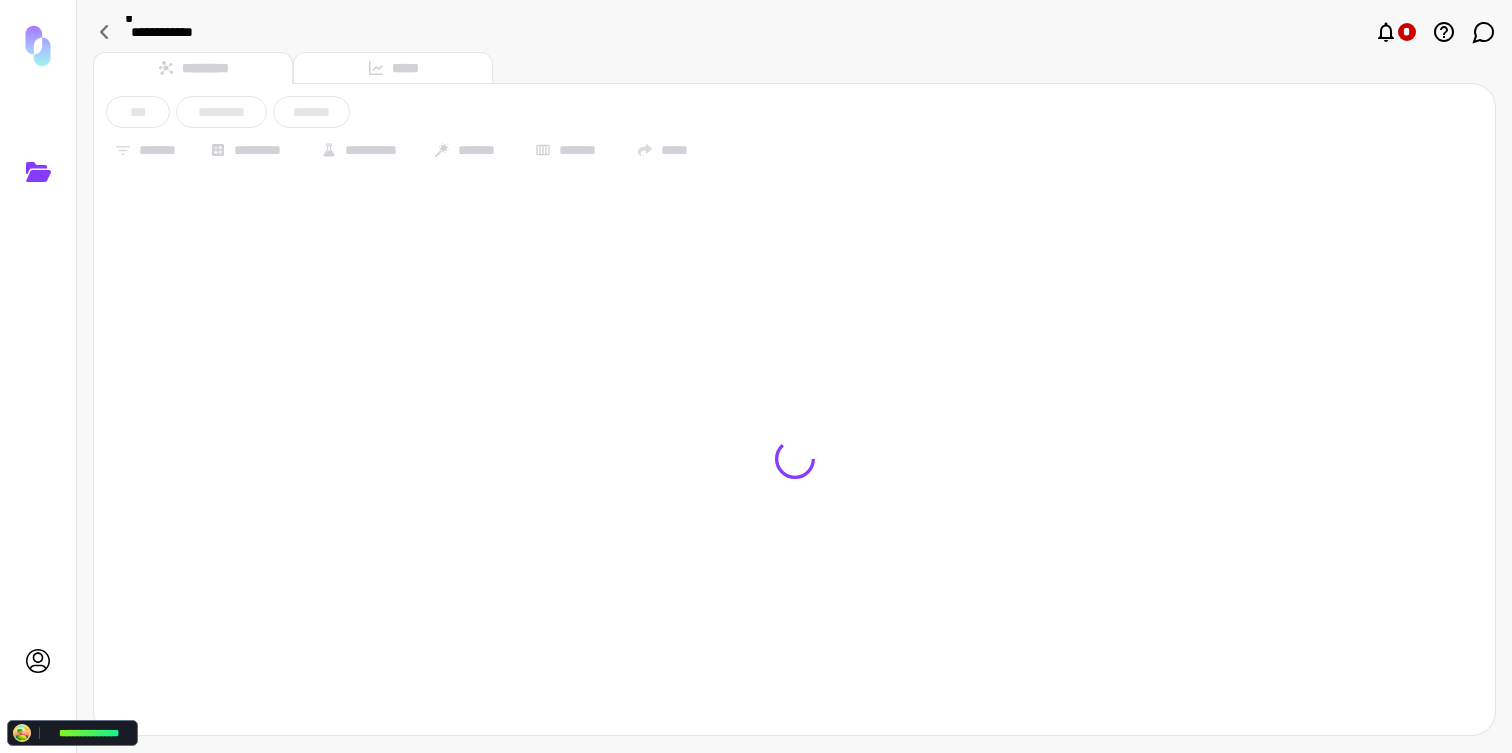 click on "**********" at bounding box center [307, 32] 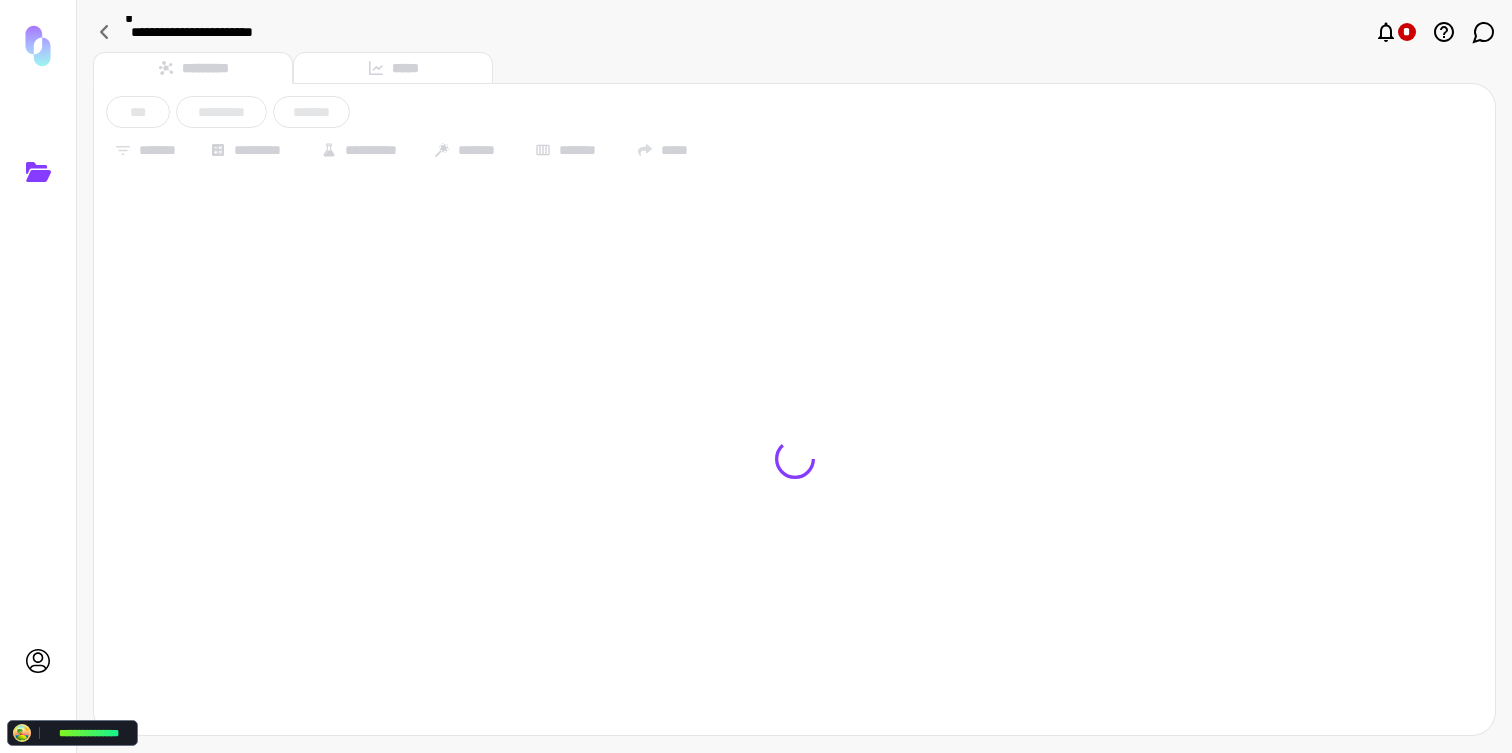 type on "**********" 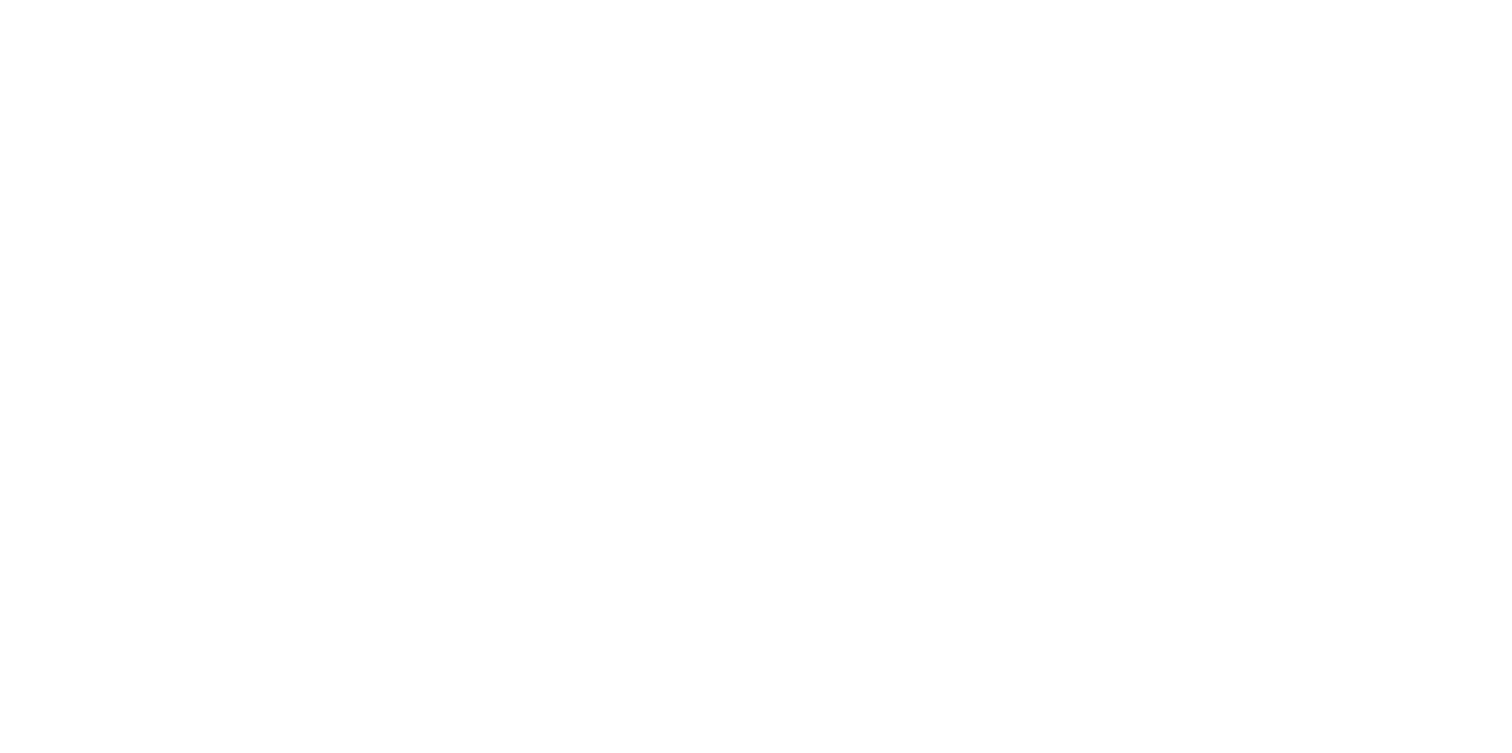 scroll, scrollTop: 0, scrollLeft: 0, axis: both 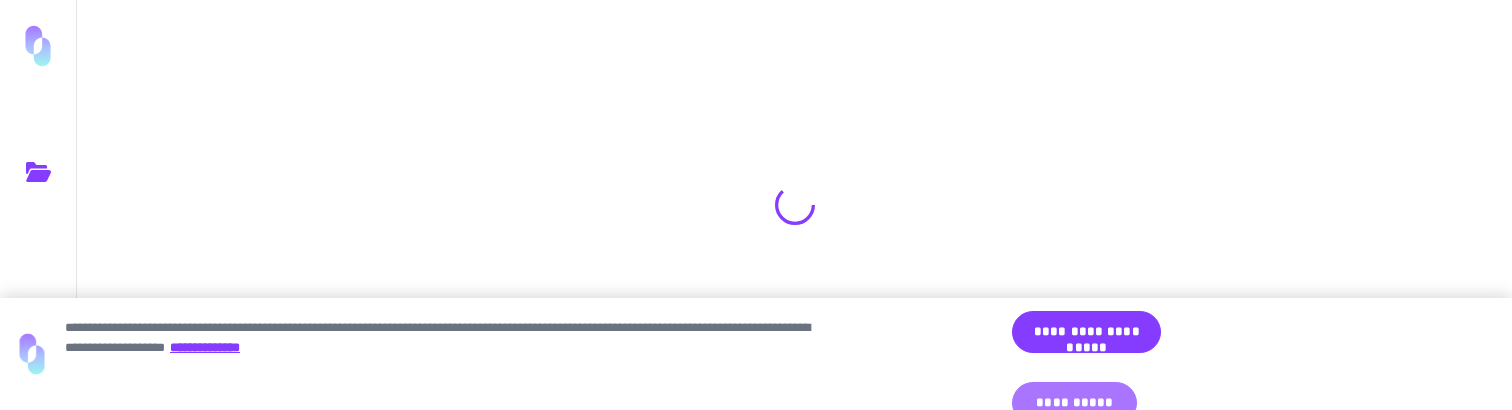 click on "**********" at bounding box center (1074, 403) 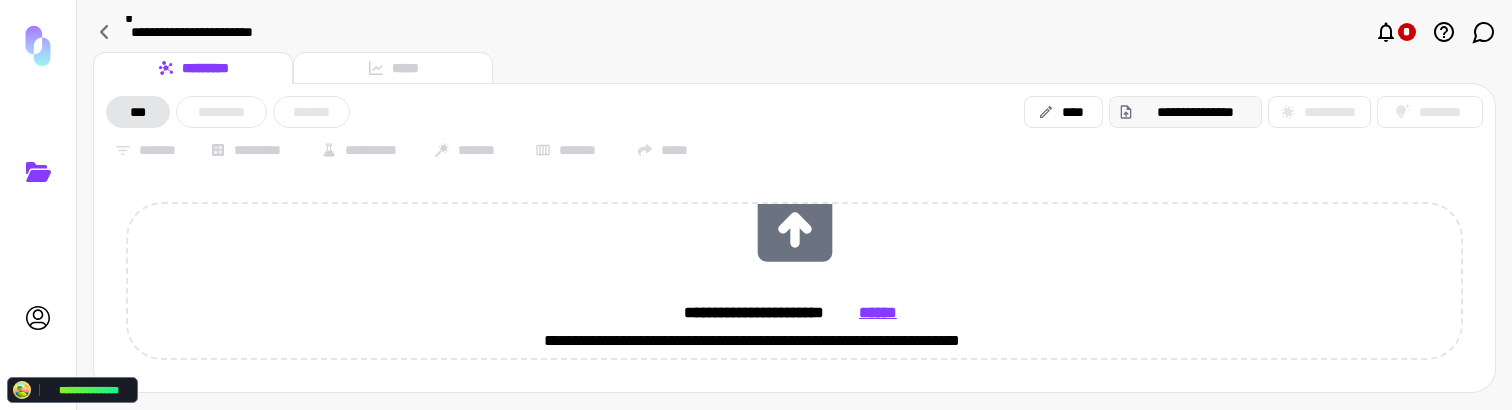 click on "**********" at bounding box center [1196, 112] 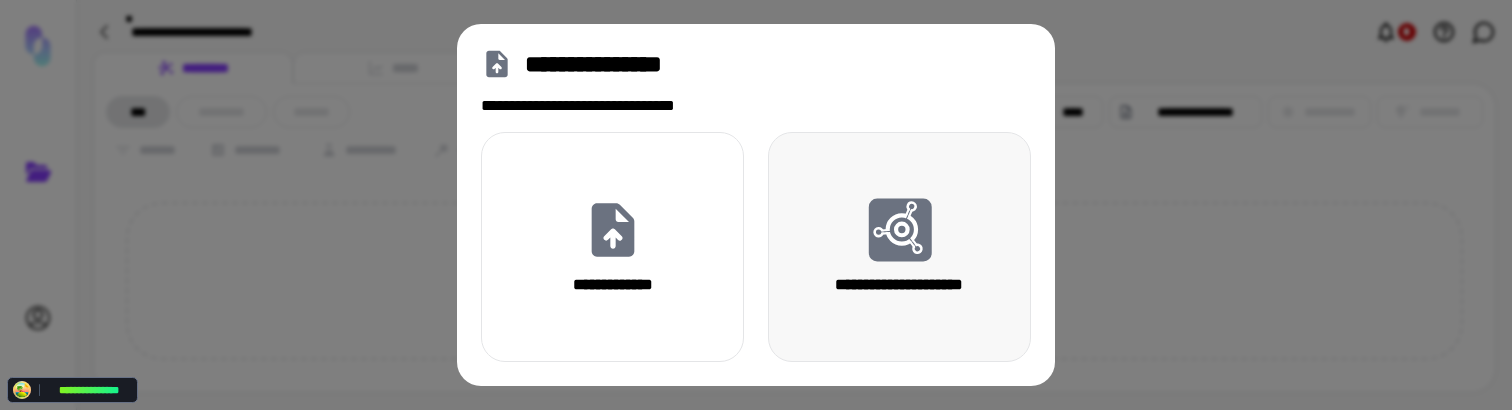 click on "**********" at bounding box center [899, 247] 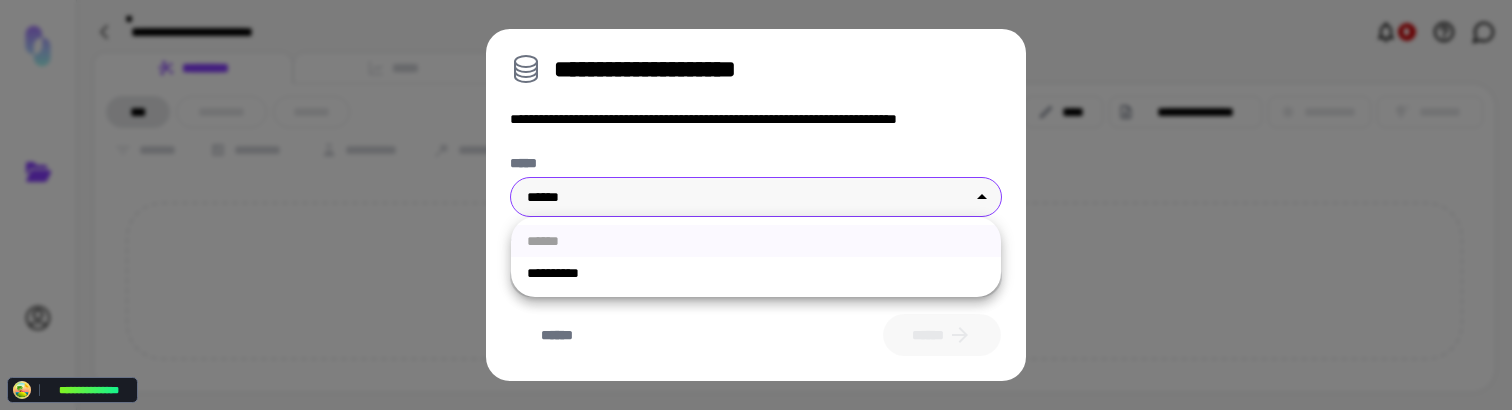 click on "**********" at bounding box center (756, 205) 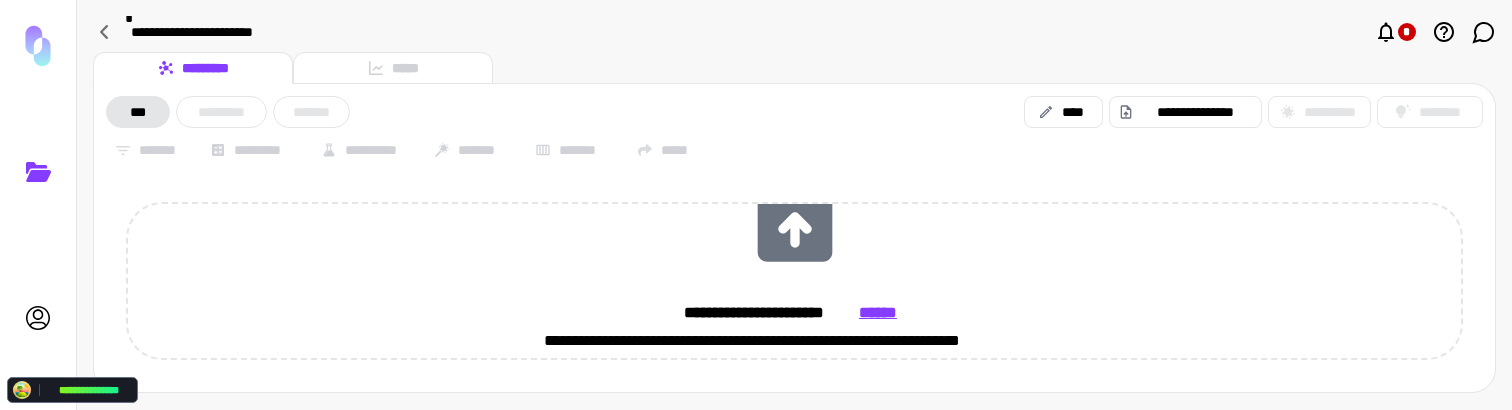 type 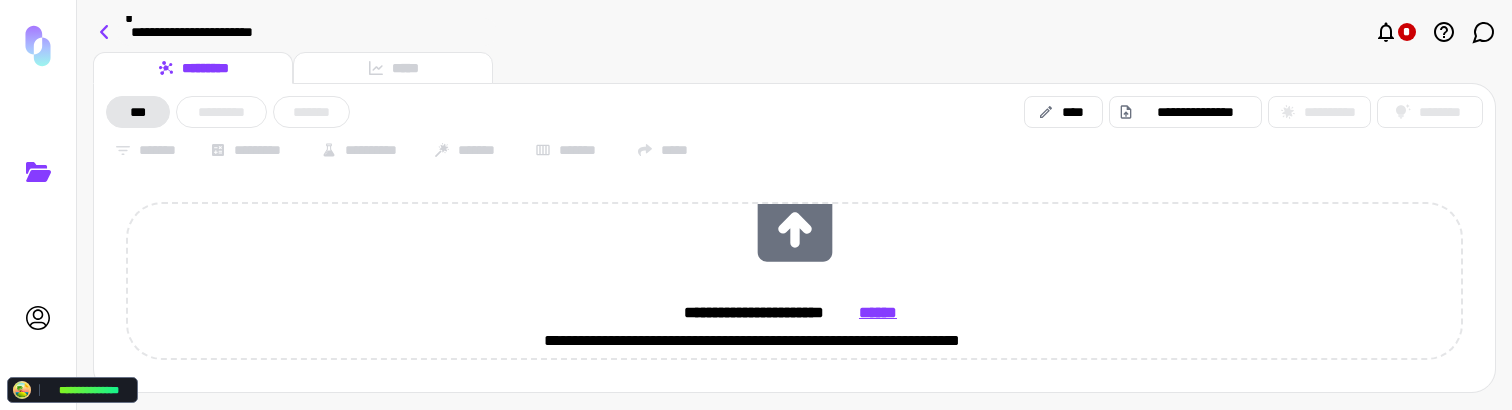 click 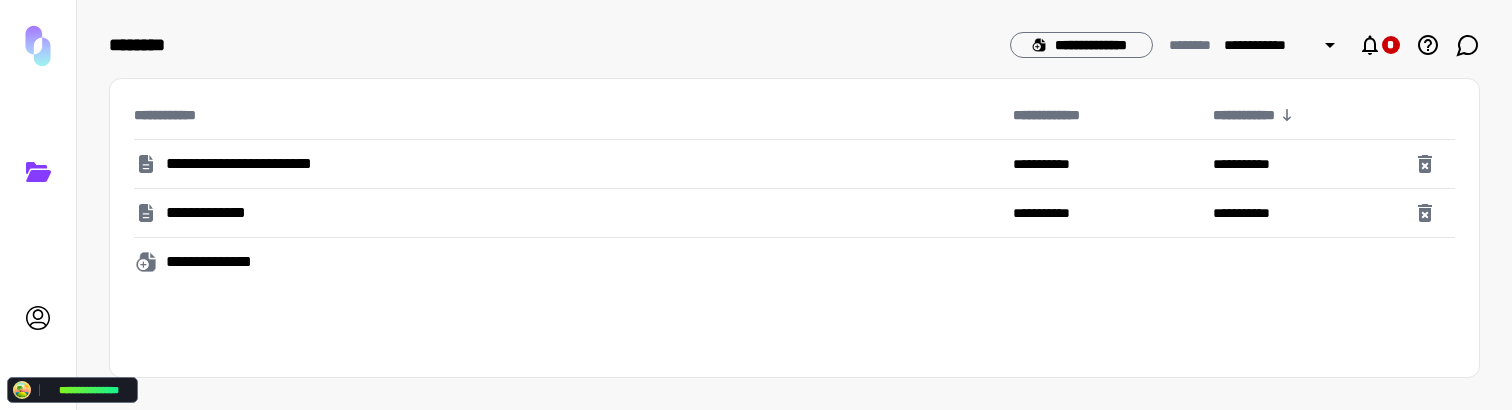 click on "**********" at bounding box center (213, 213) 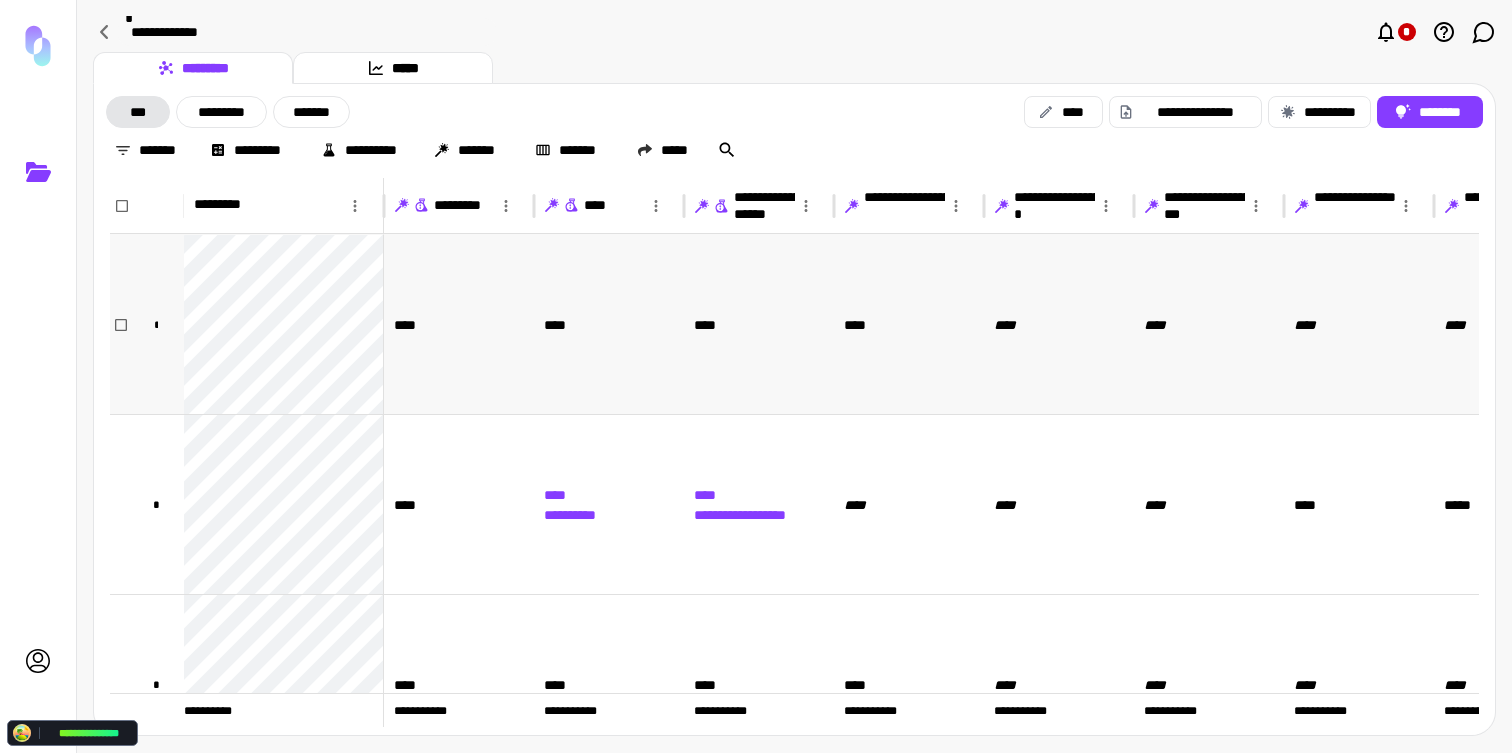scroll, scrollTop: 0, scrollLeft: 50, axis: horizontal 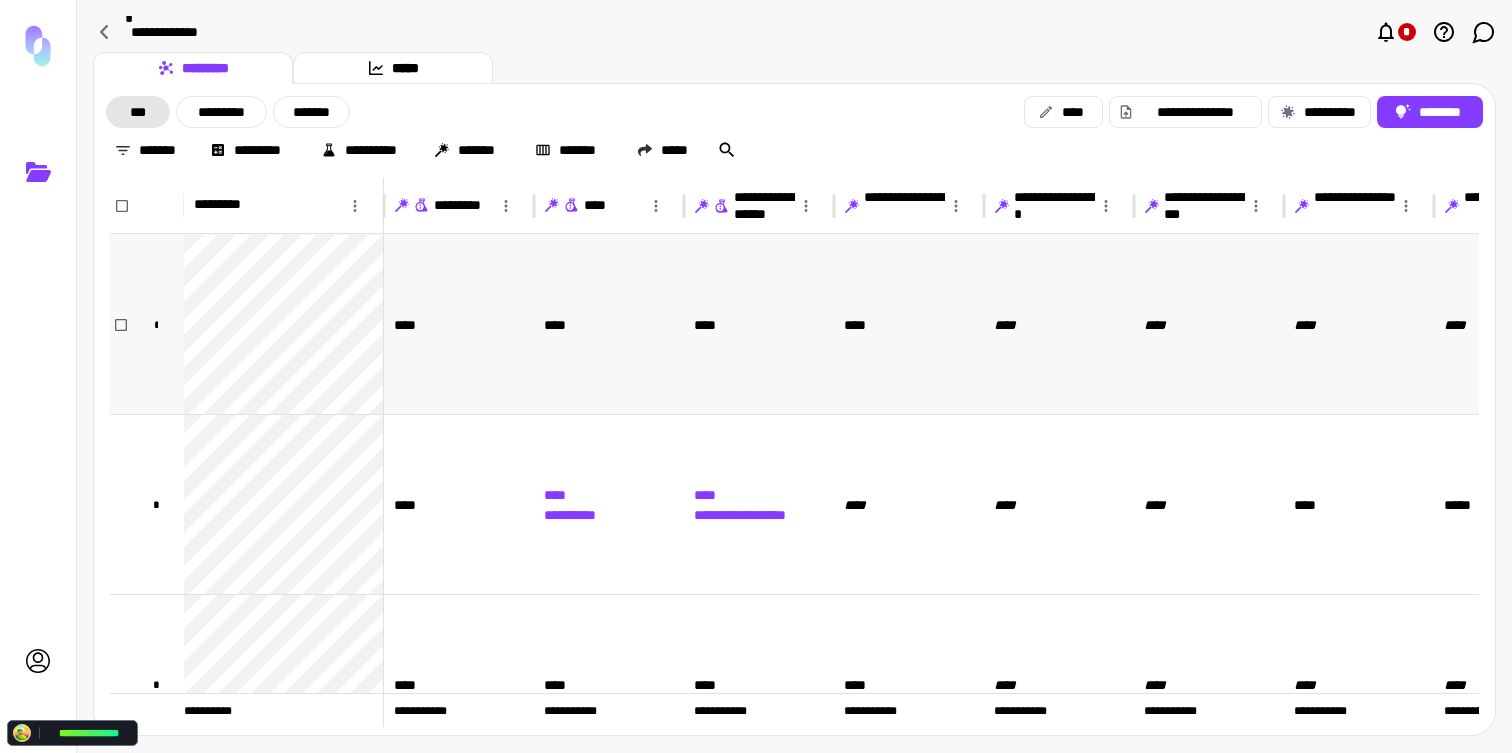 click on "****" at bounding box center (459, 324) 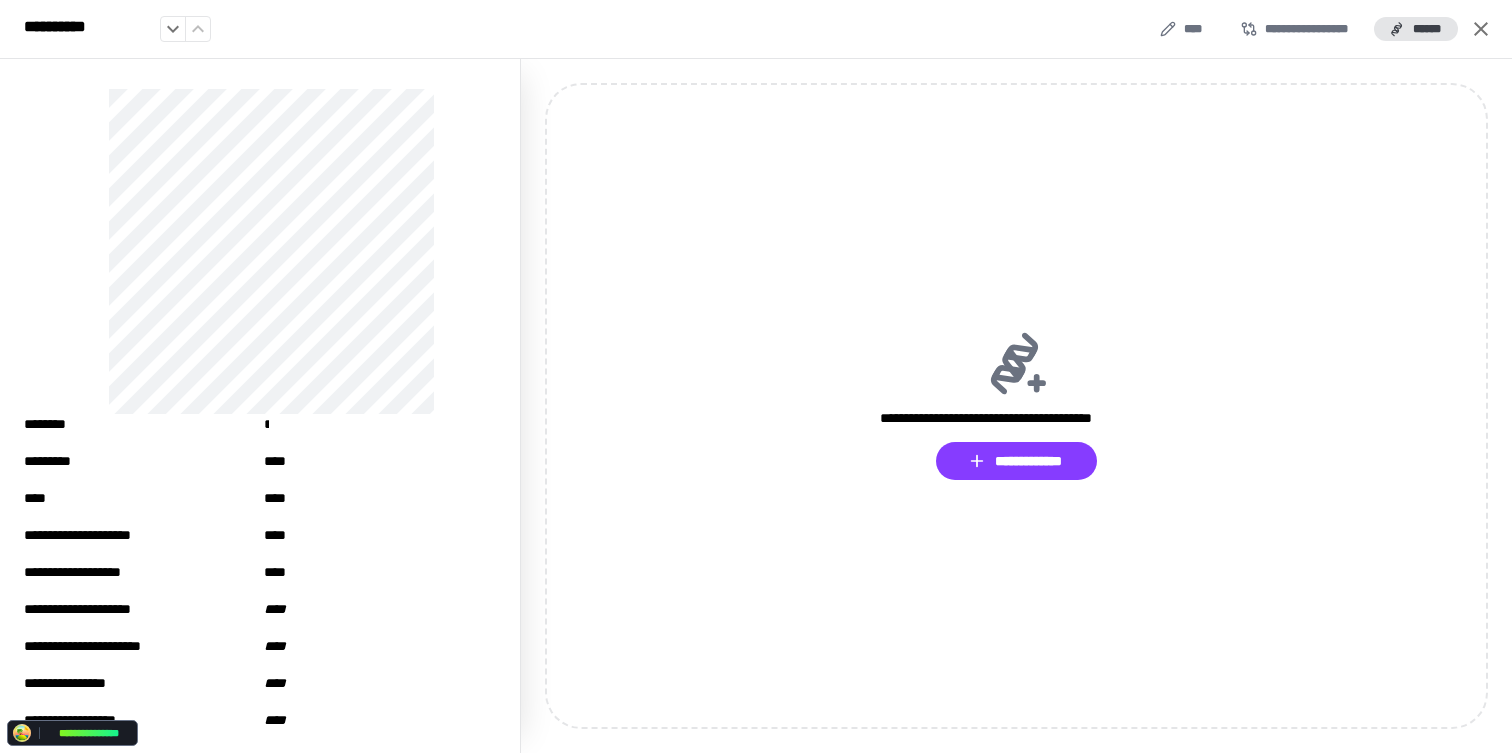 click on "******" at bounding box center (1416, 29) 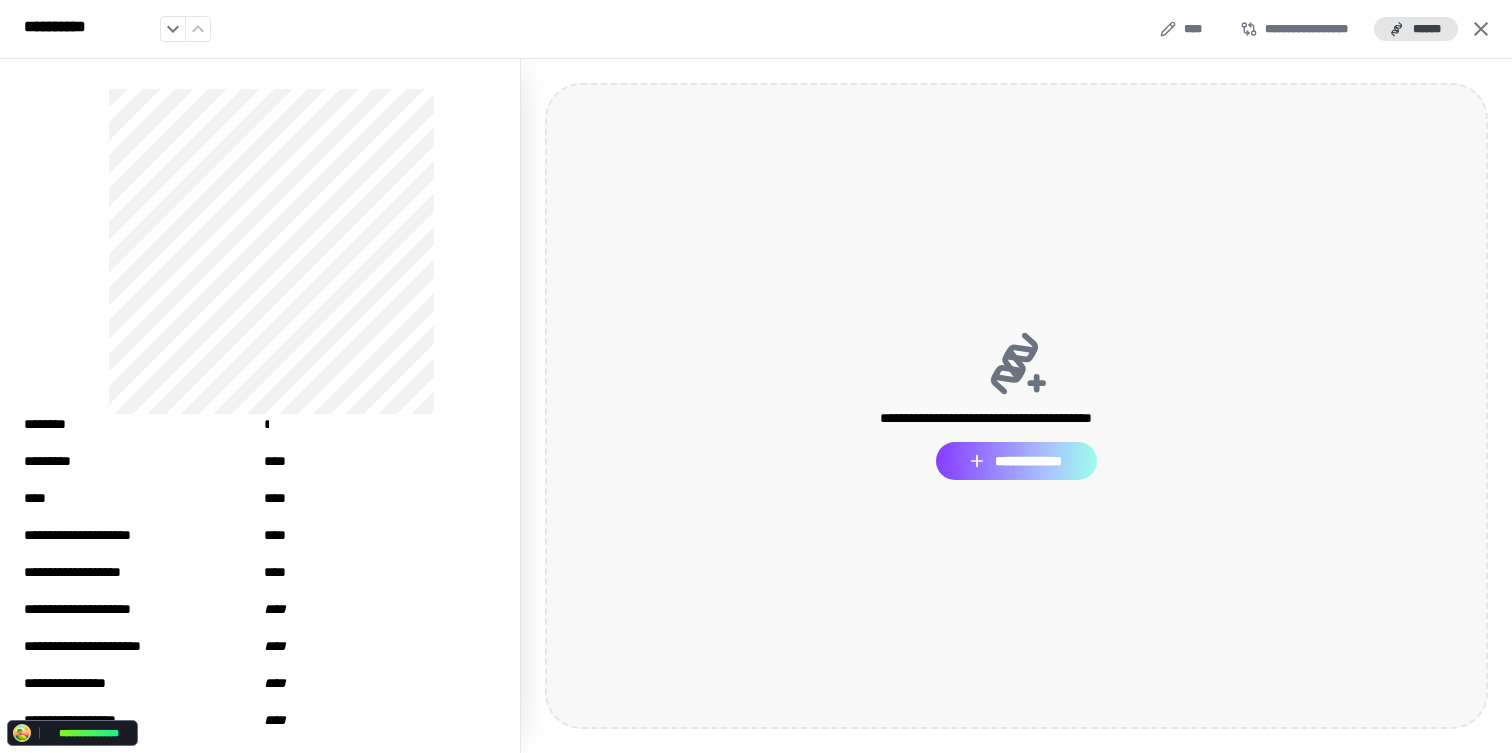 click on "**********" at bounding box center [1016, 461] 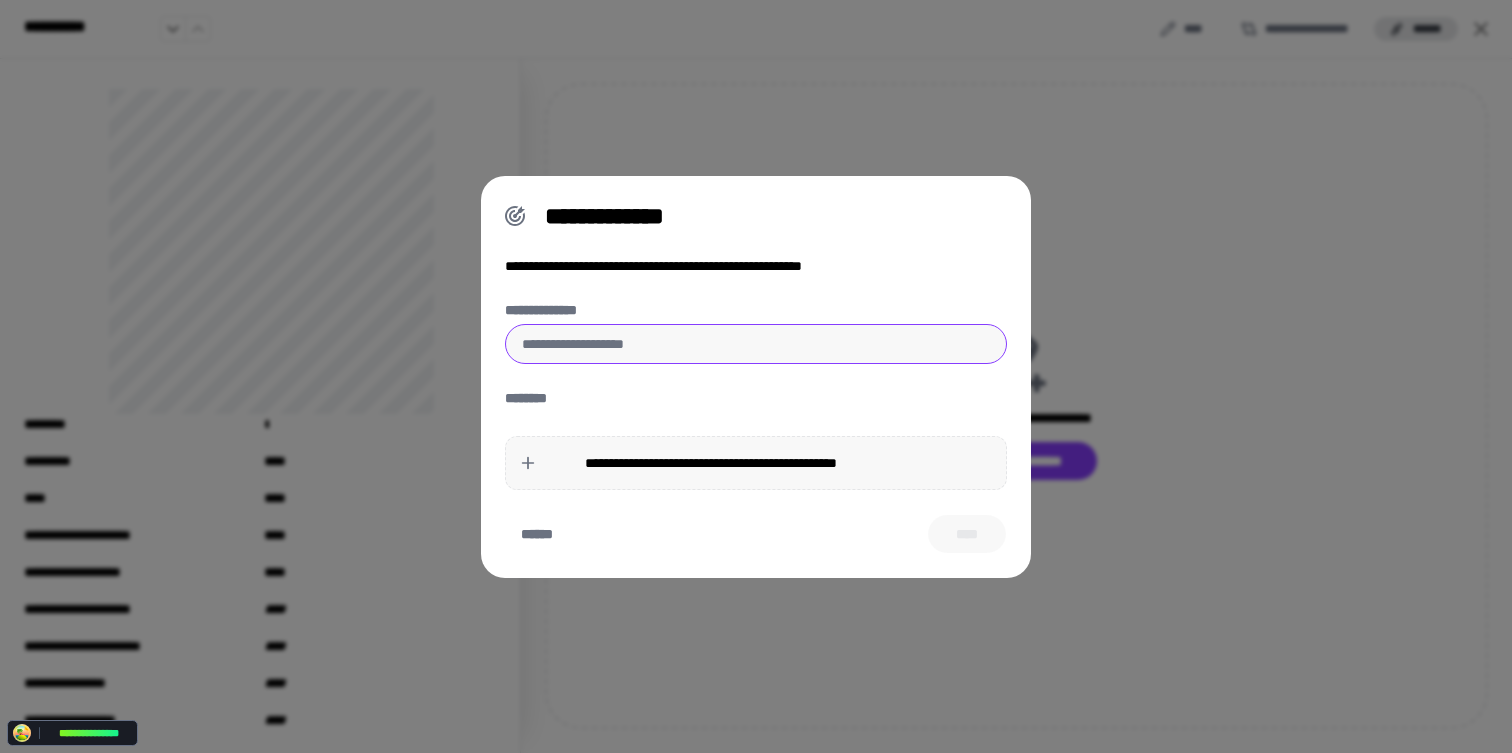 click on "**********" at bounding box center (756, 344) 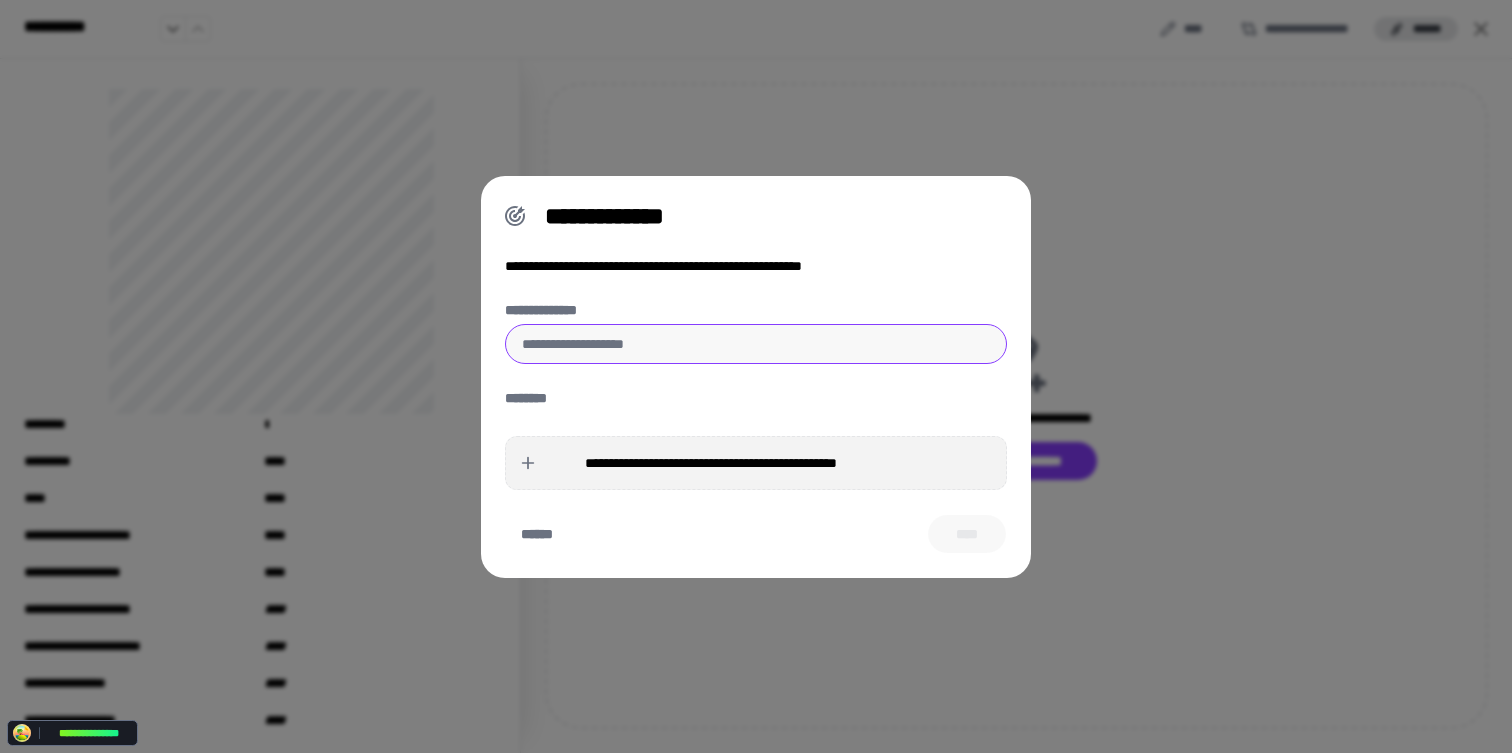 click on "**********" at bounding box center (756, 463) 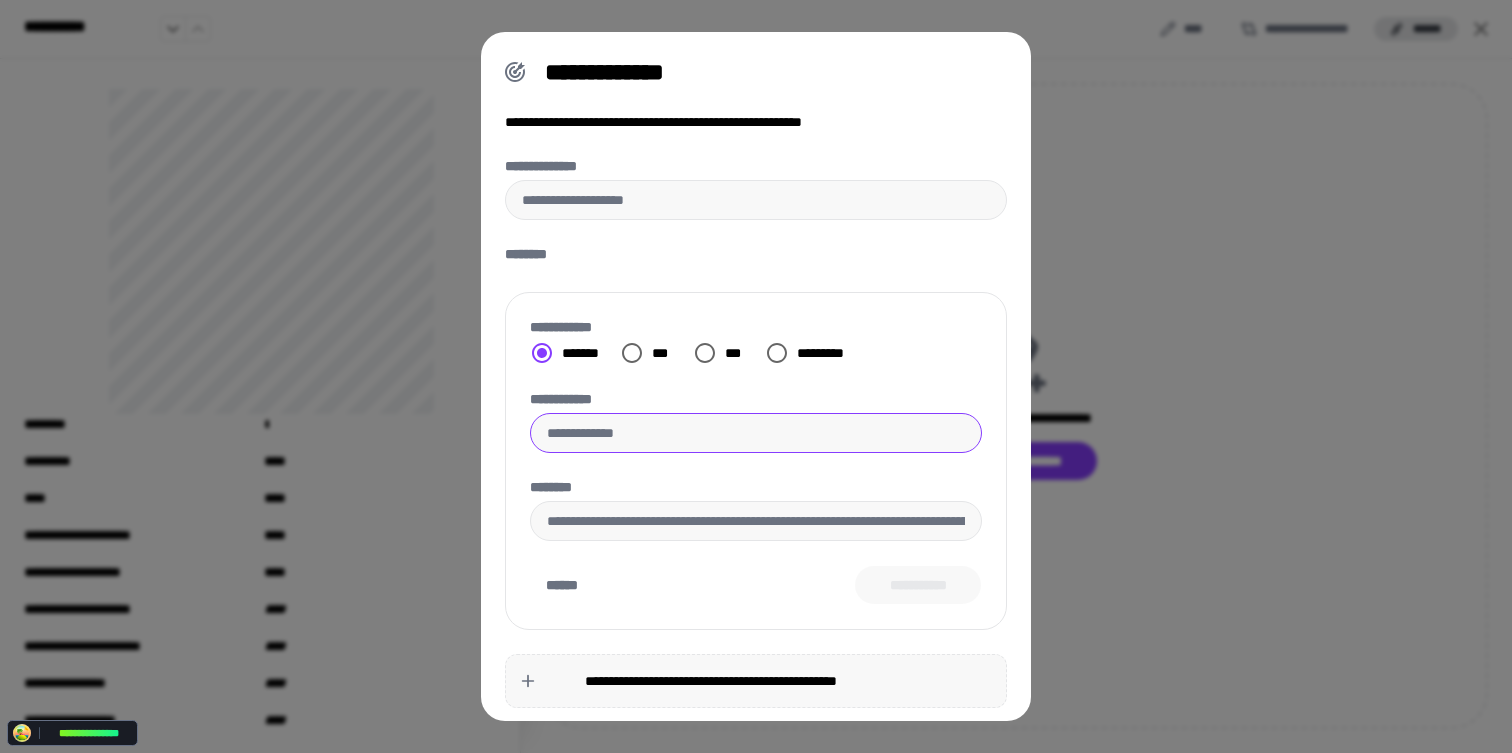 click on "**********" at bounding box center [756, 376] 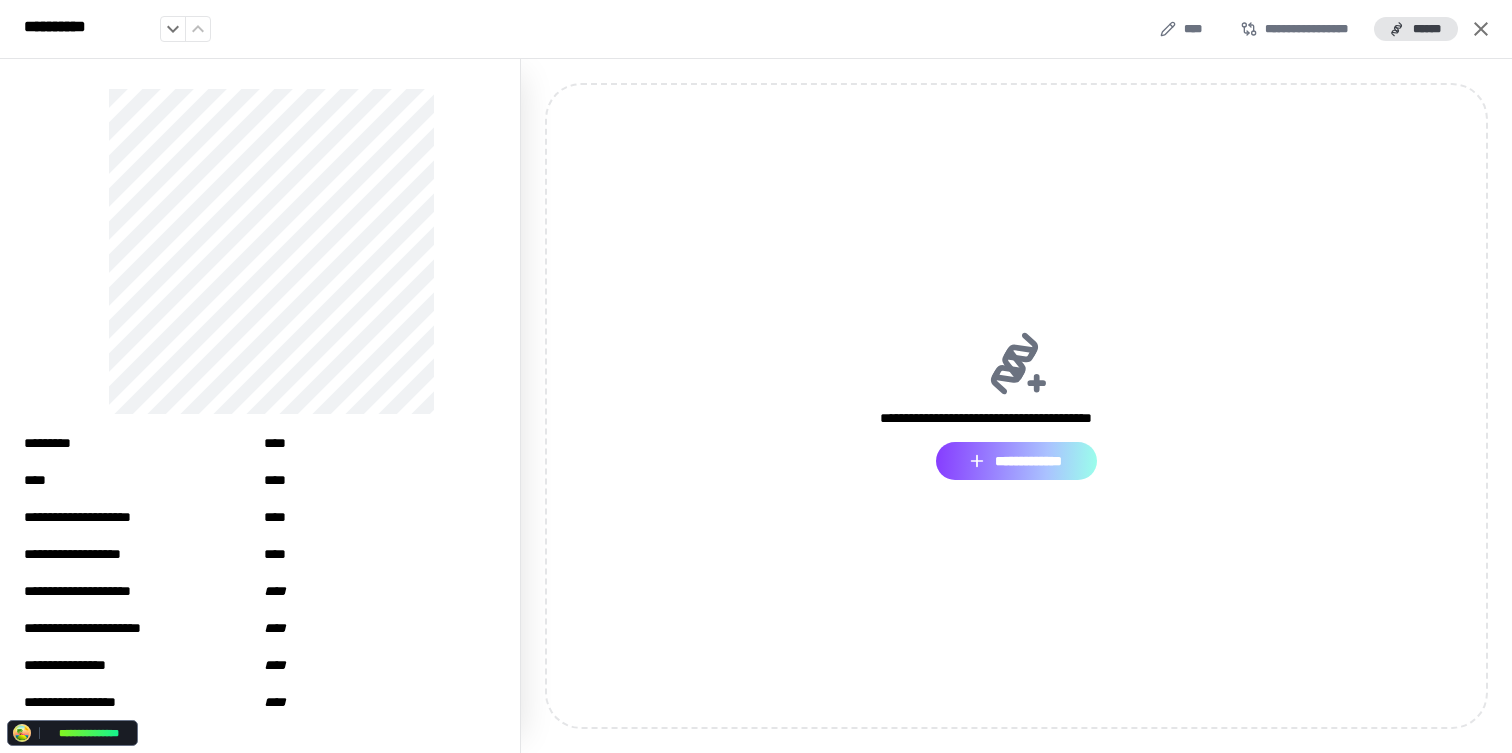 scroll, scrollTop: 0, scrollLeft: 0, axis: both 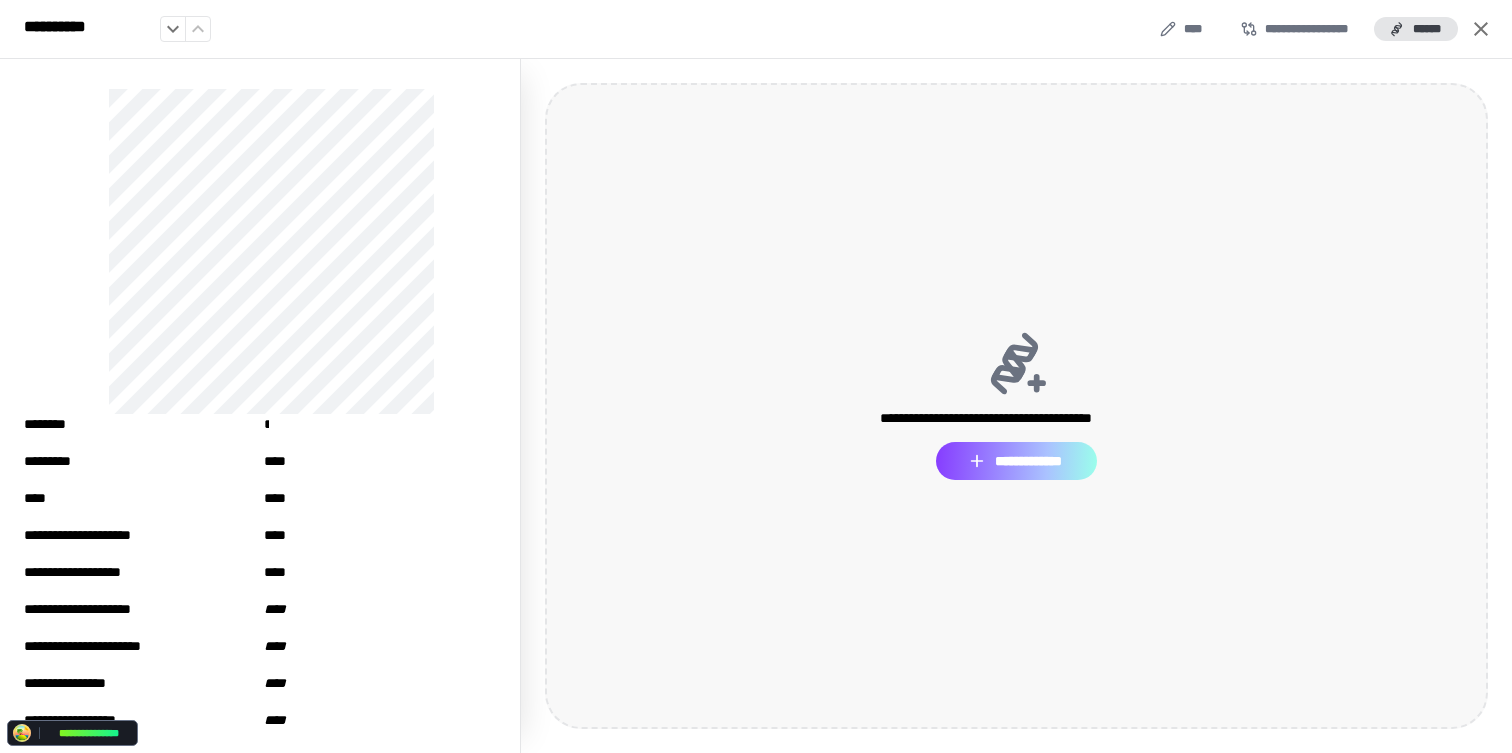 click on "**********" at bounding box center [1016, 461] 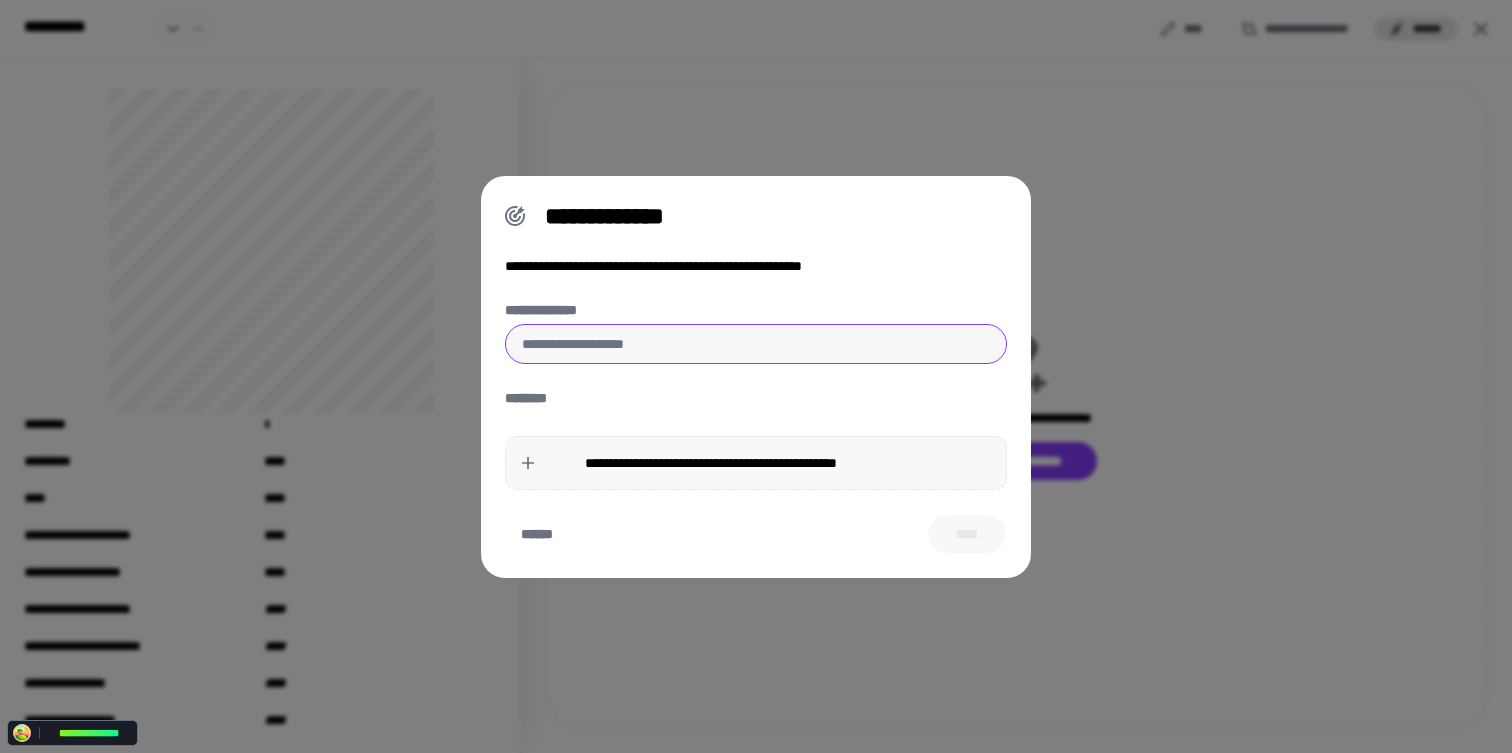 click on "**********" at bounding box center [756, 344] 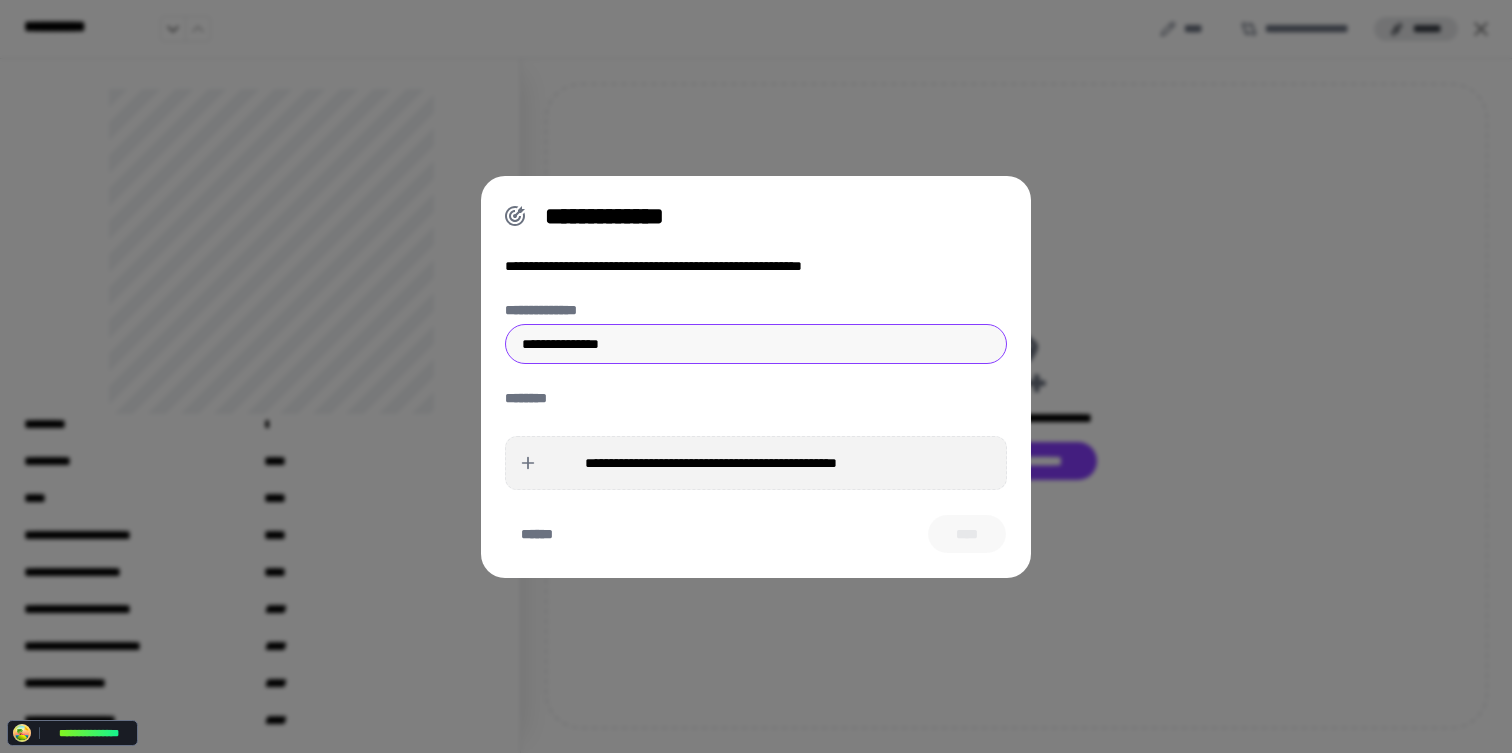 type on "**********" 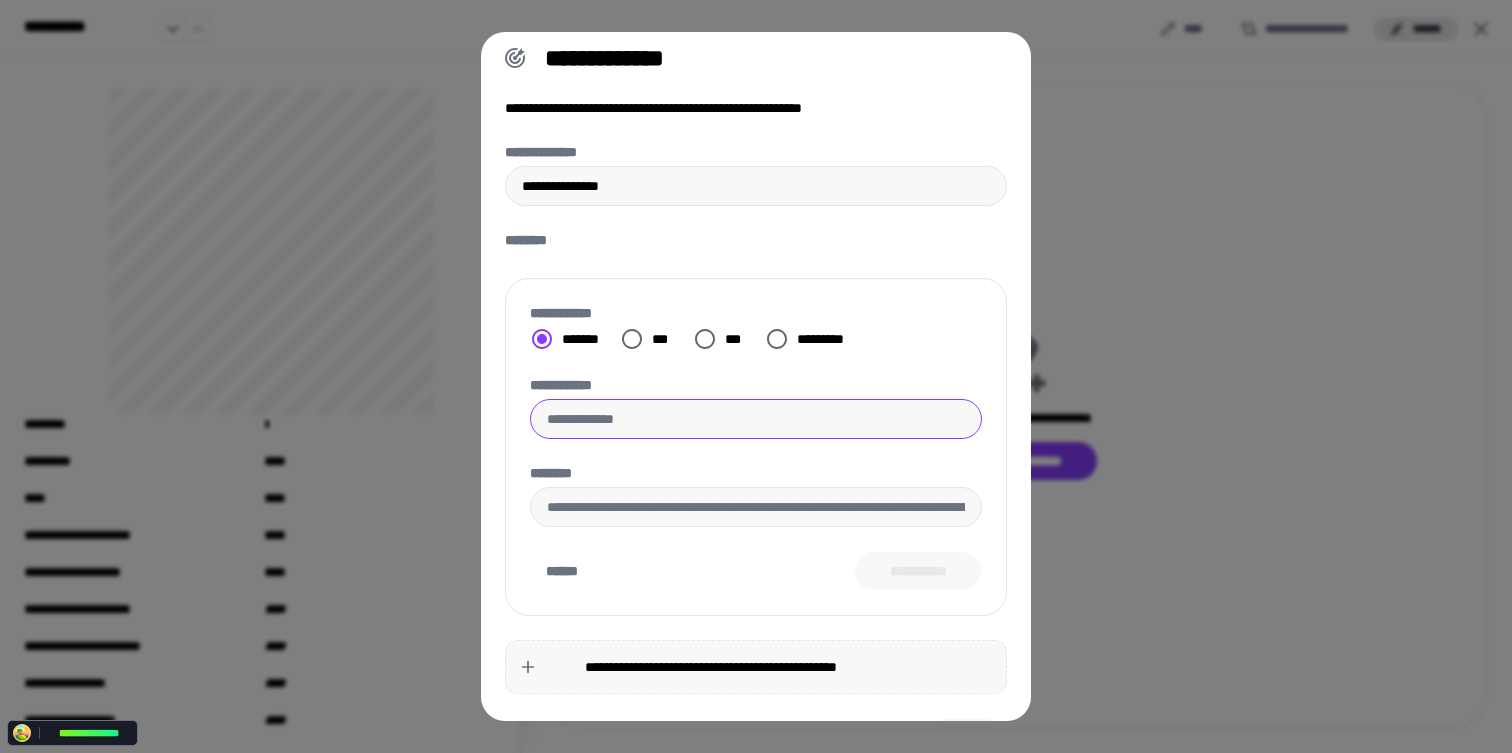 scroll, scrollTop: 0, scrollLeft: 0, axis: both 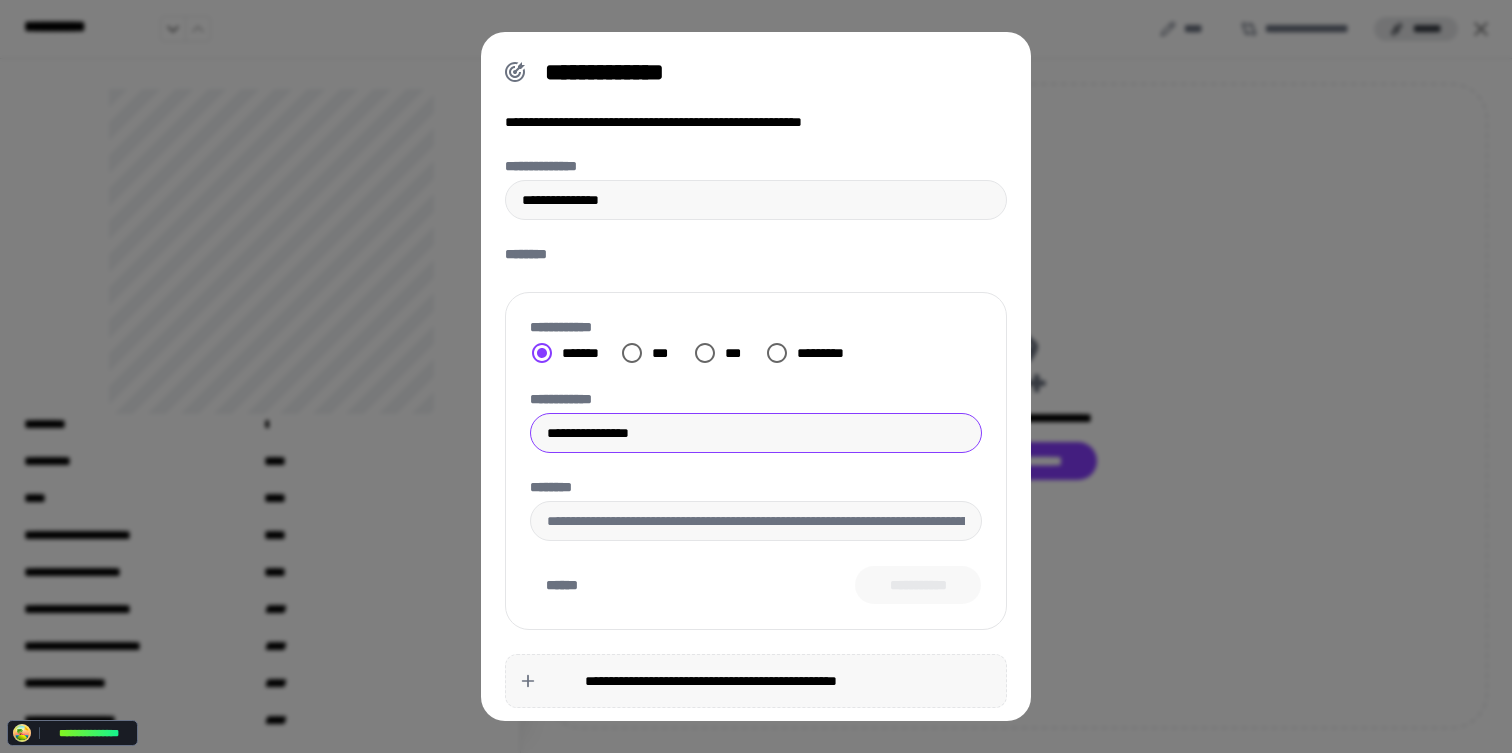 type on "**********" 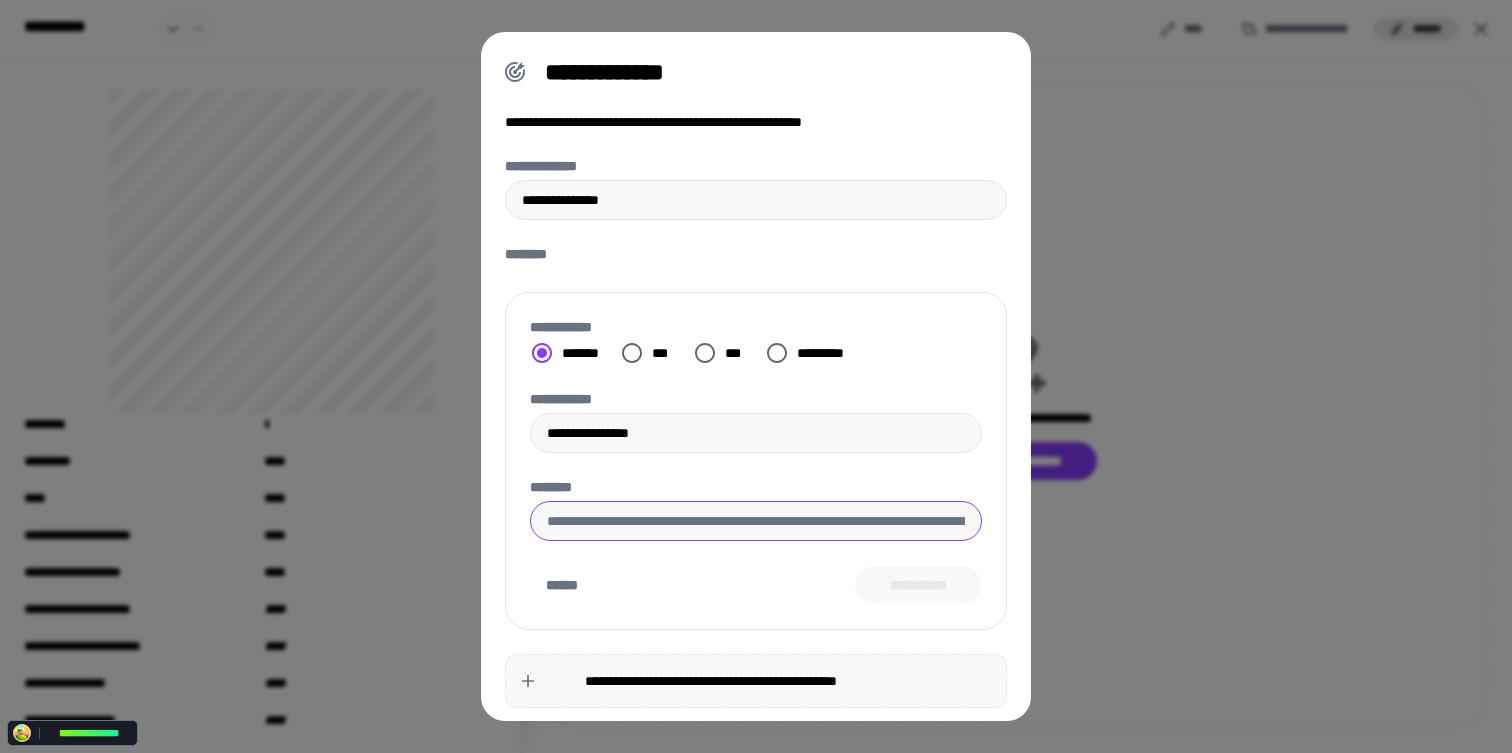 paste on "**********" 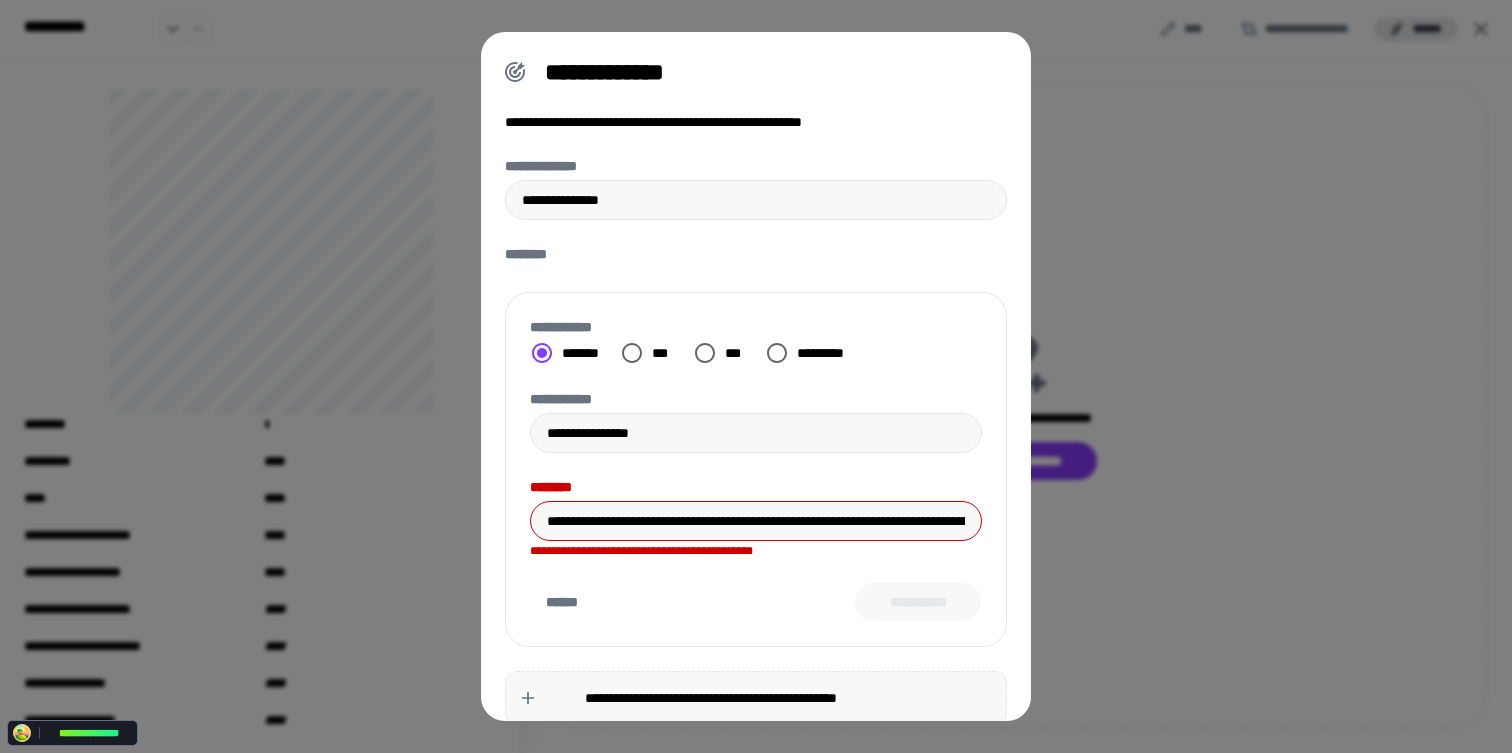 scroll, scrollTop: 0, scrollLeft: 8658, axis: horizontal 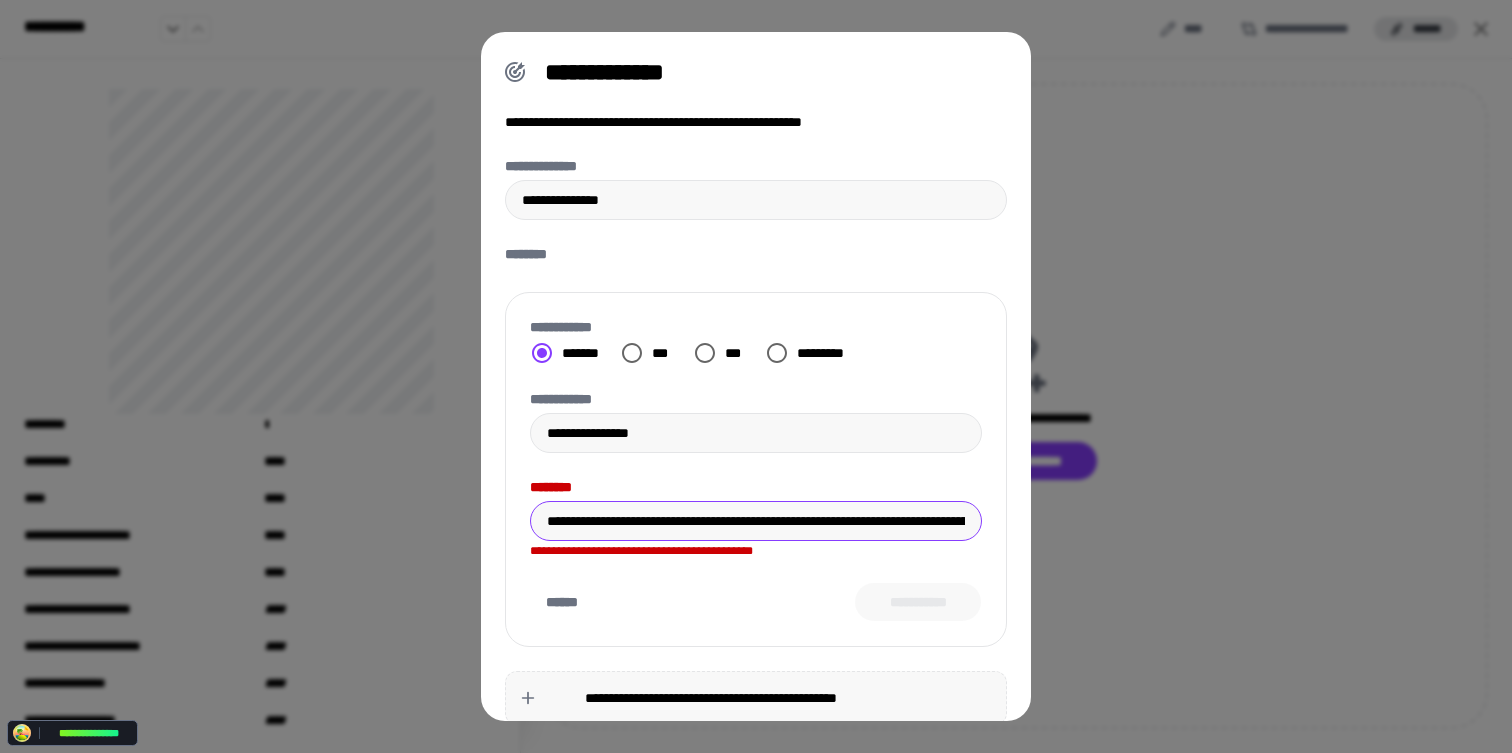 click on "**********" at bounding box center [756, 521] 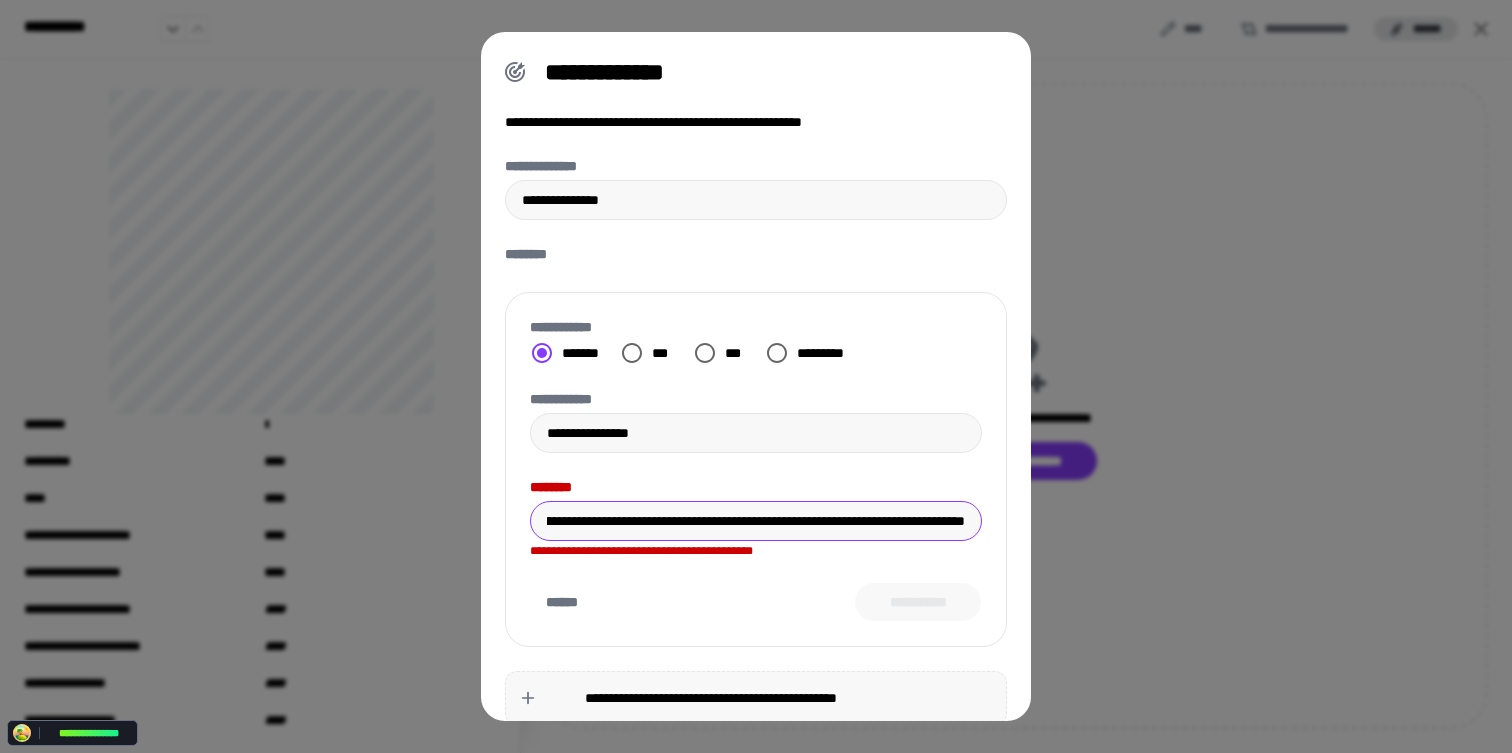 scroll, scrollTop: 0, scrollLeft: 0, axis: both 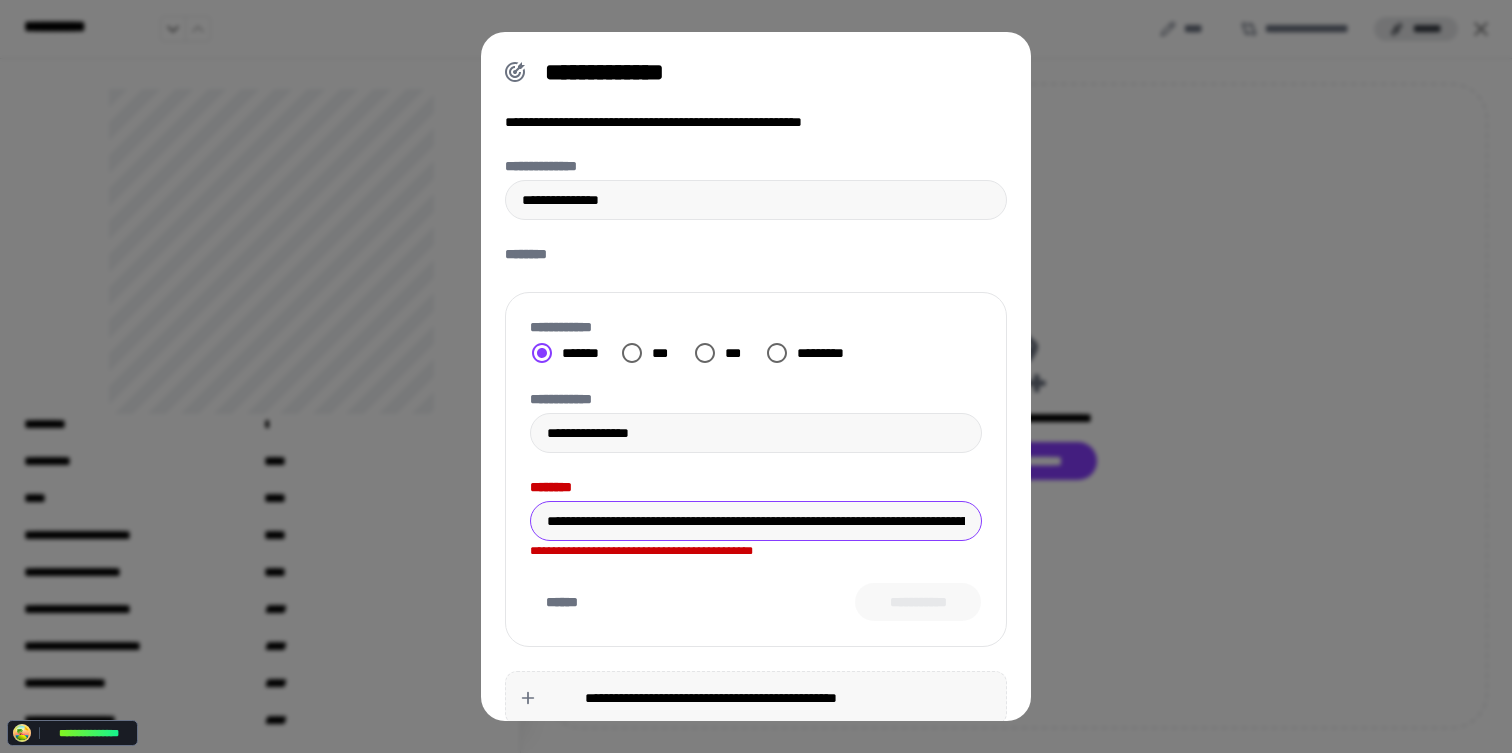 click on "**********" at bounding box center [756, 521] 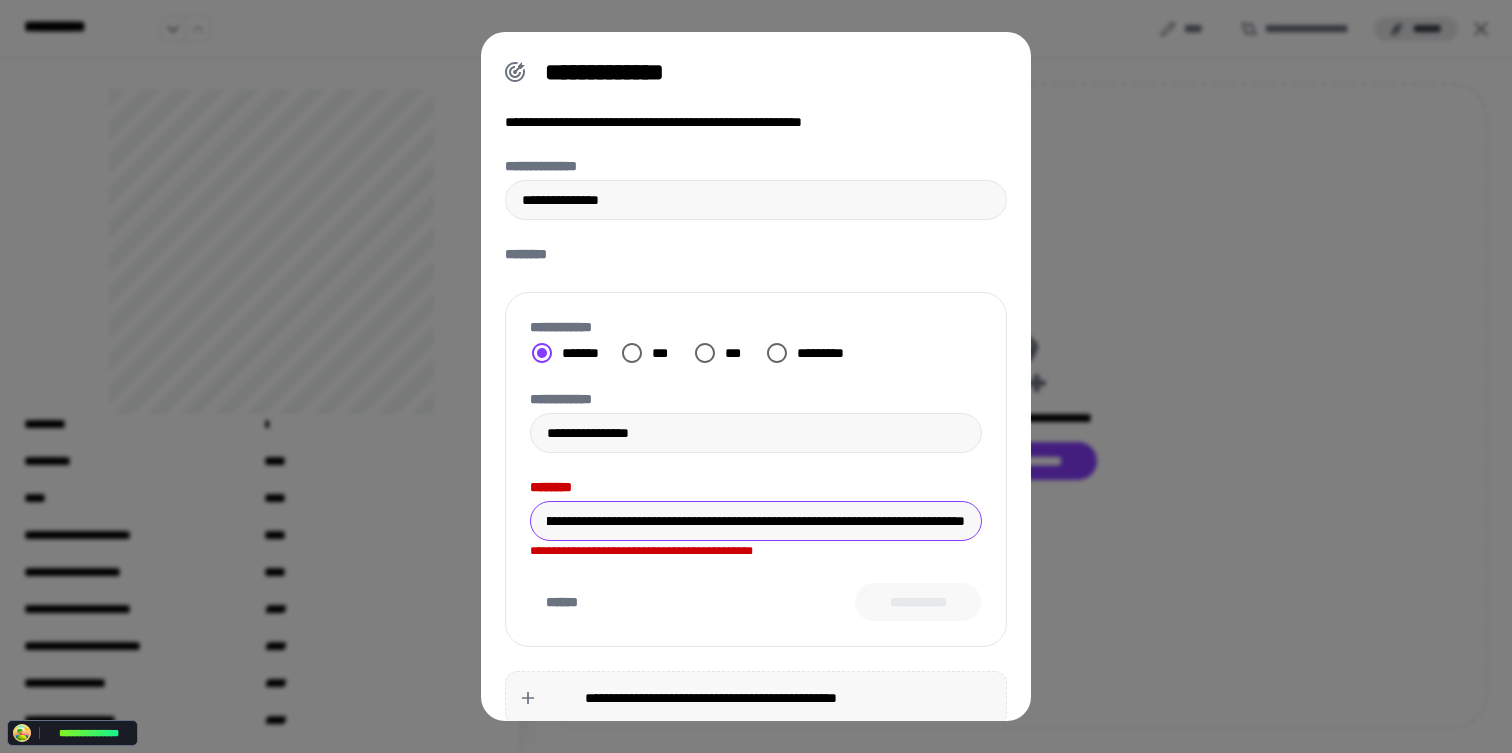 scroll, scrollTop: 0, scrollLeft: 0, axis: both 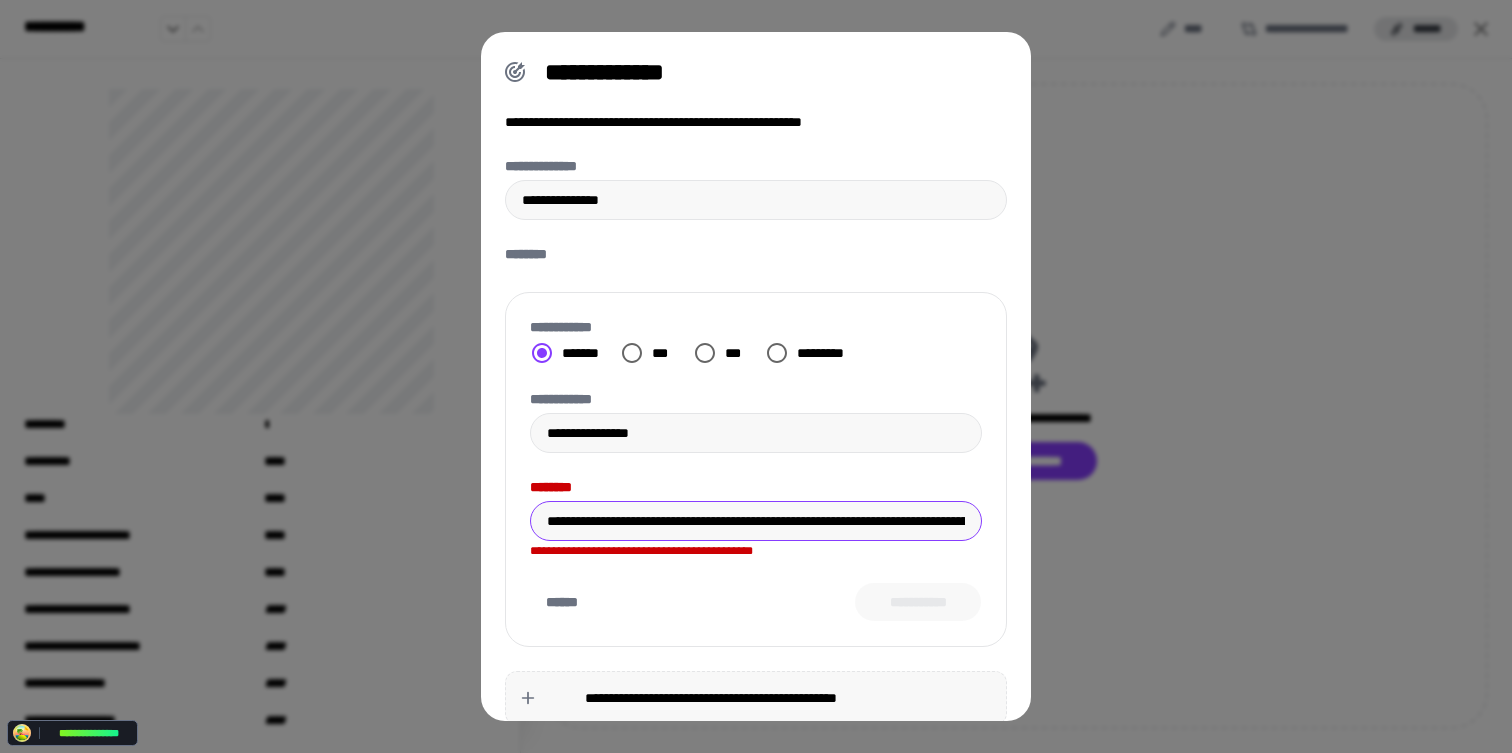click on "**********" at bounding box center (756, 521) 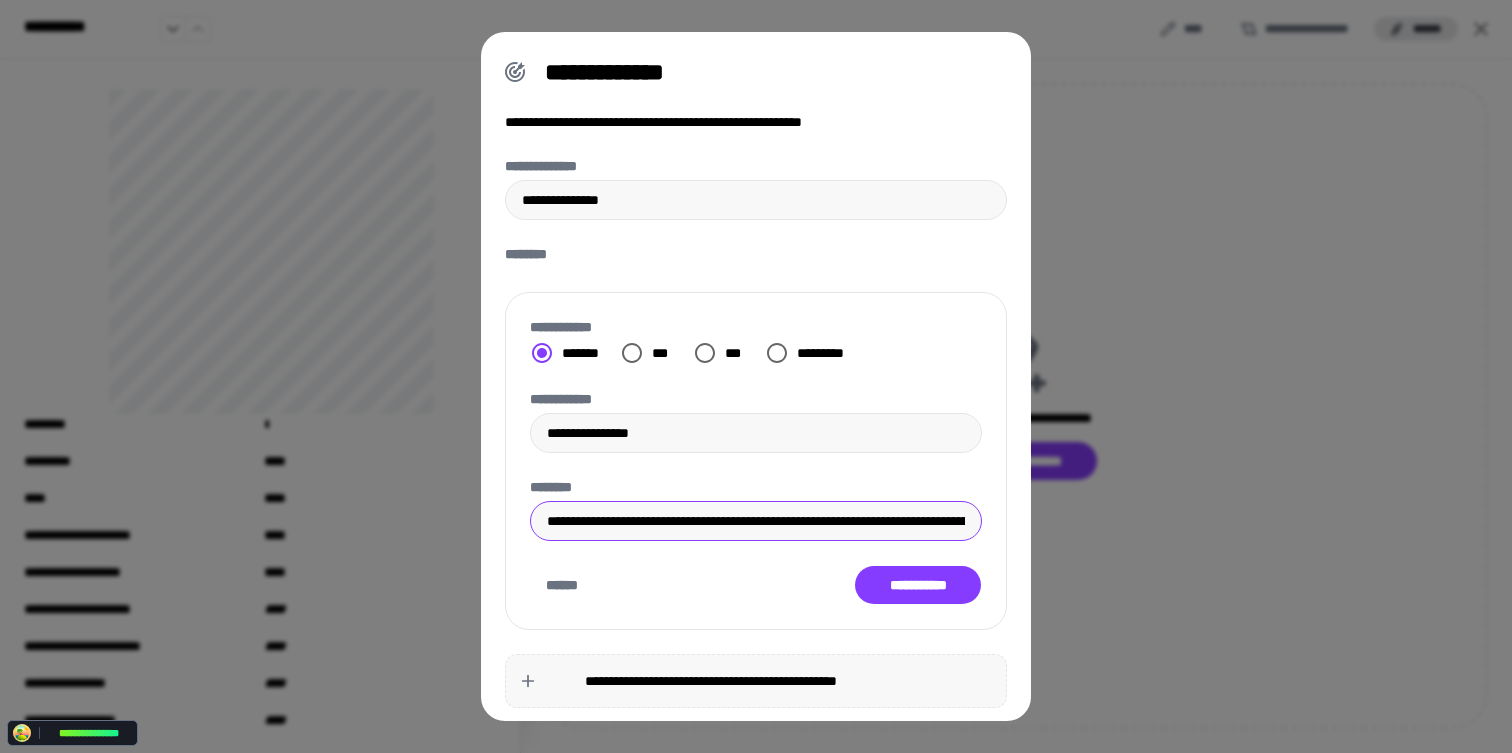 scroll, scrollTop: 0, scrollLeft: 4971, axis: horizontal 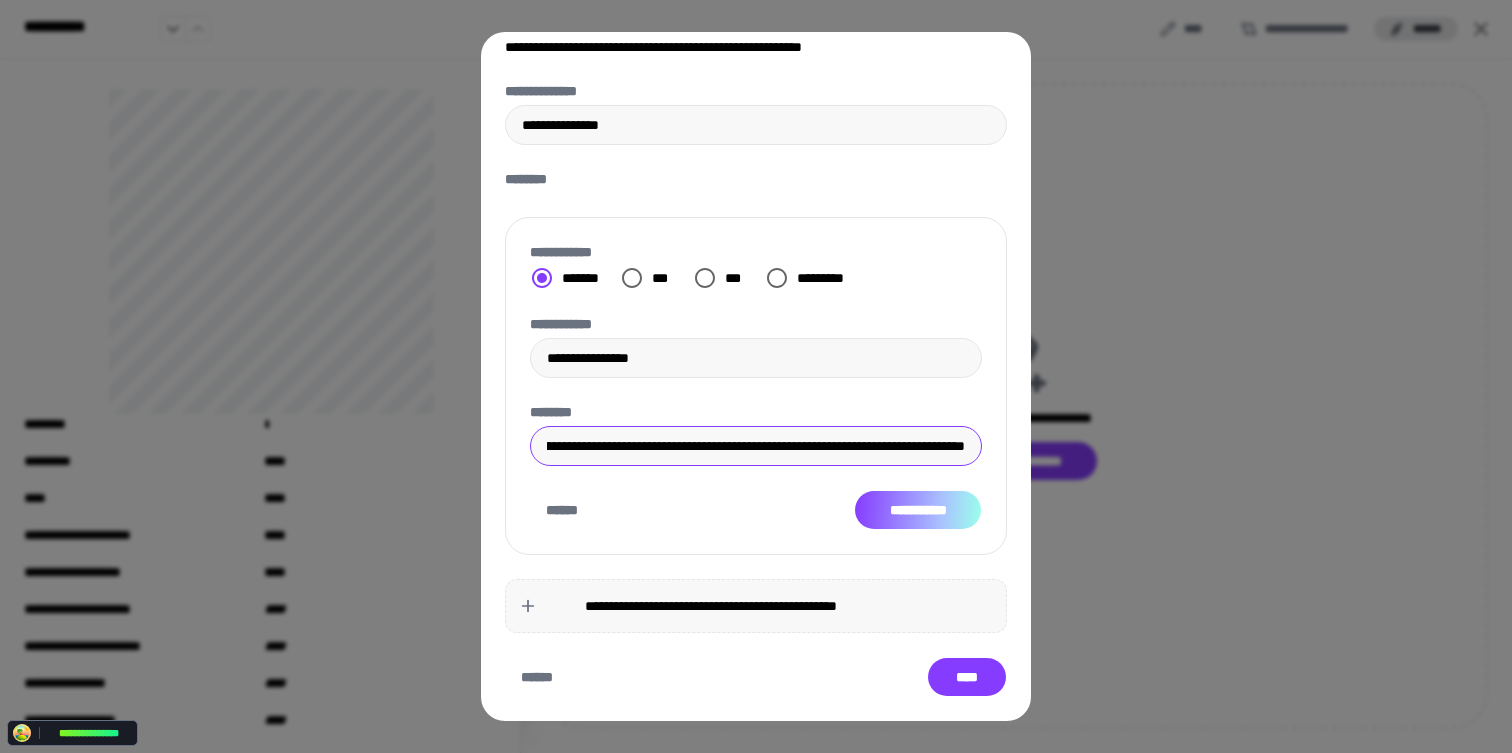 type on "**********" 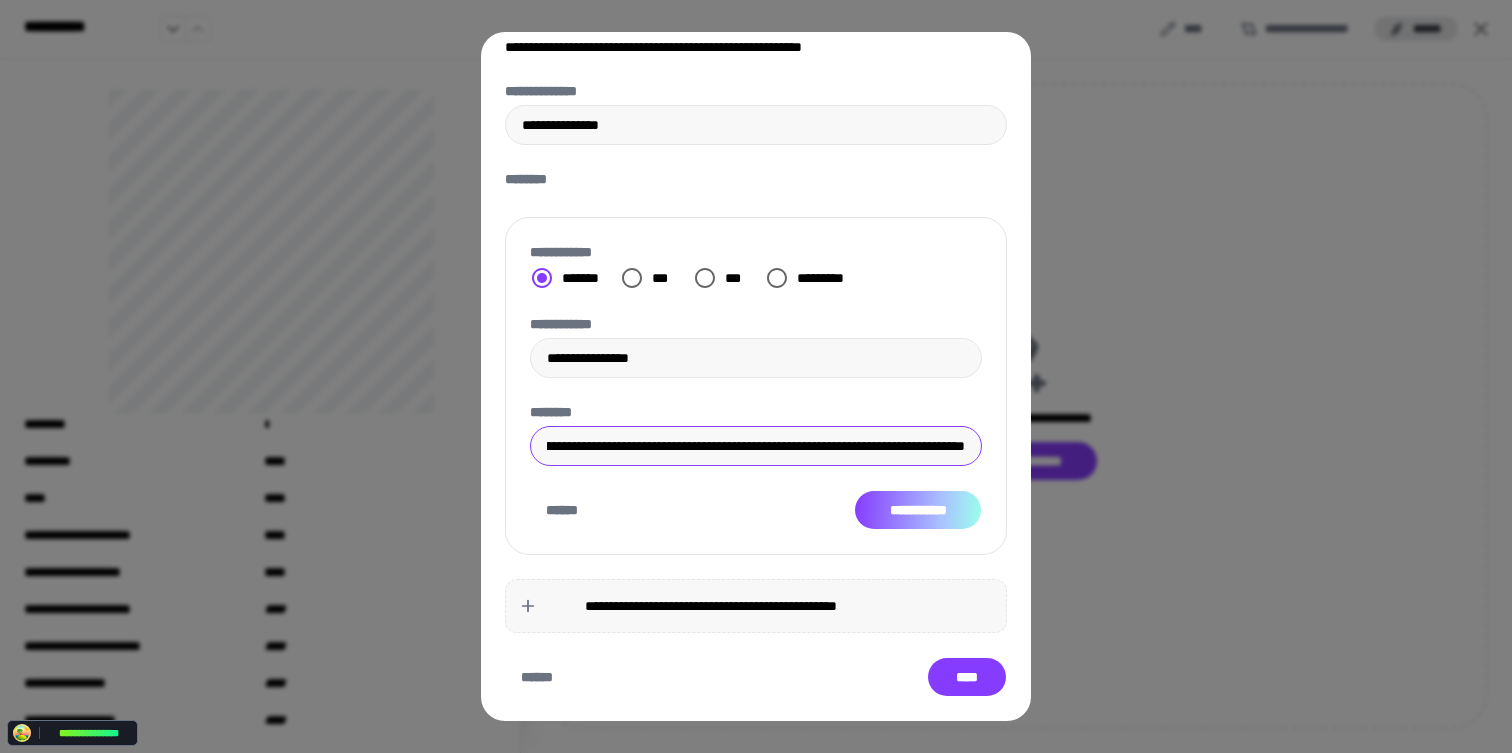 scroll, scrollTop: 0, scrollLeft: 0, axis: both 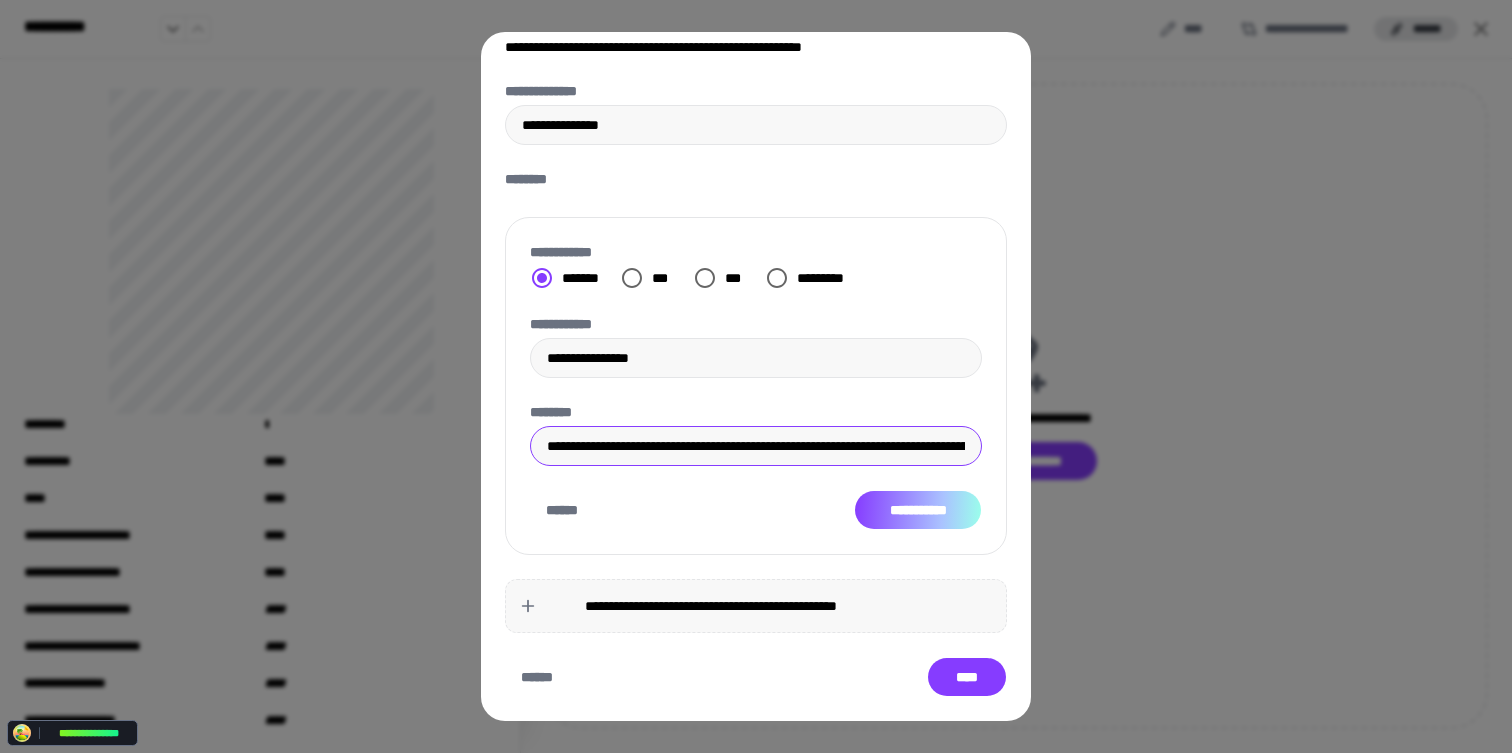 click on "**********" at bounding box center [918, 510] 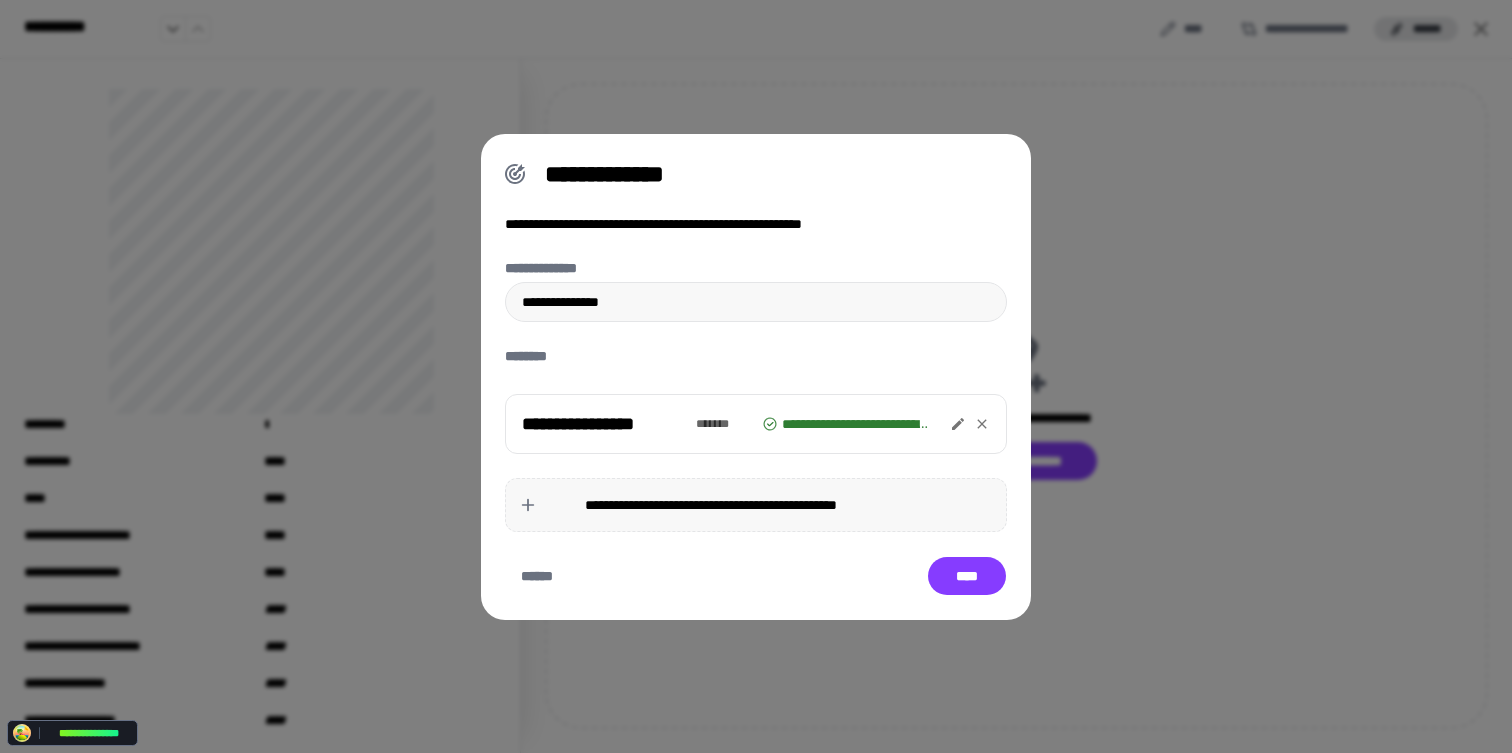 scroll, scrollTop: 0, scrollLeft: 0, axis: both 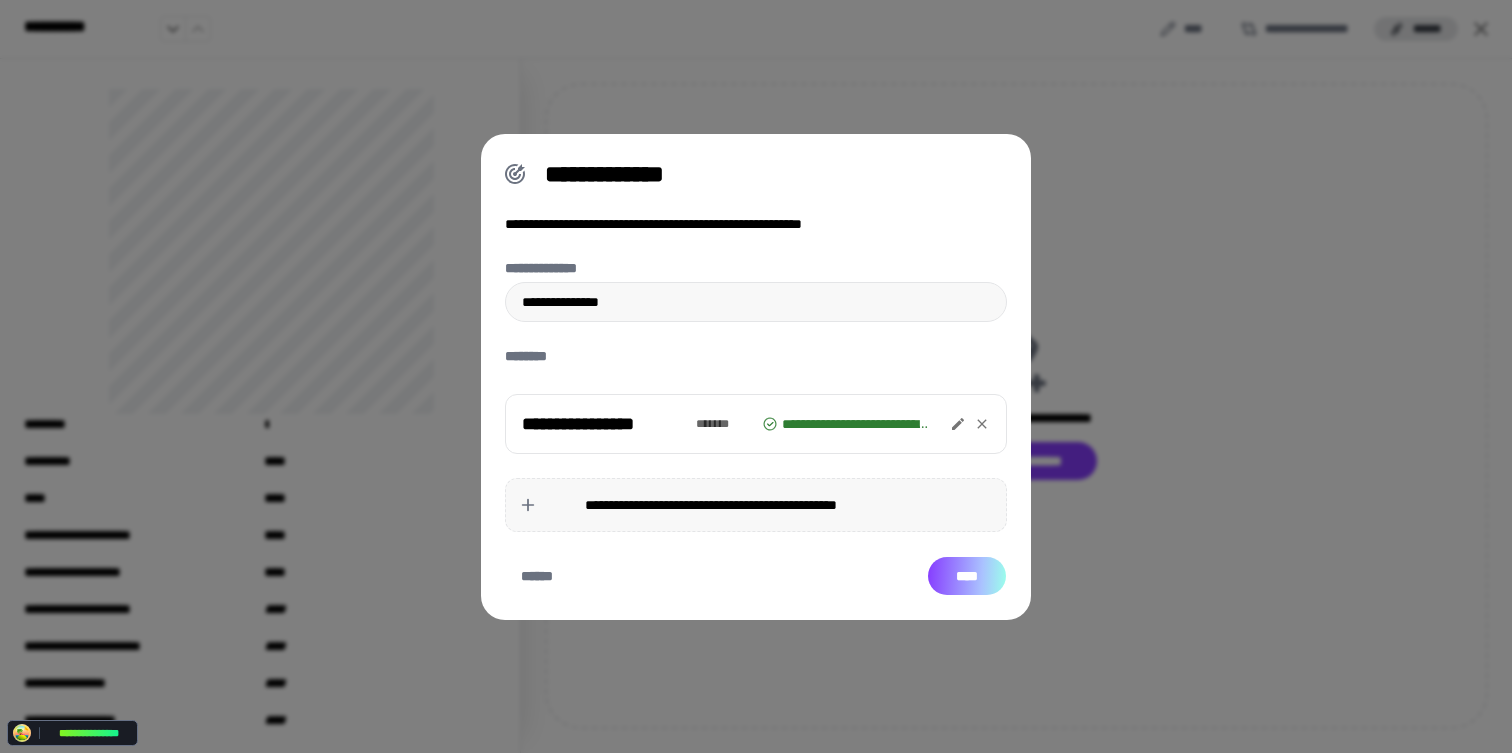 click on "****" at bounding box center (967, 576) 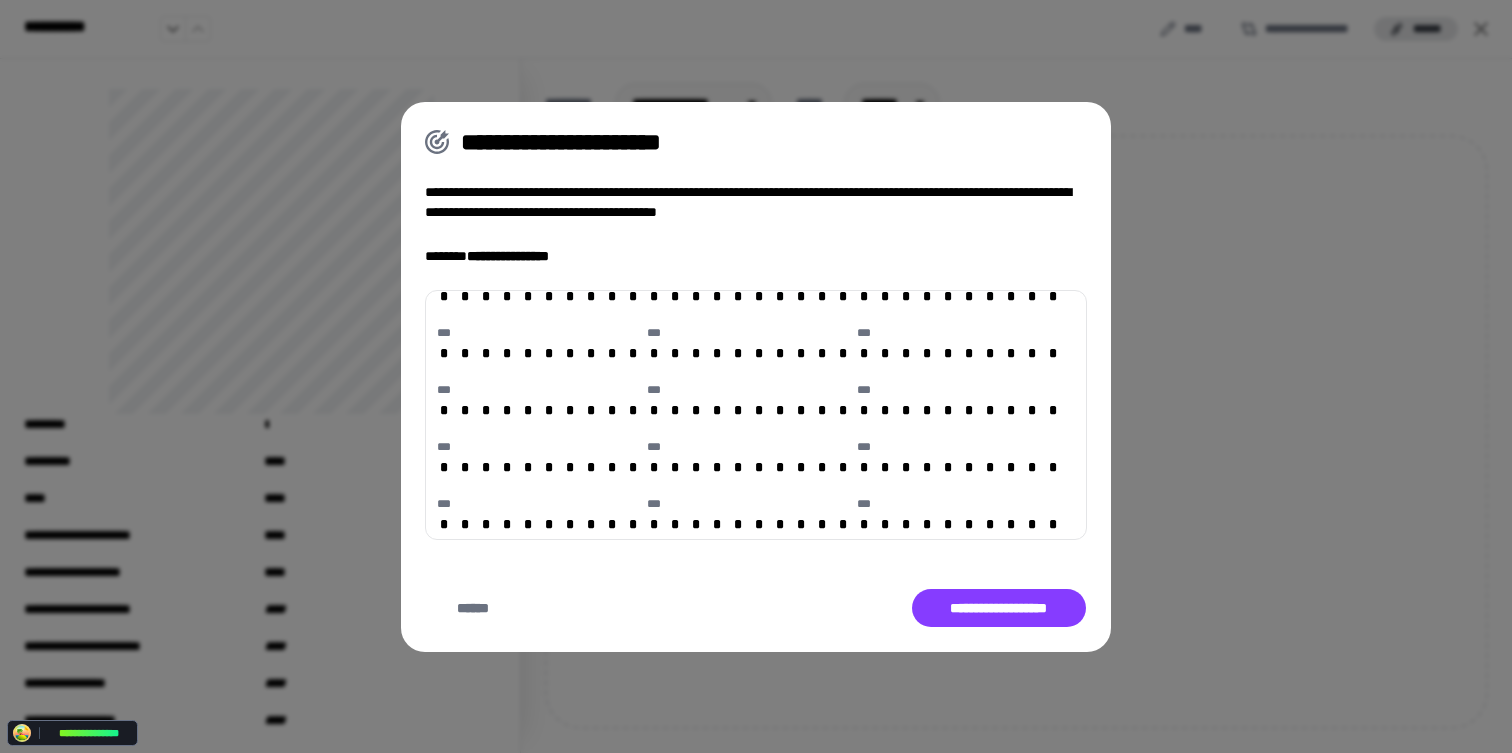 scroll, scrollTop: 0, scrollLeft: 0, axis: both 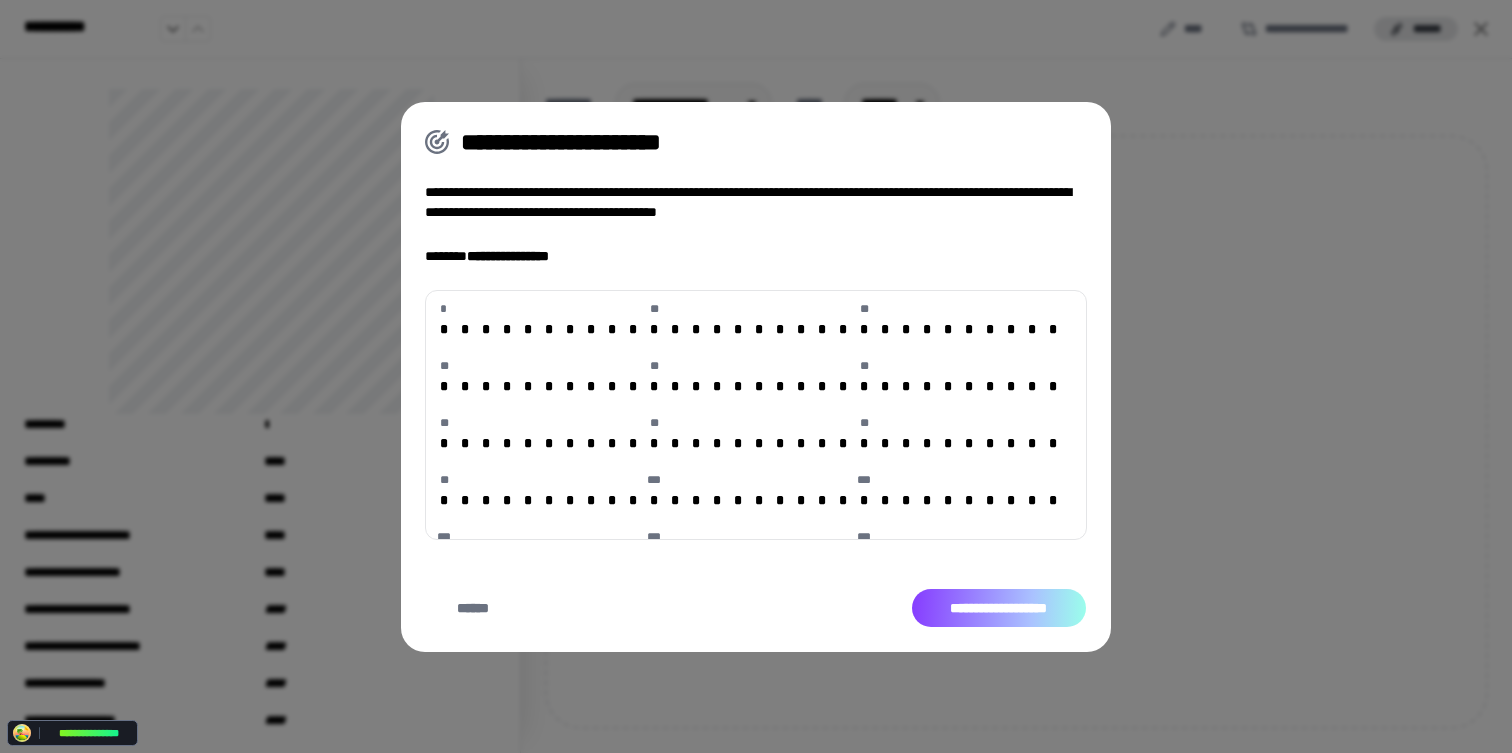click on "**********" at bounding box center (999, 608) 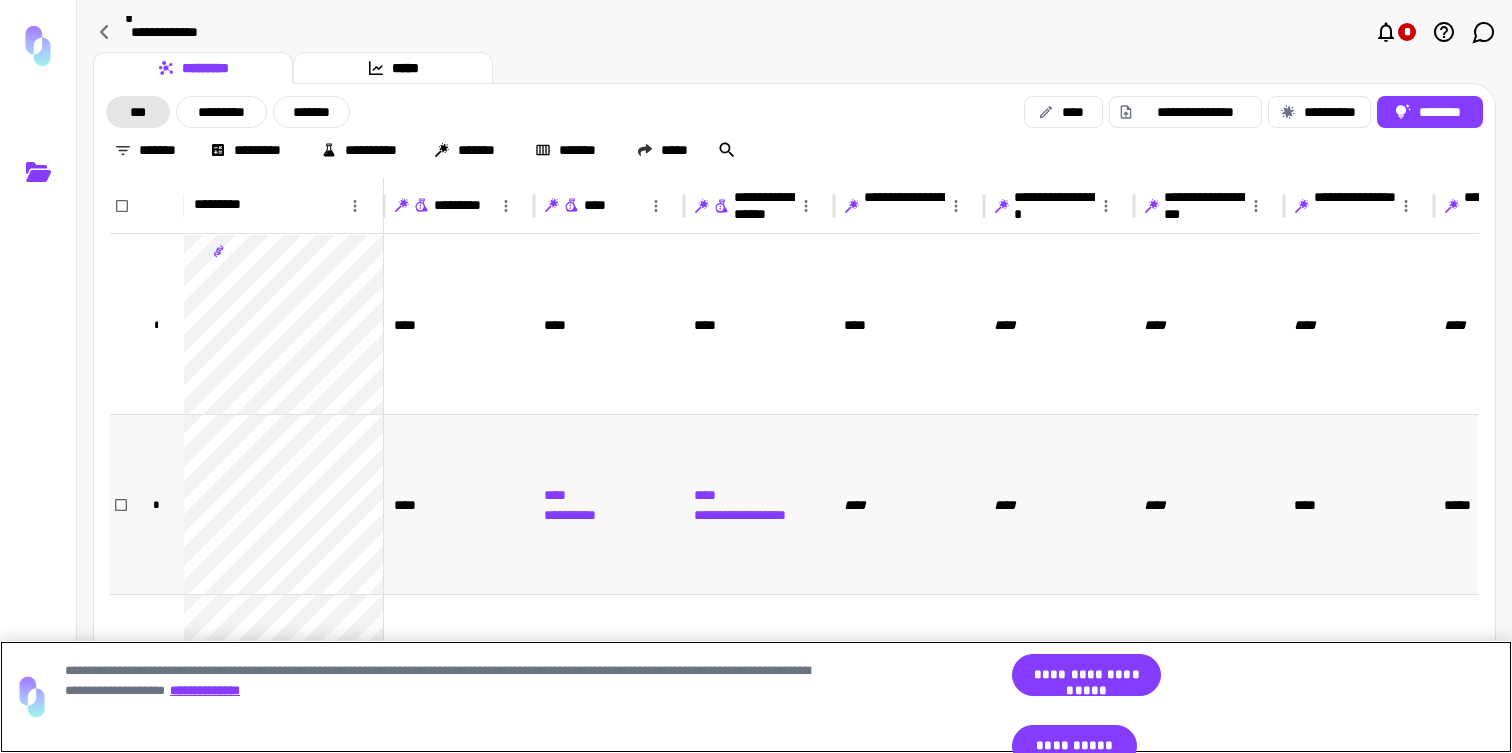 scroll, scrollTop: 0, scrollLeft: 0, axis: both 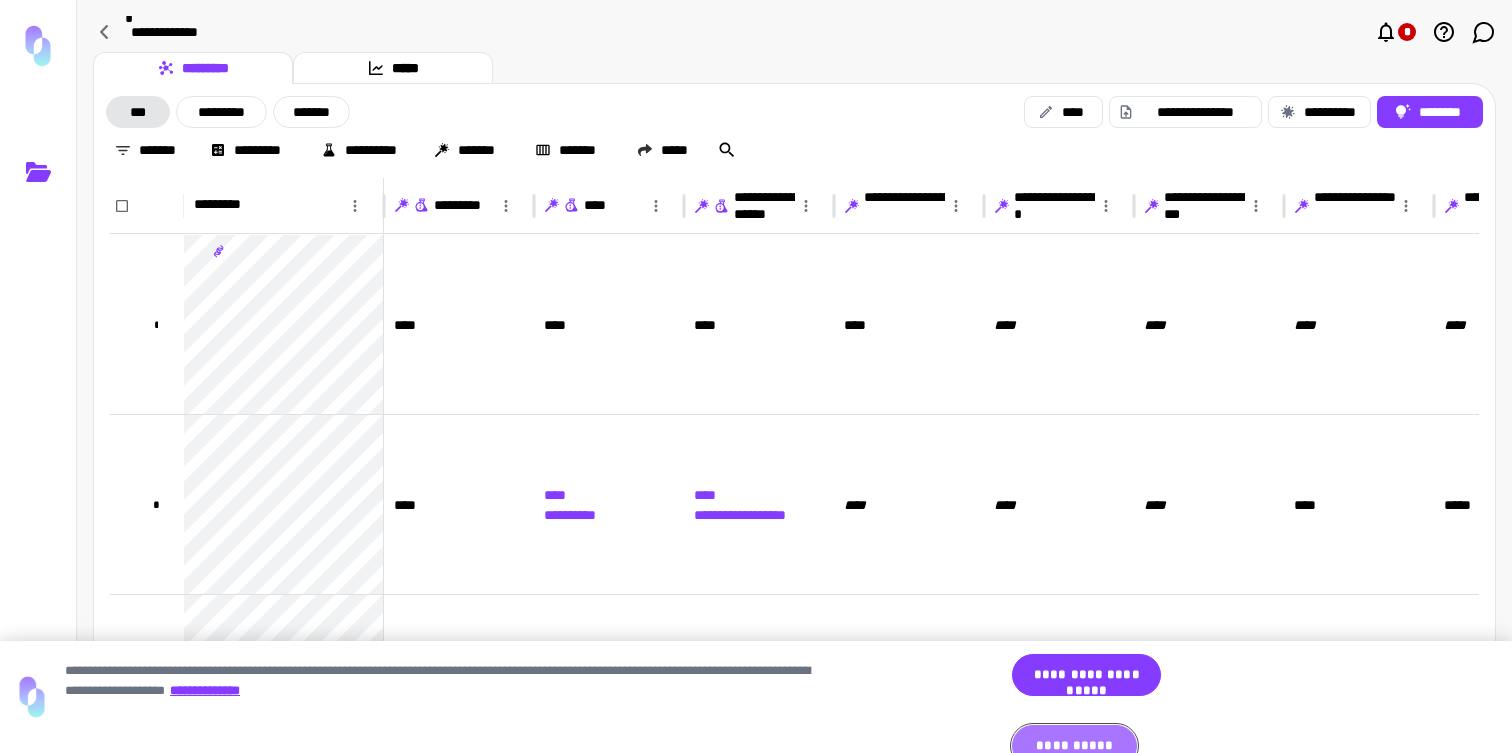 click on "**********" at bounding box center [1074, 746] 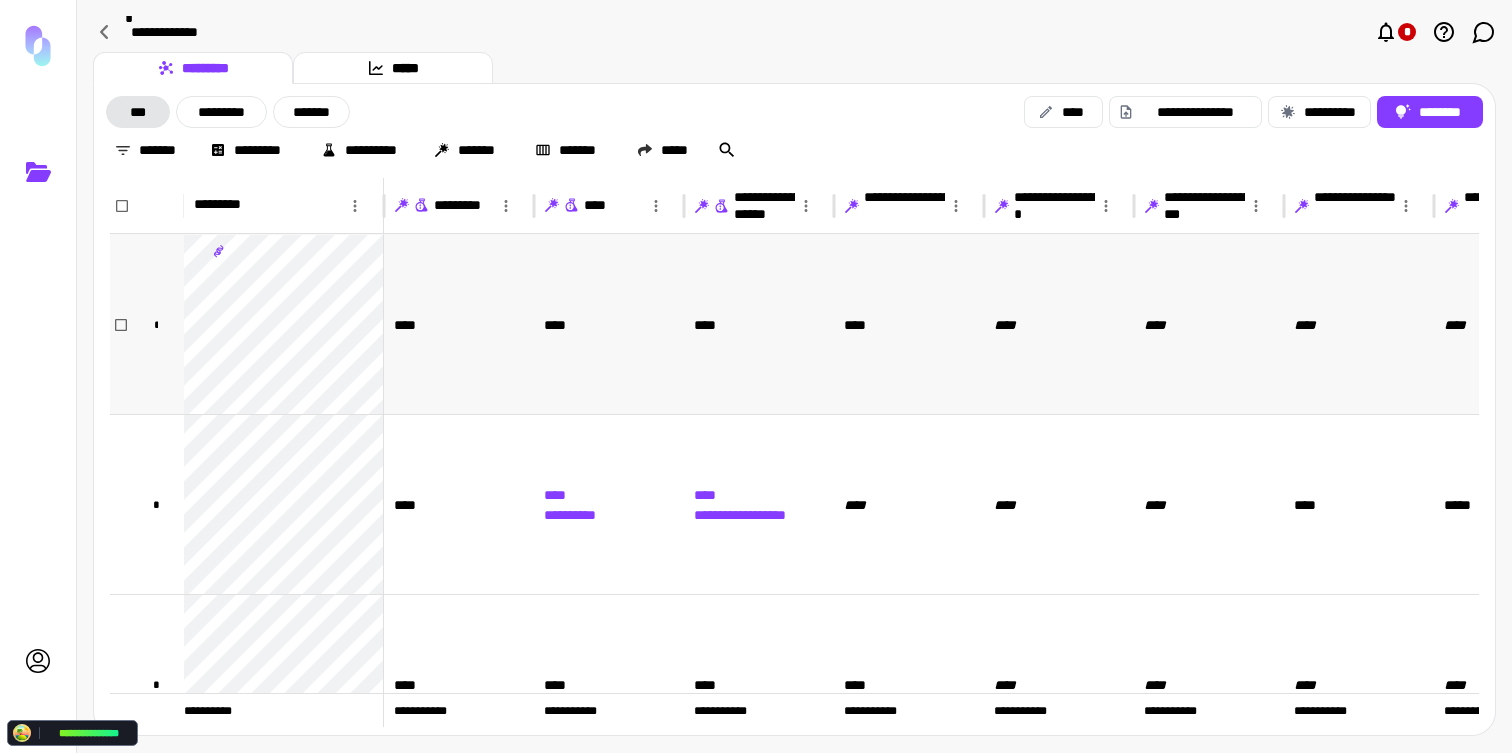 click on "****" at bounding box center [909, 324] 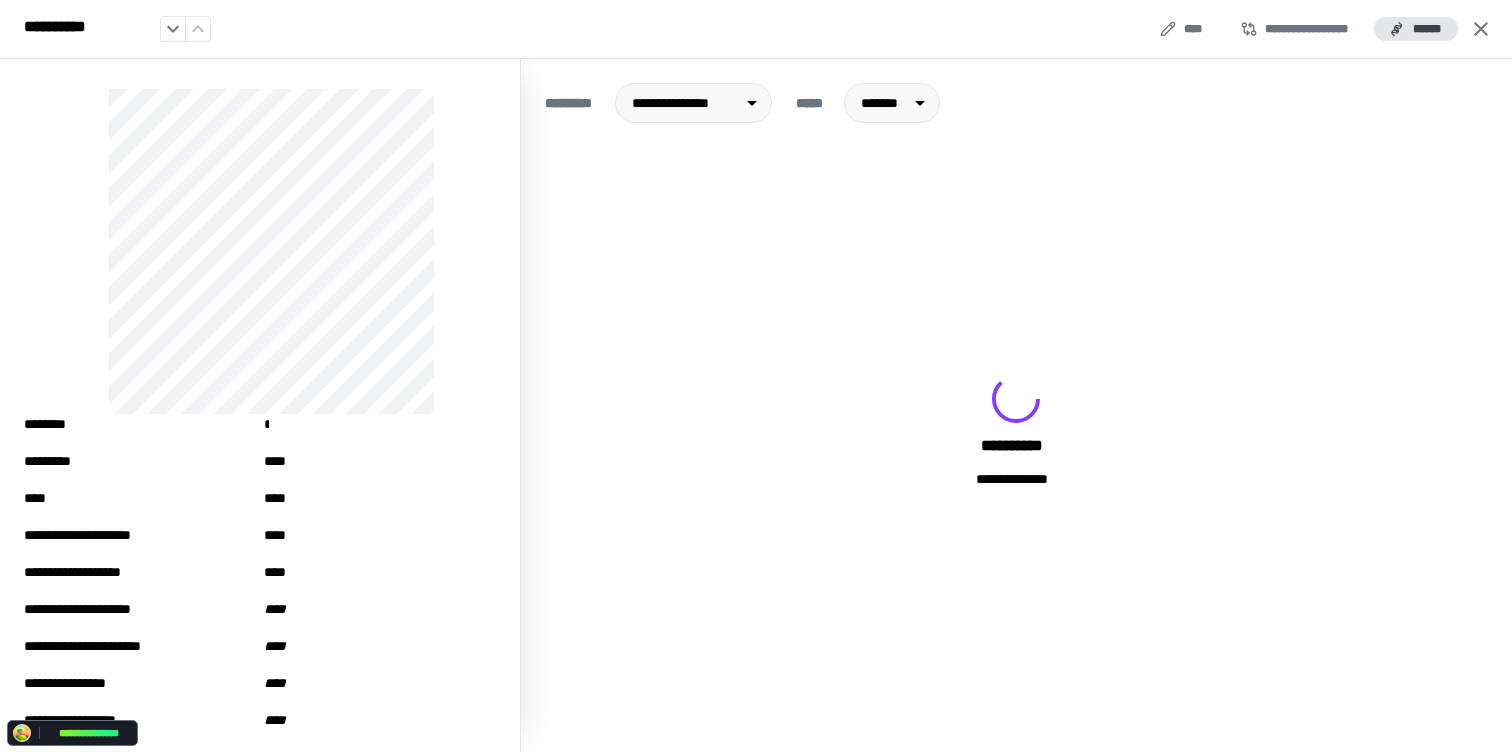 click 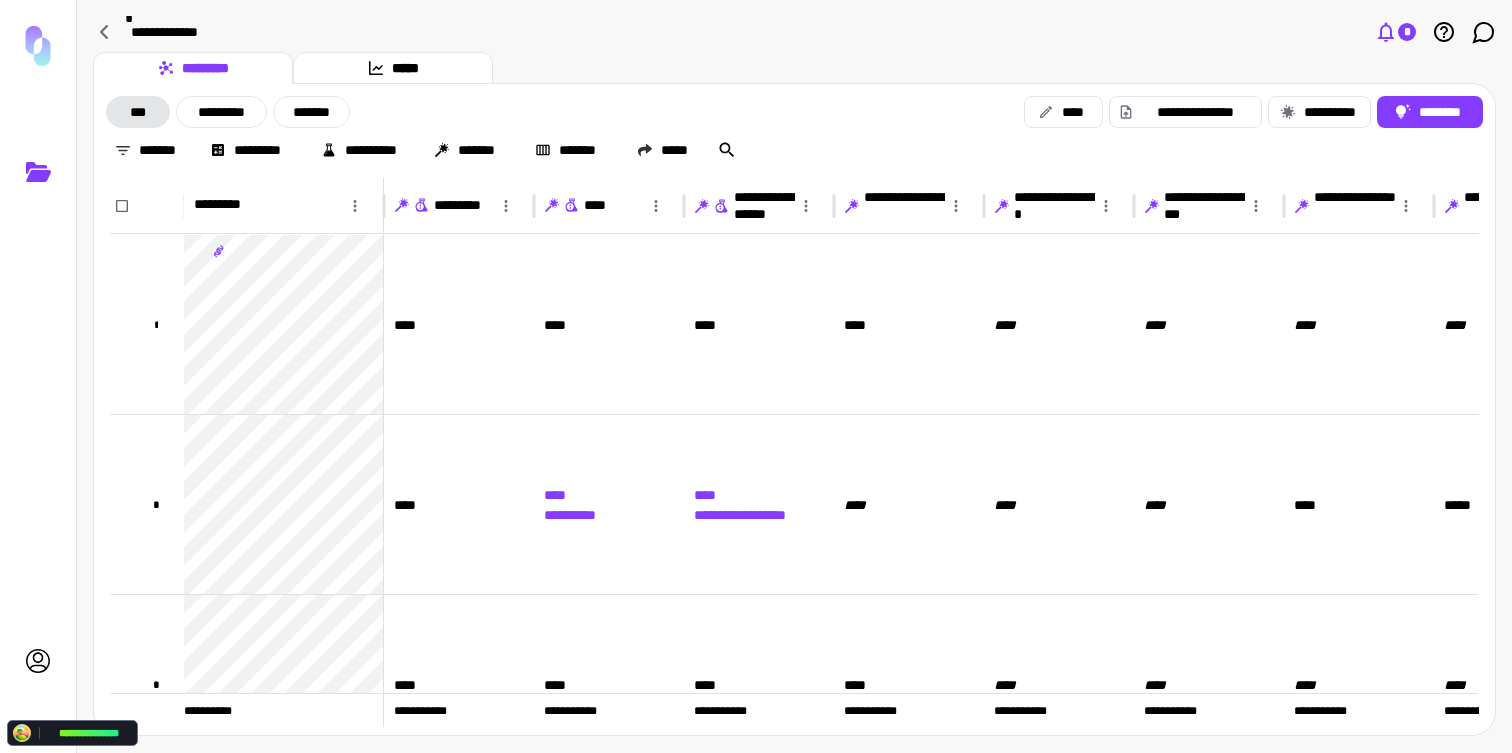 click on "*" at bounding box center (1407, 32) 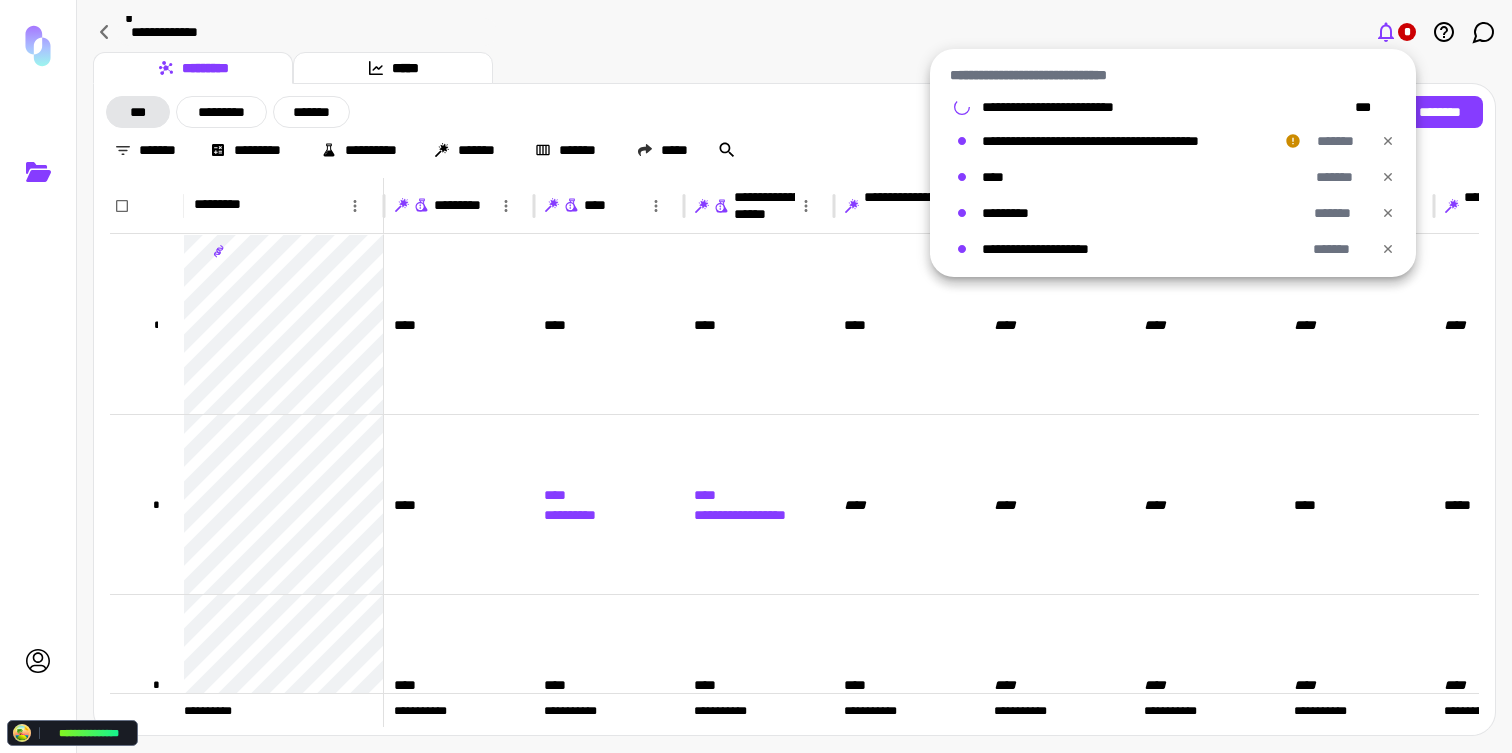 click at bounding box center [756, 376] 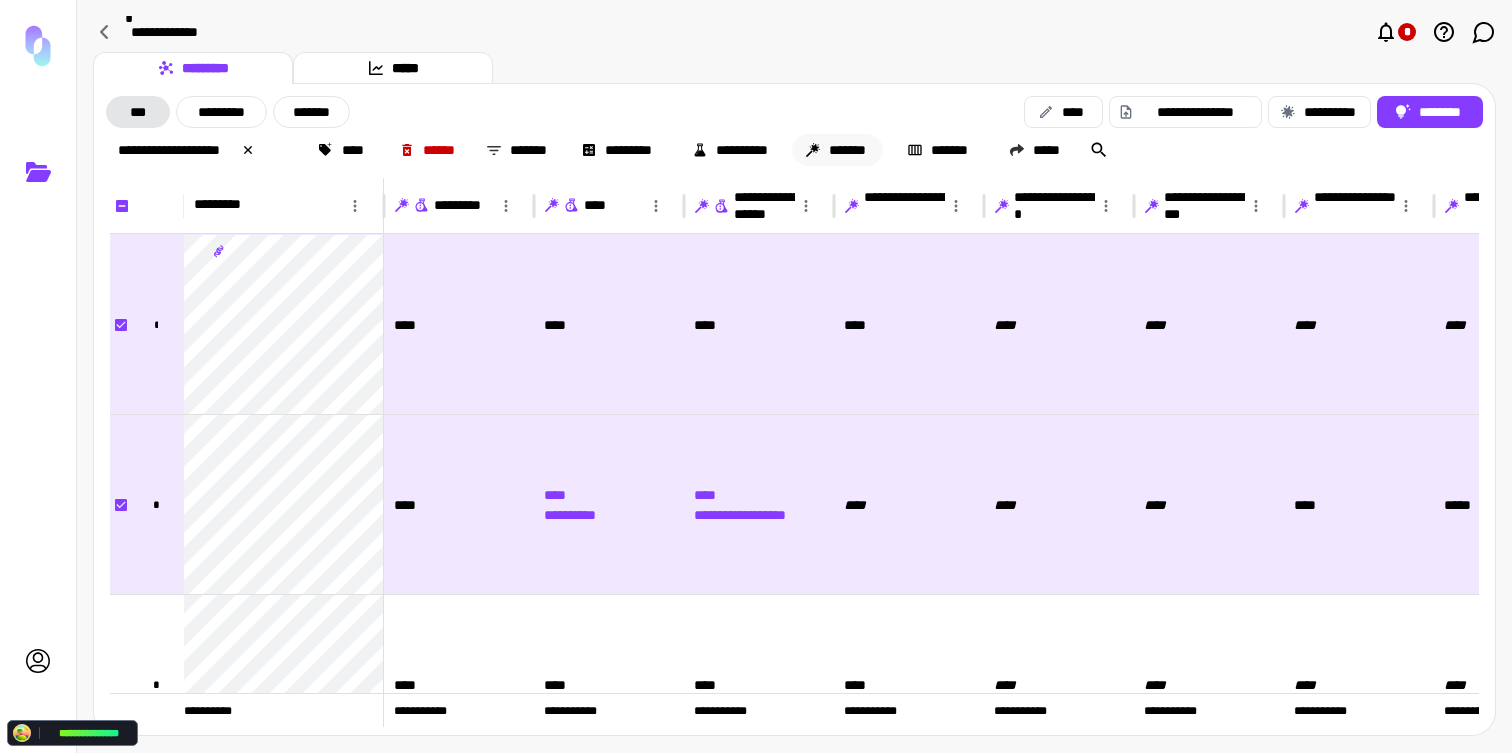 click on "*******" at bounding box center [837, 150] 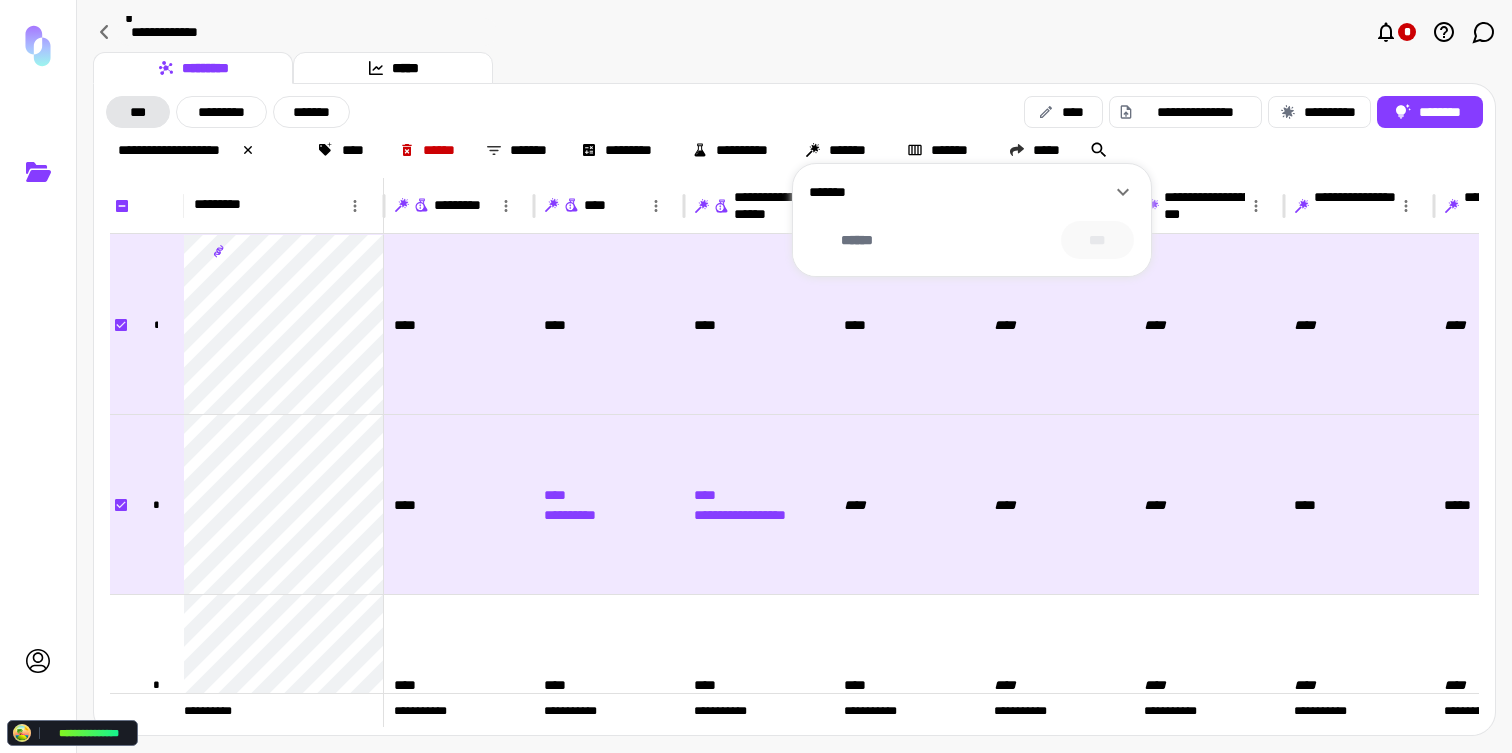 click on "*******" at bounding box center (960, 192) 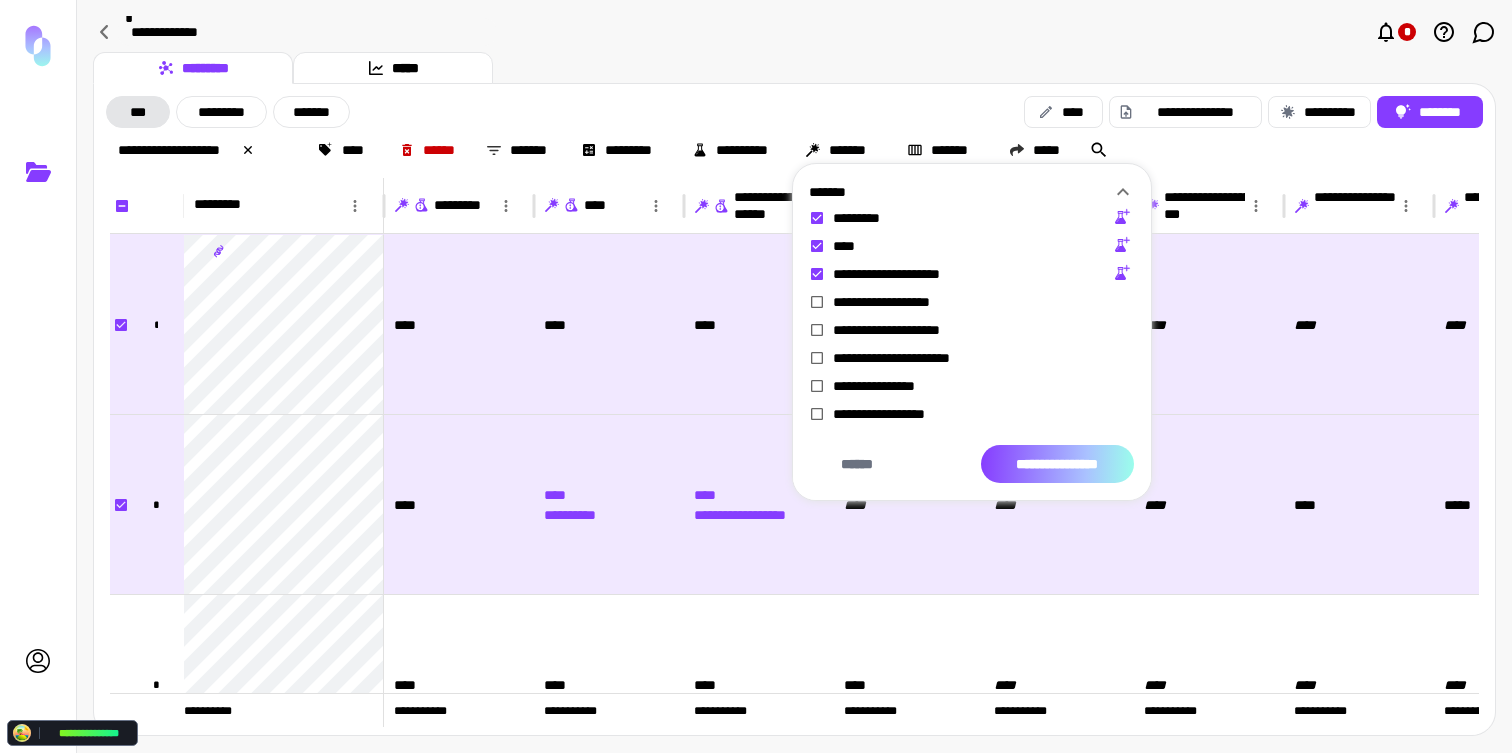 click on "**********" at bounding box center [1057, 464] 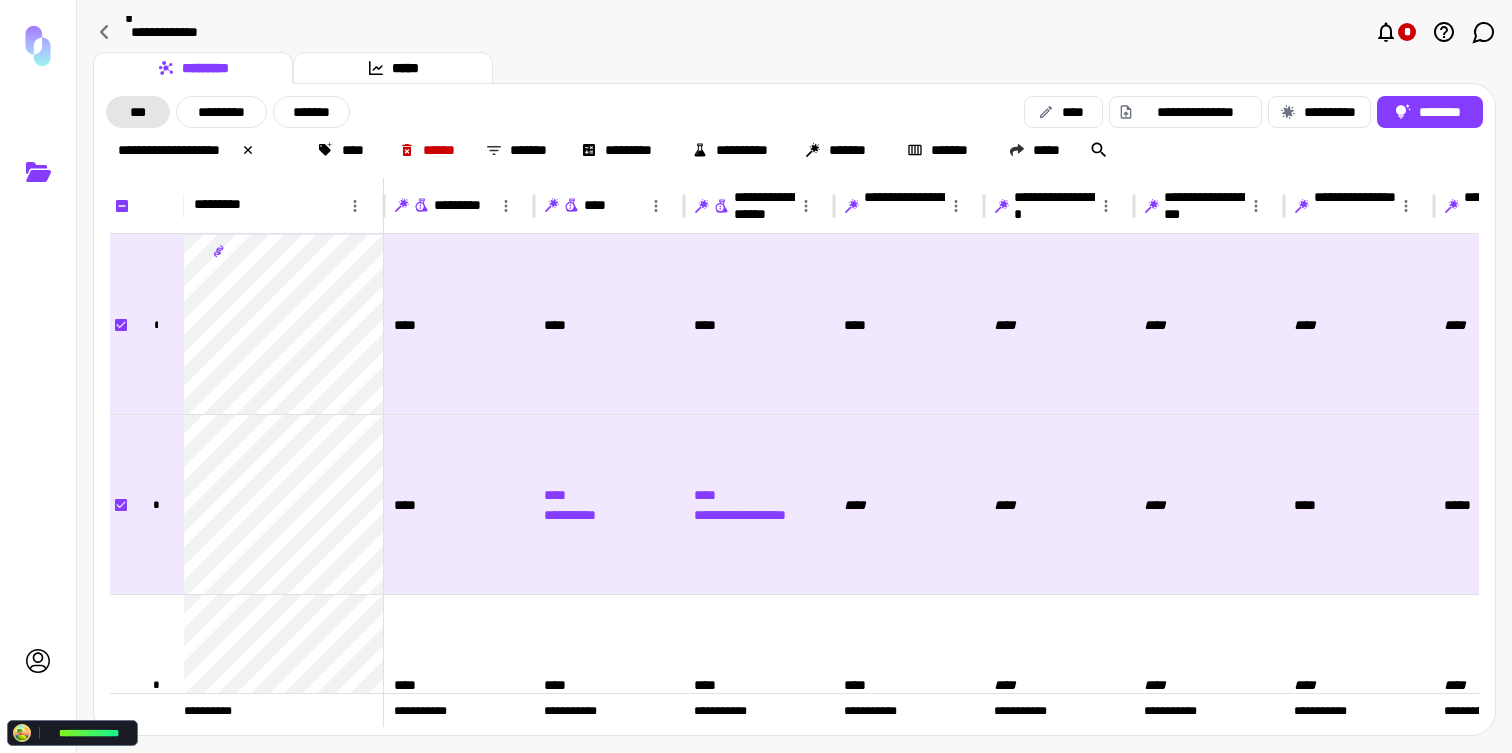click on "**********" at bounding box center [794, 32] 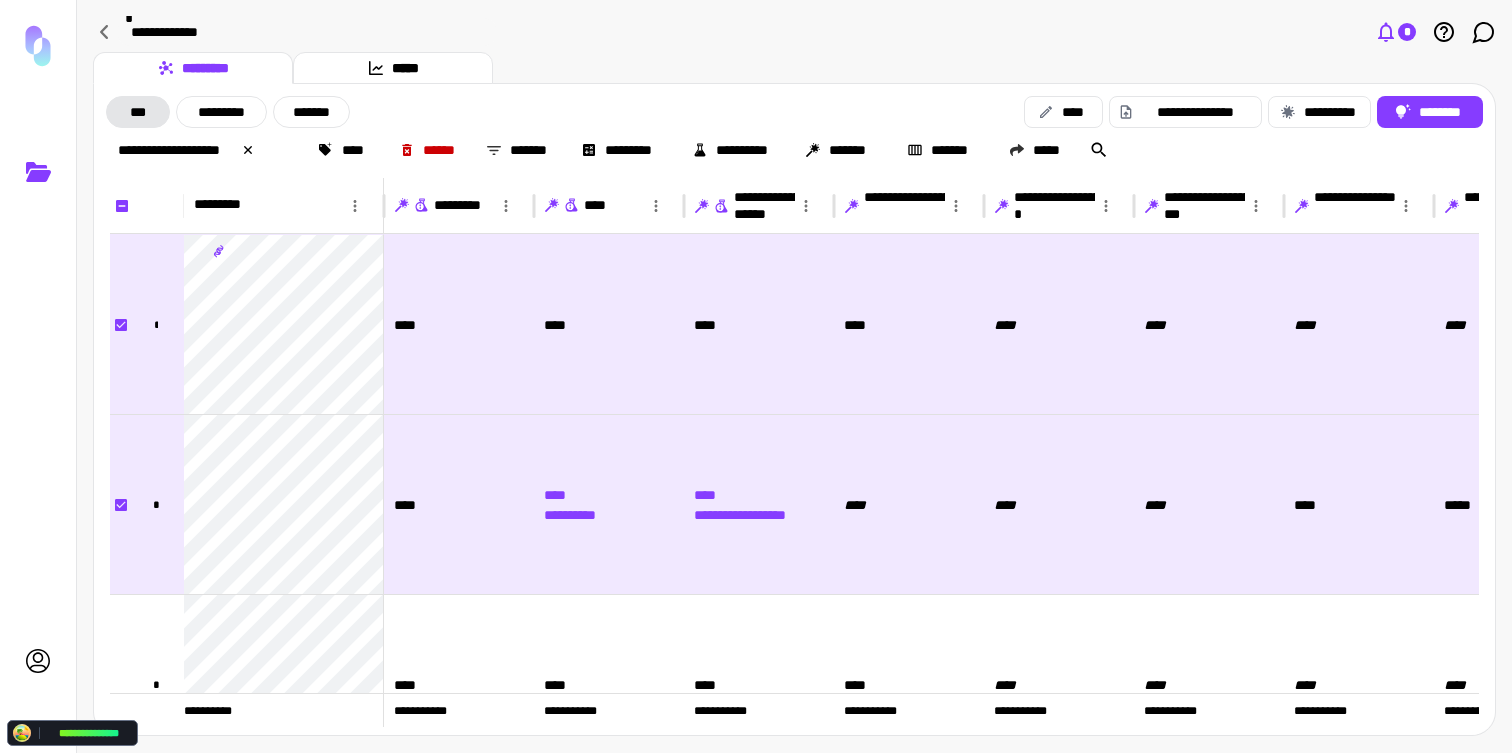 click 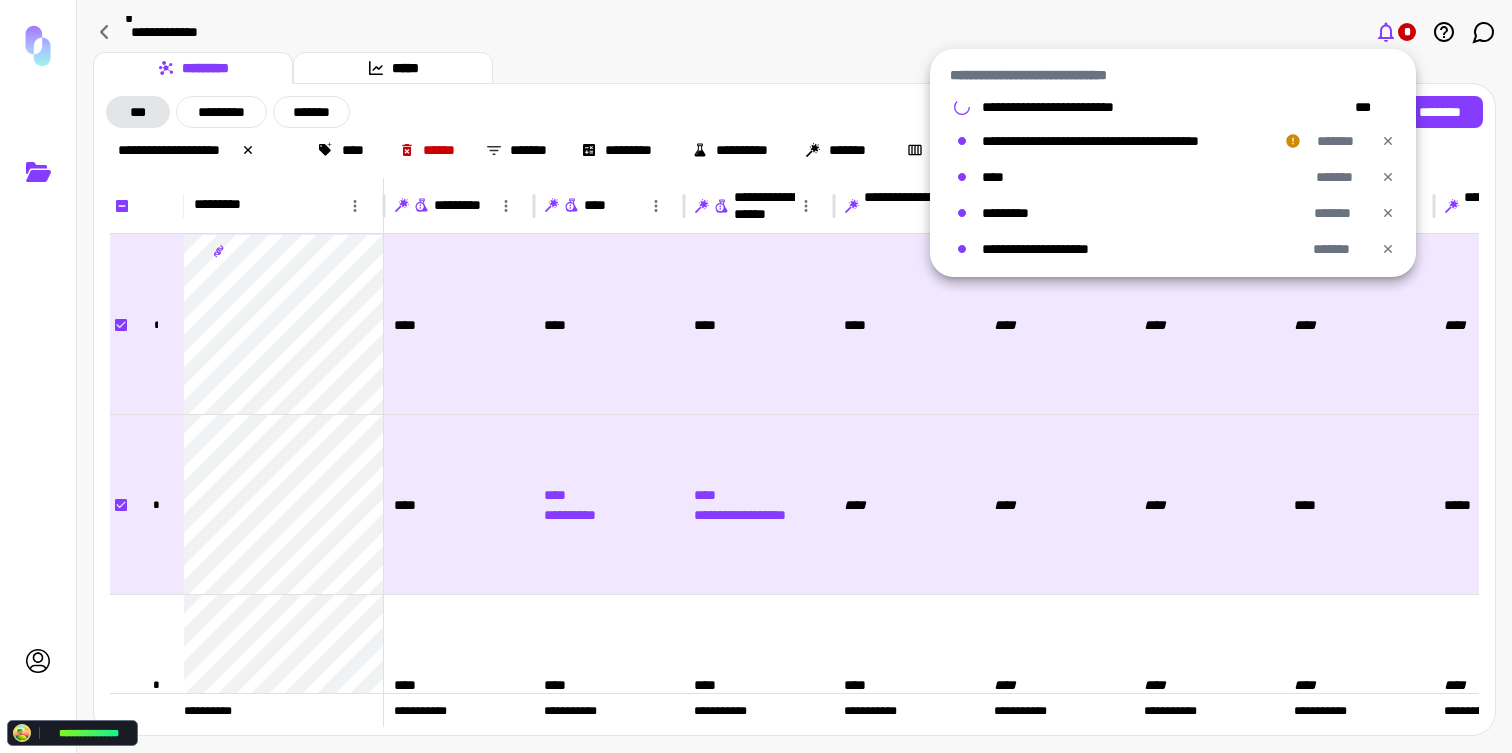 click at bounding box center [756, 376] 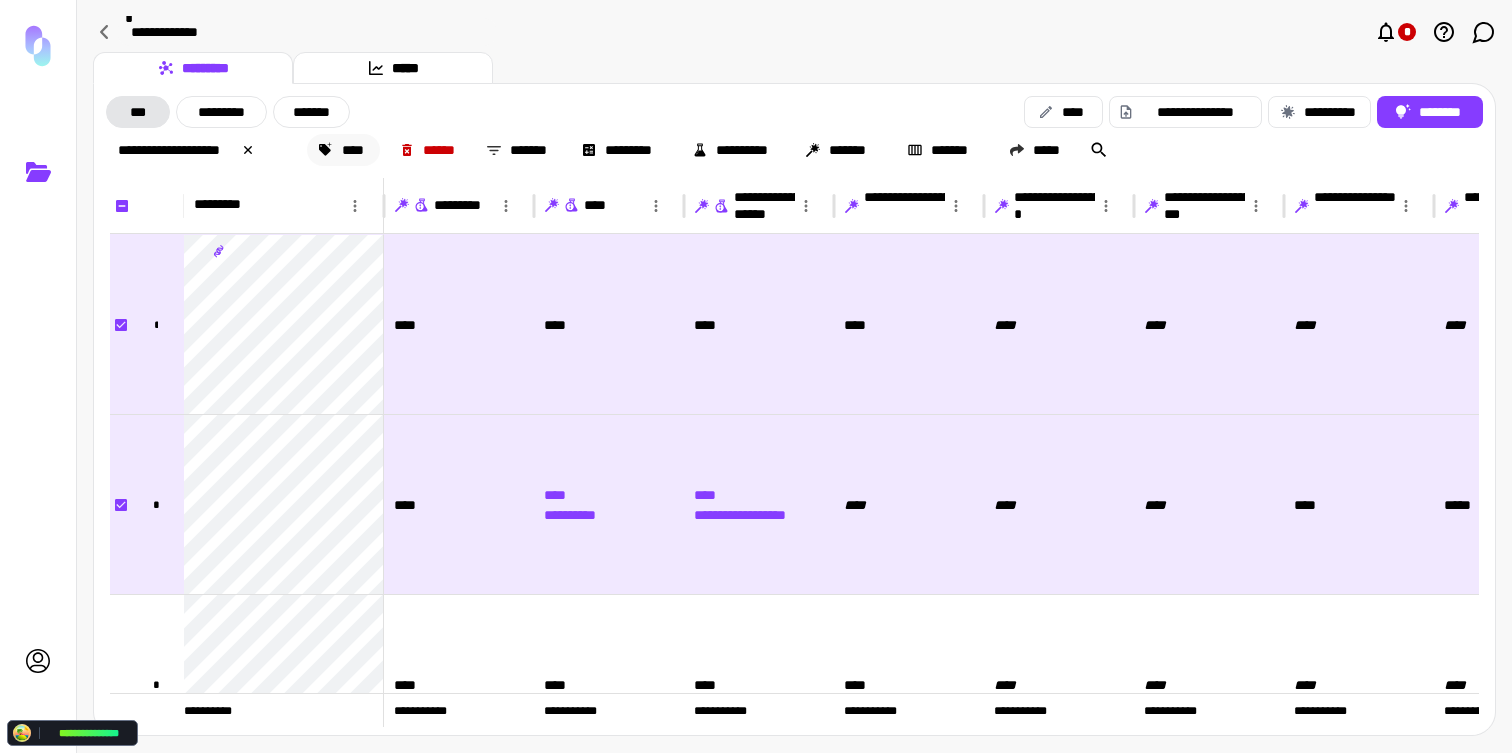 click on "****" at bounding box center [343, 150] 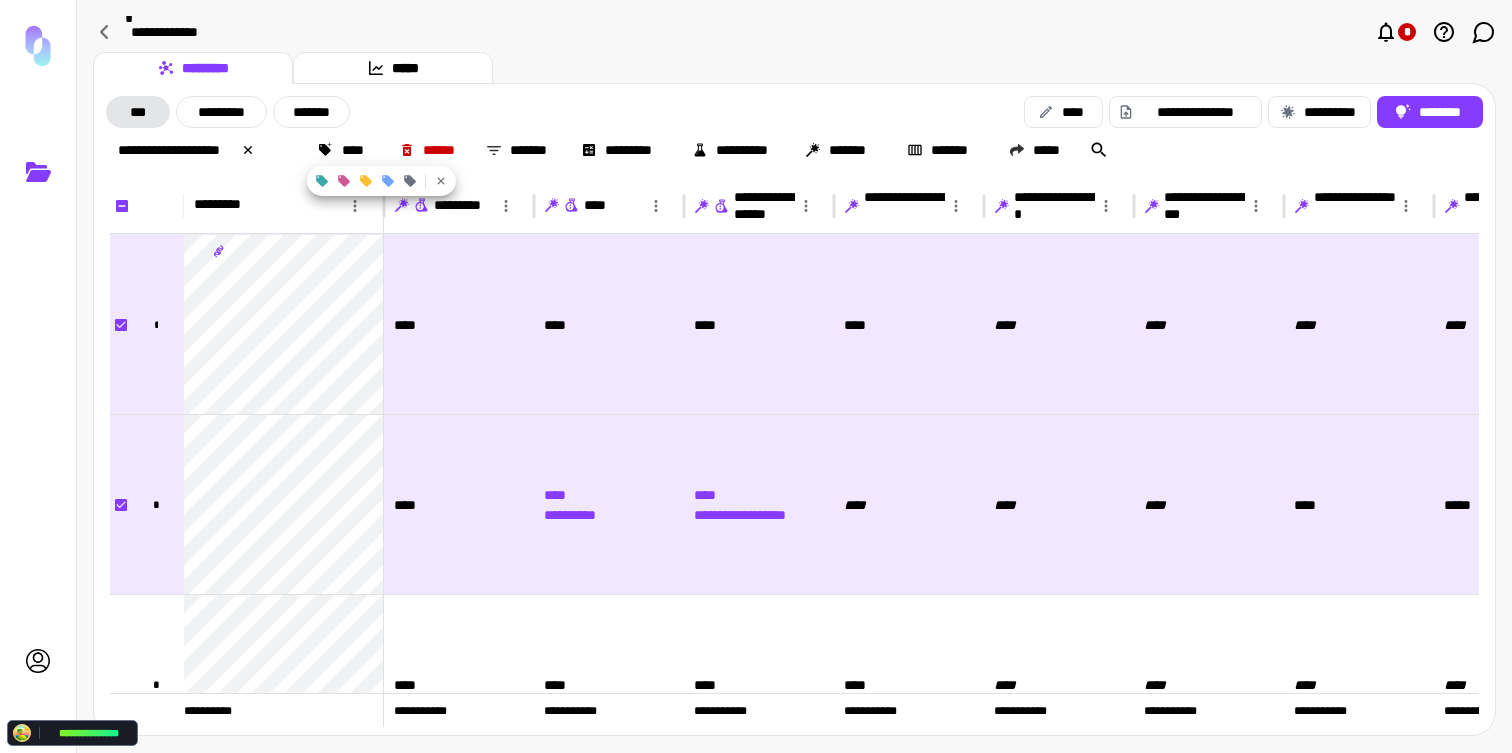 click 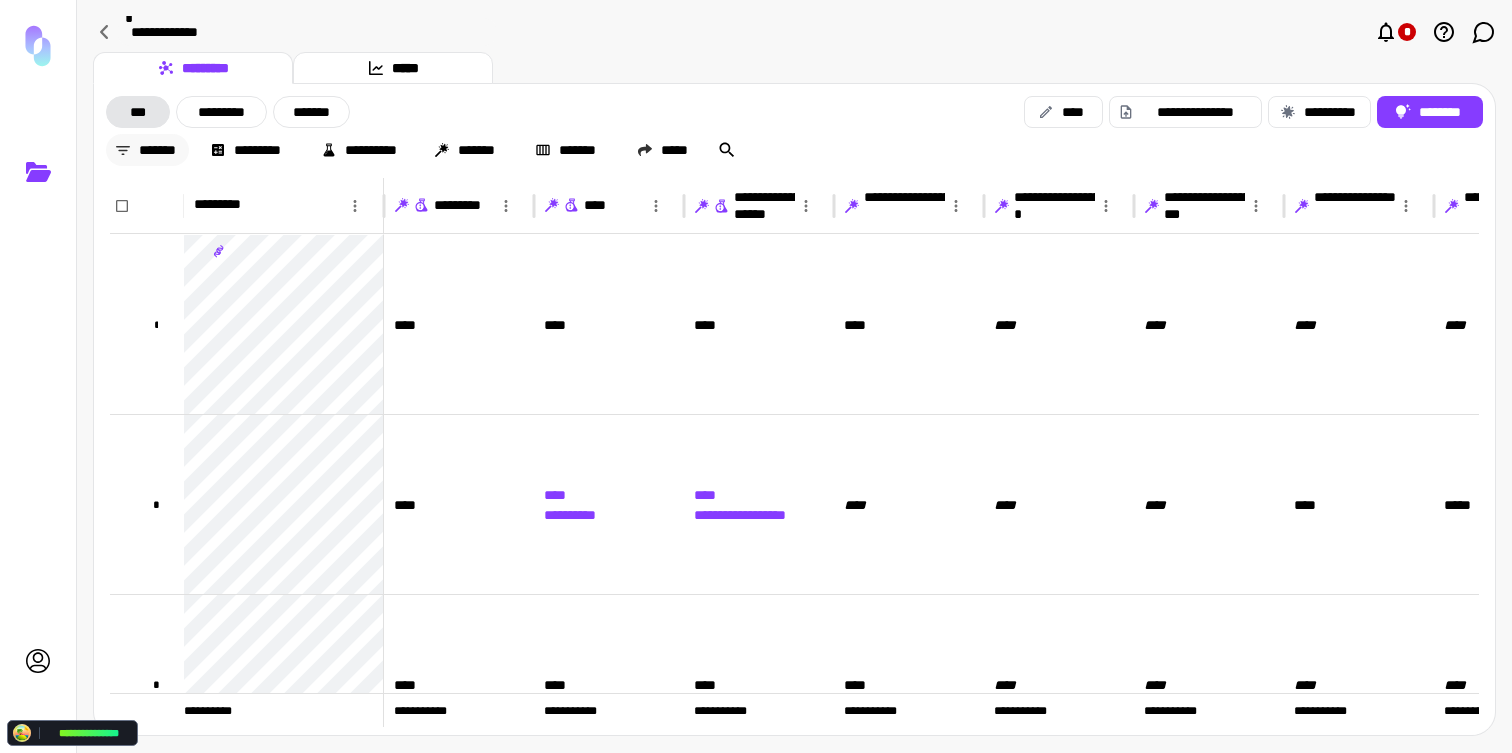 click on "*******" at bounding box center [147, 150] 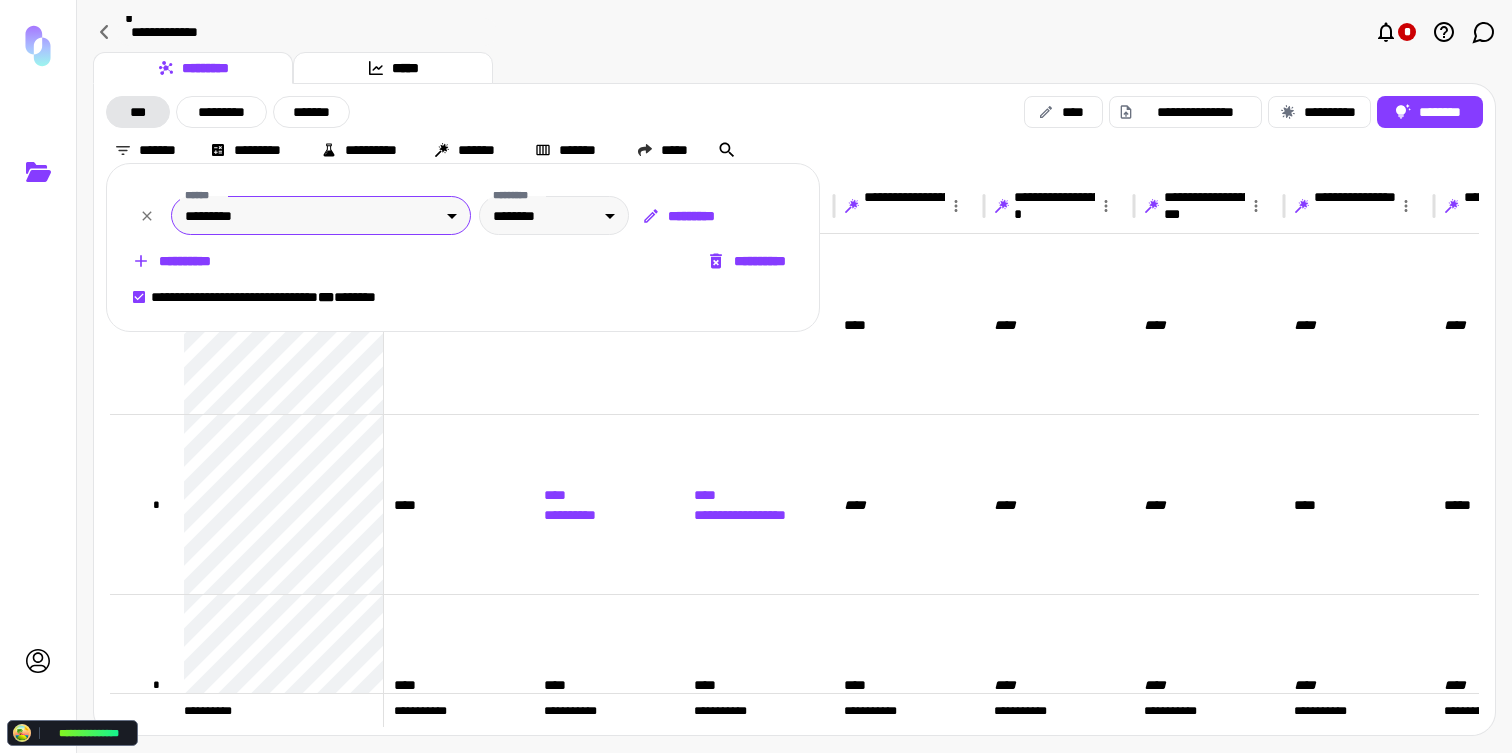click on "**********" at bounding box center (756, 376) 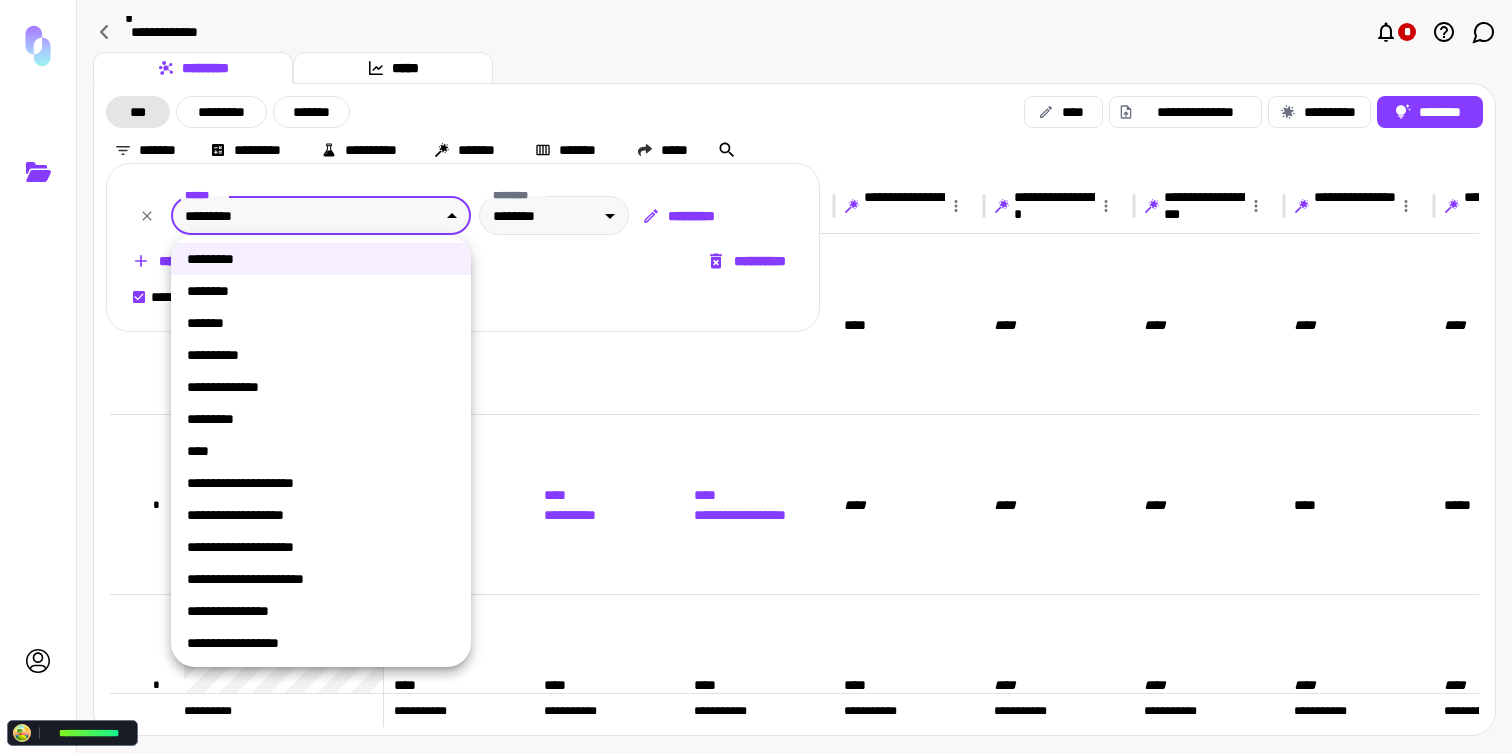 click on "********" at bounding box center (321, 291) 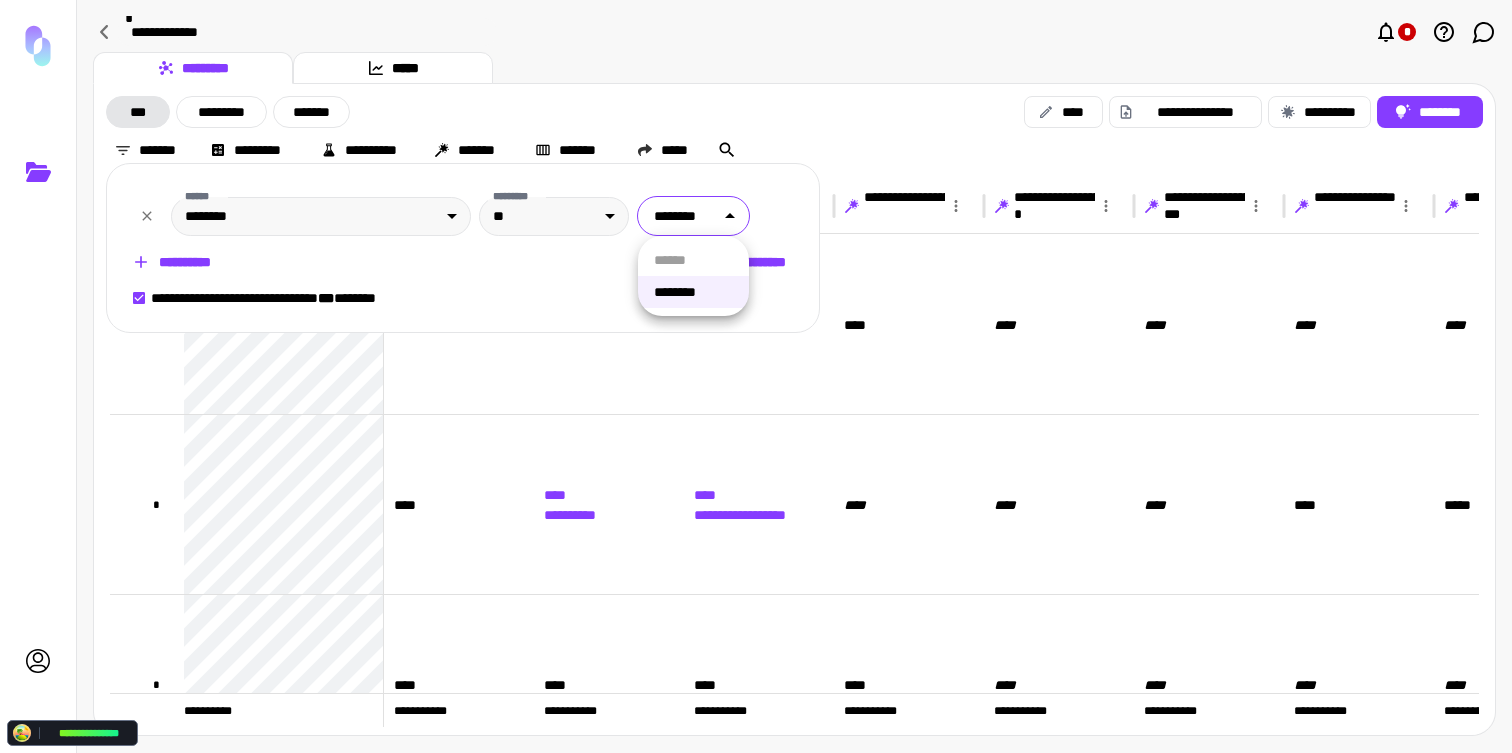 click on "**********" at bounding box center (756, 376) 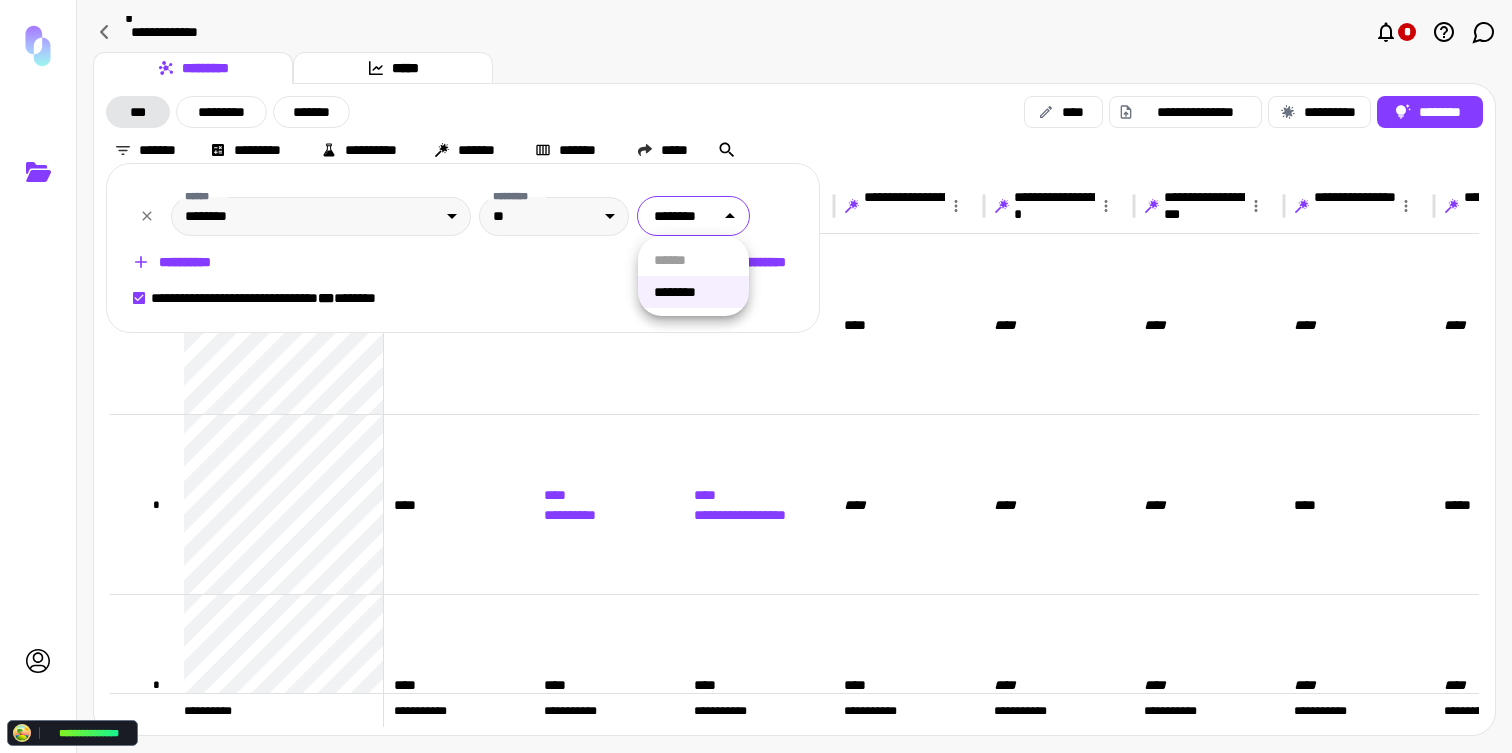 click at bounding box center (756, 376) 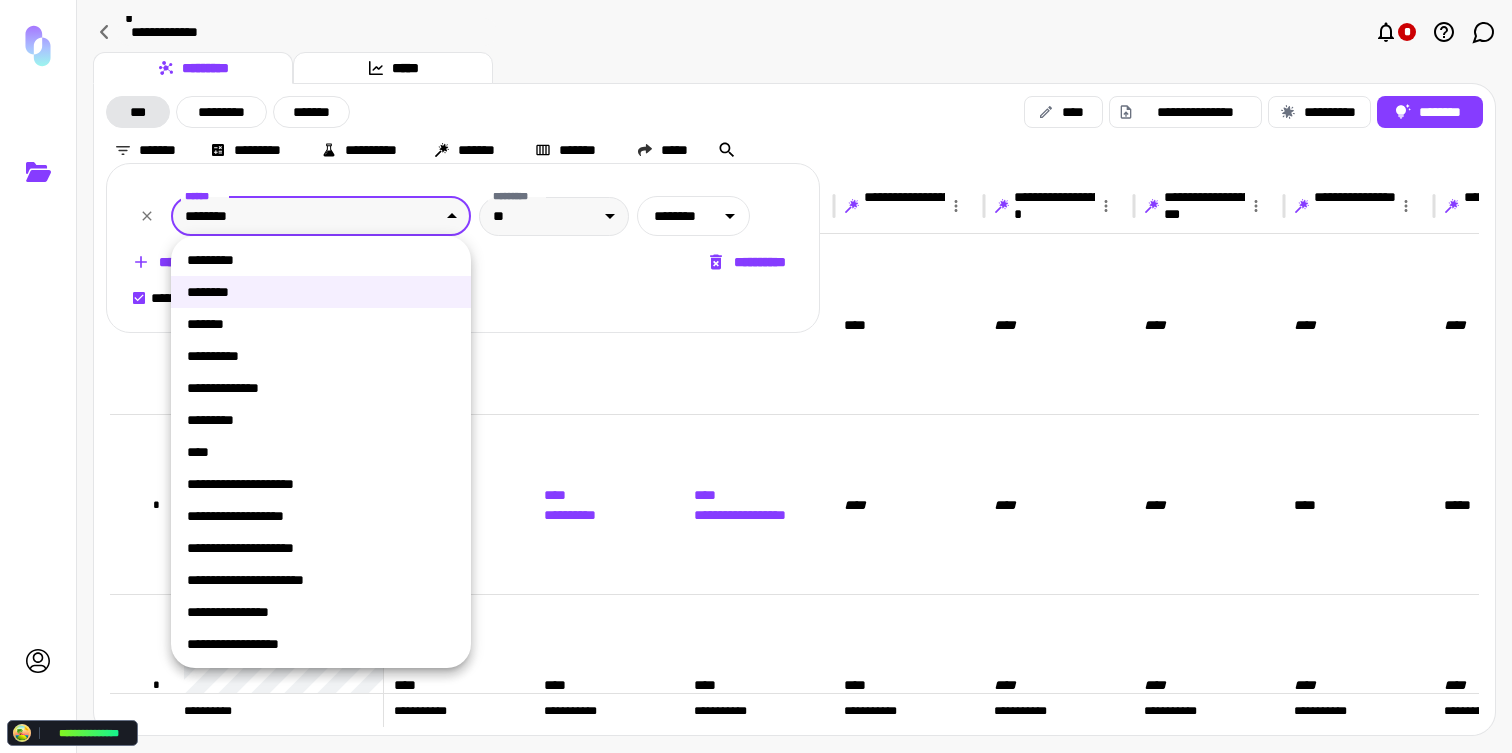 click on "**********" at bounding box center [756, 376] 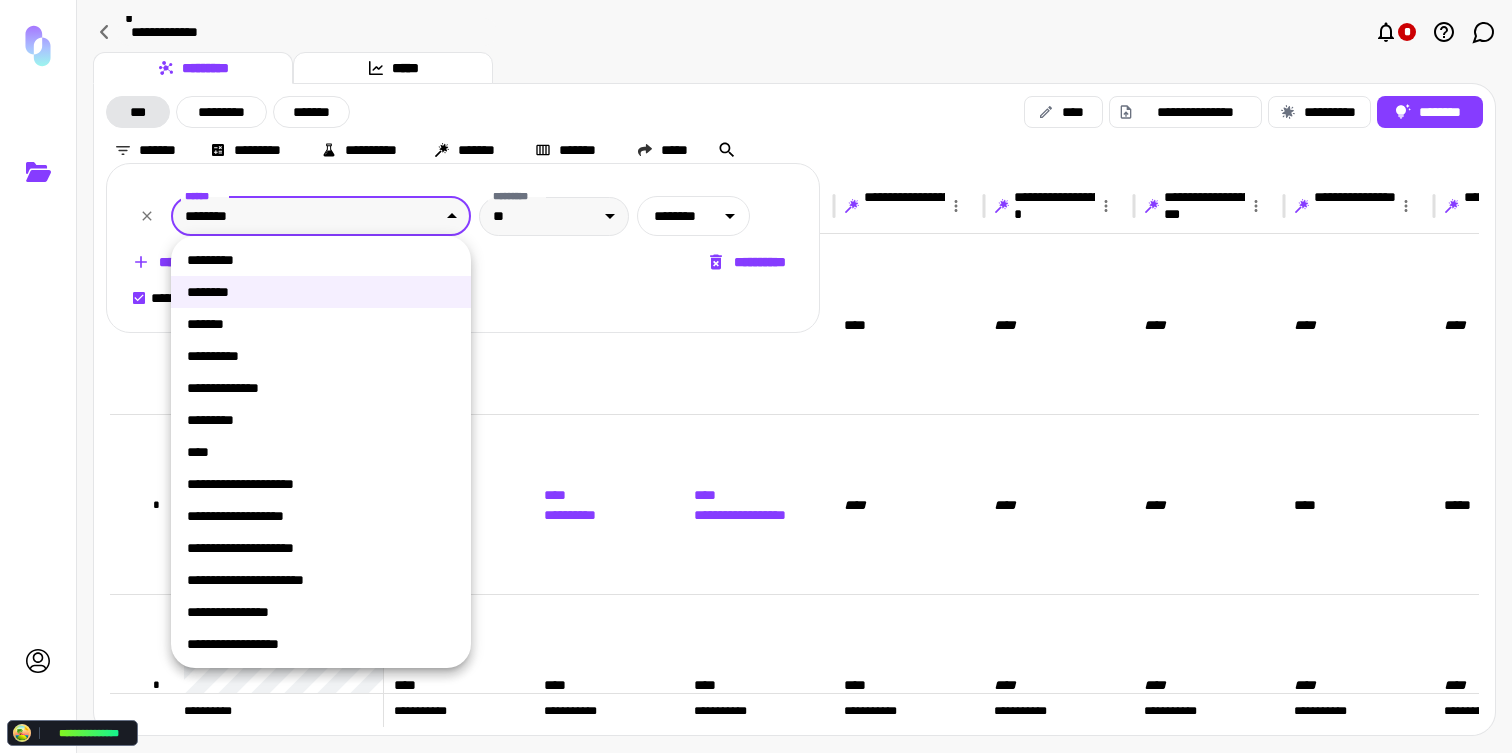 click at bounding box center [756, 376] 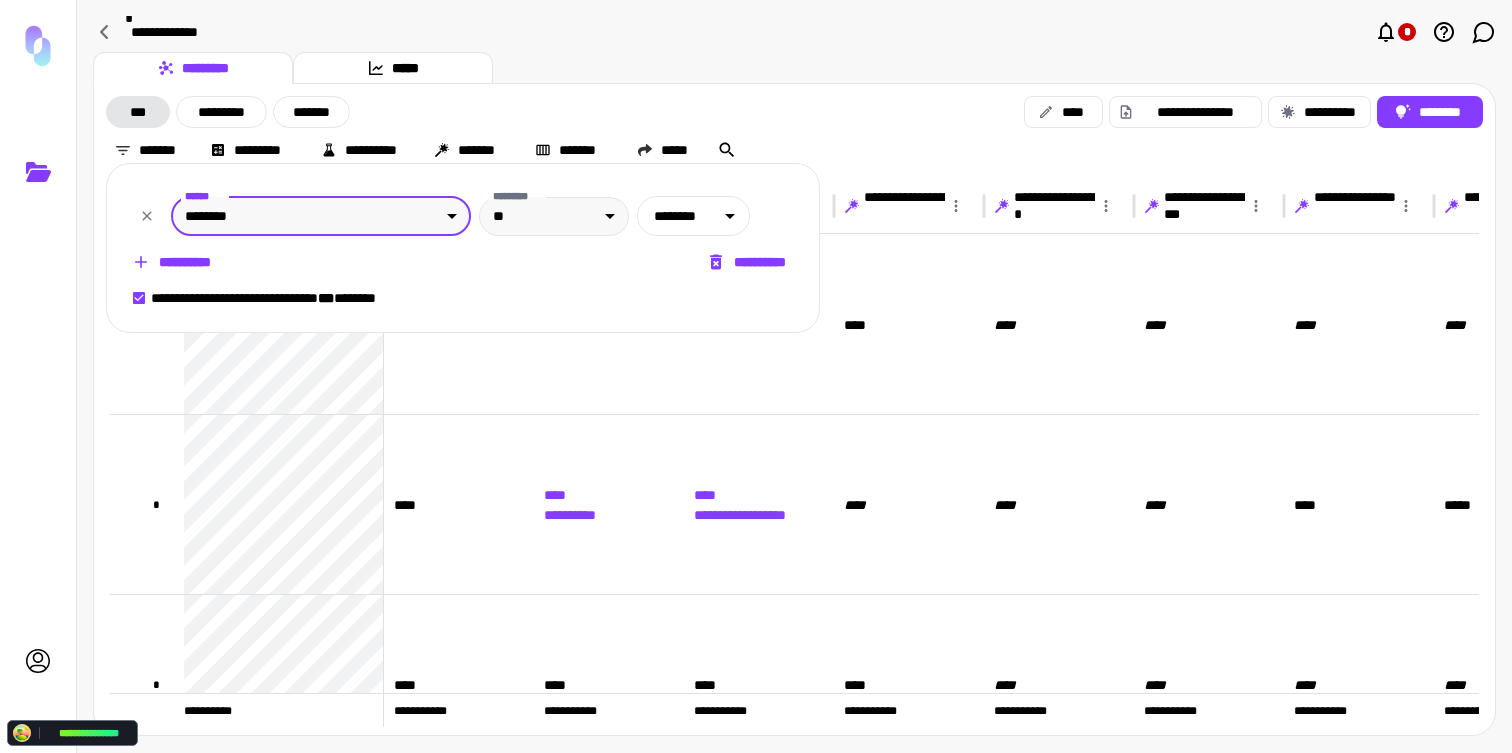 click 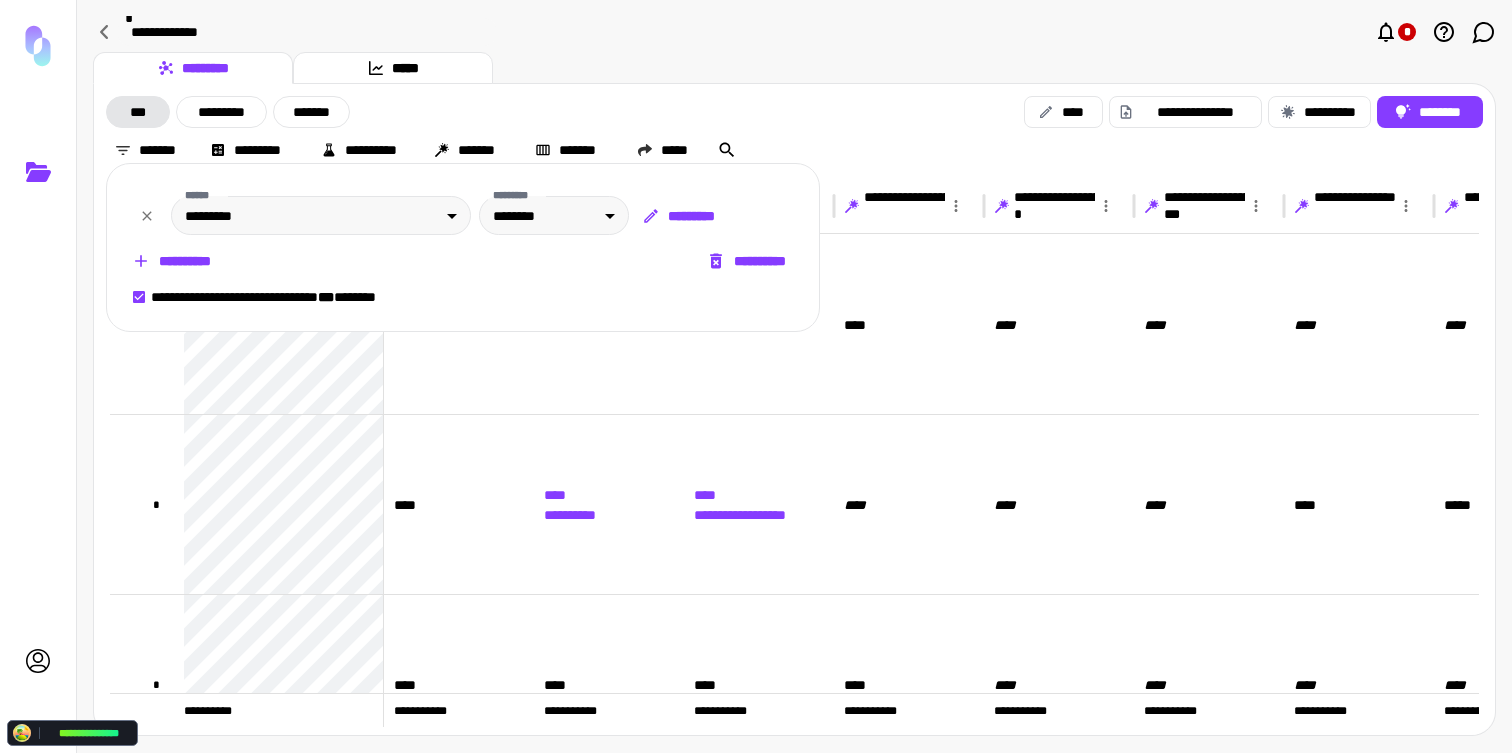 click at bounding box center [756, 376] 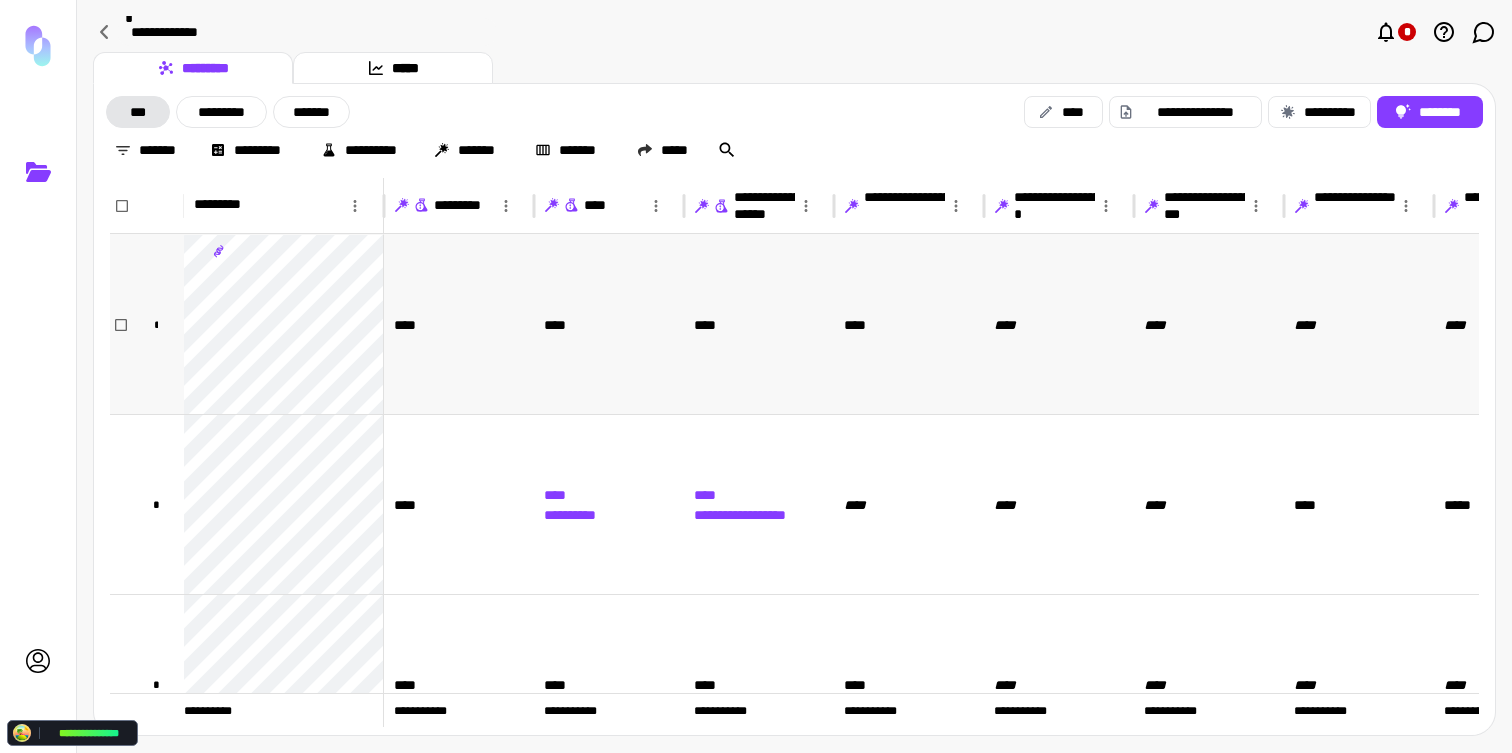 scroll, scrollTop: 0, scrollLeft: 105, axis: horizontal 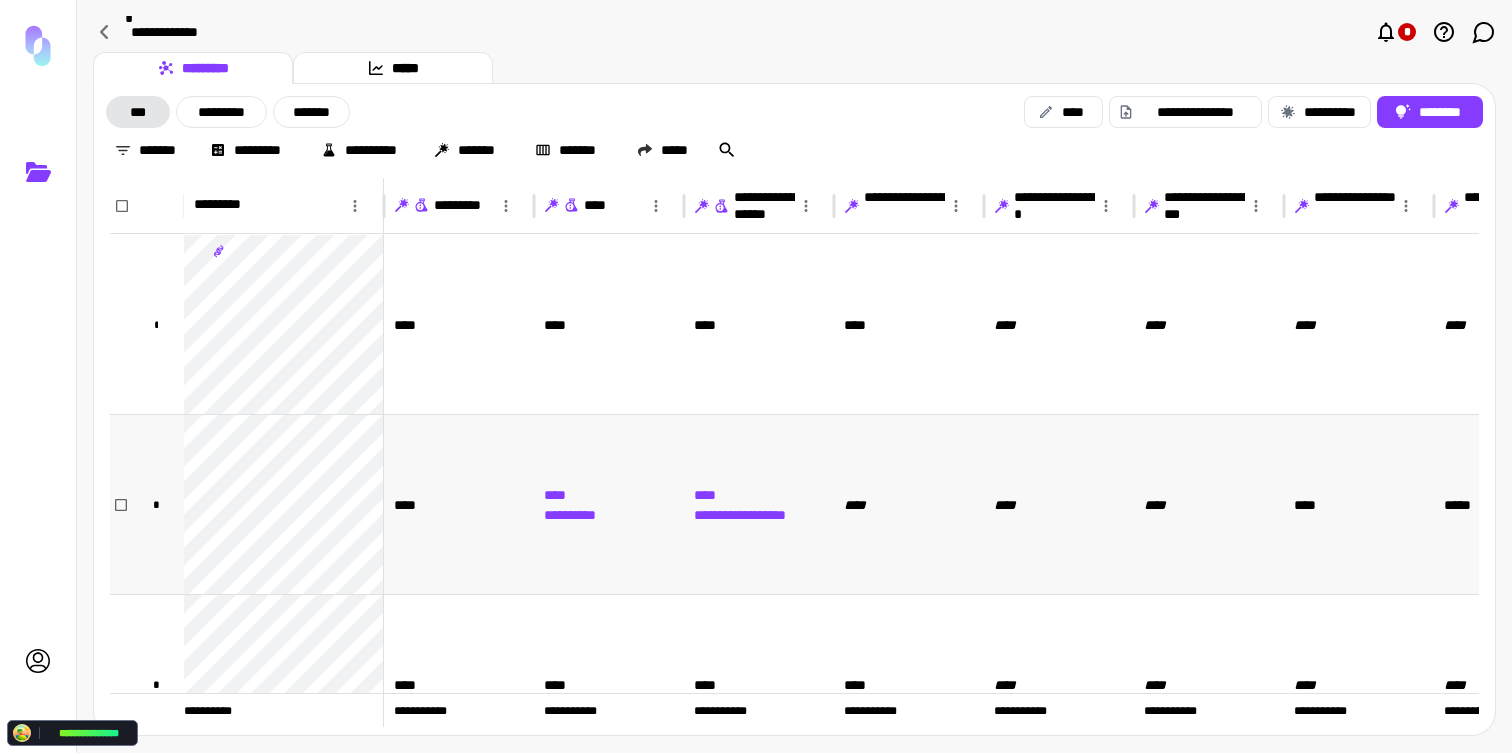click on "****" at bounding box center [459, 504] 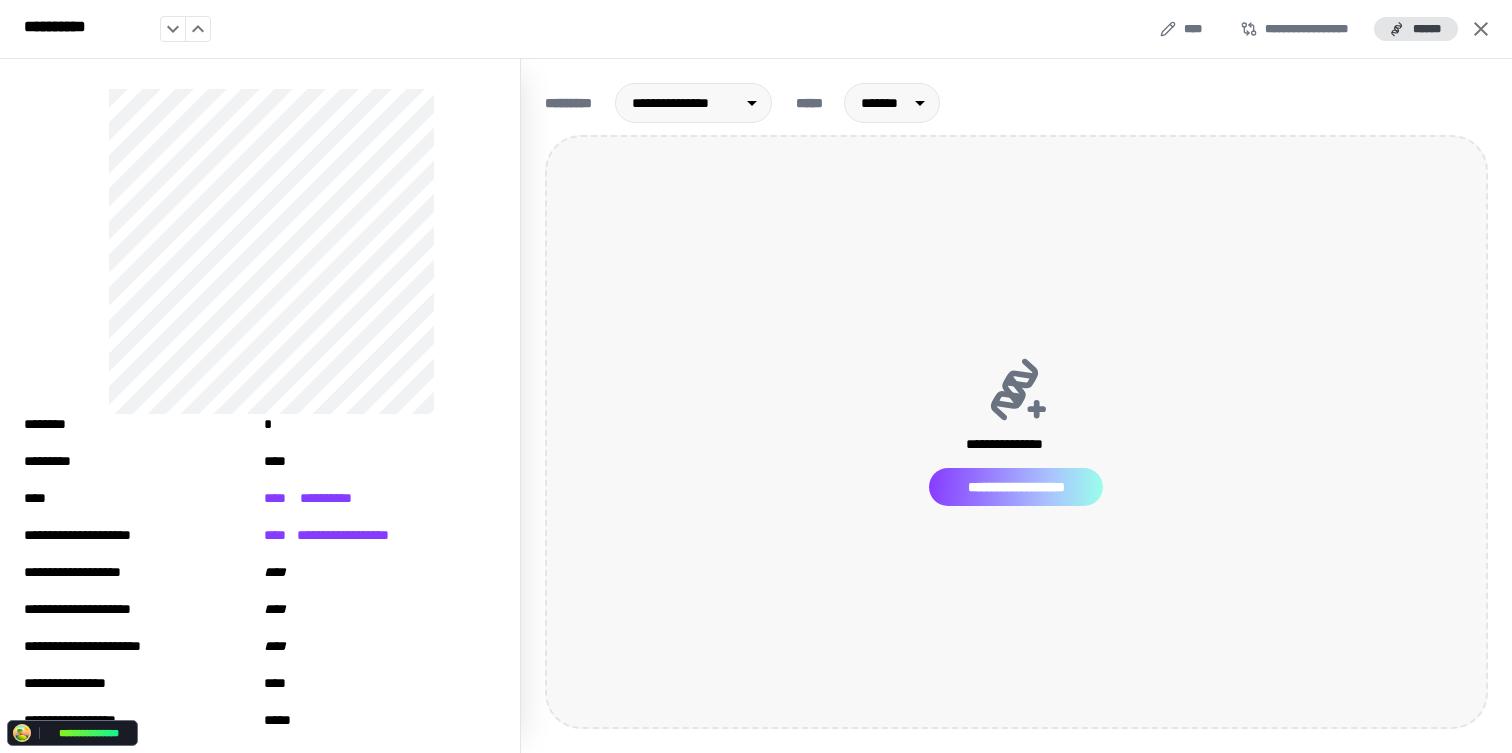 click on "**********" at bounding box center (1016, 487) 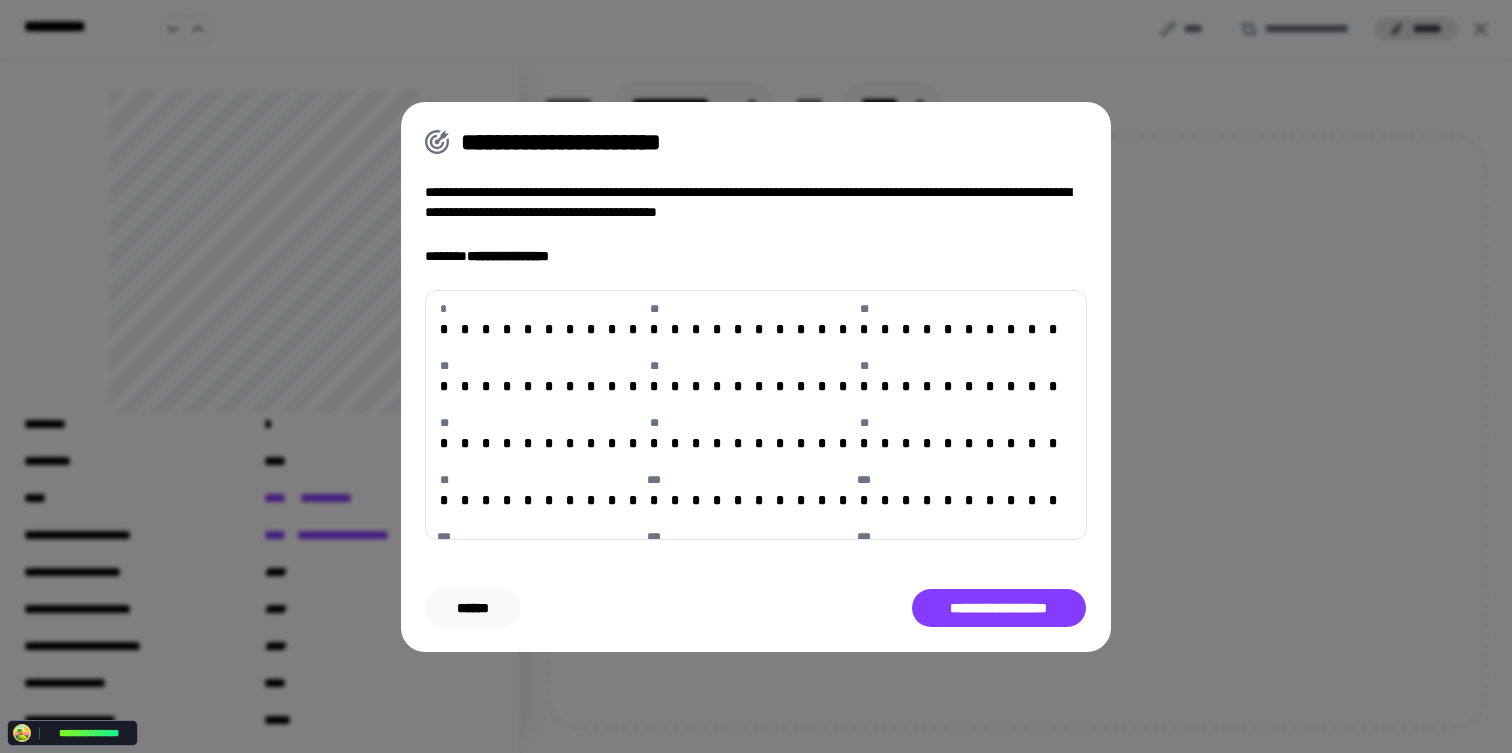 click on "******" at bounding box center [472, 608] 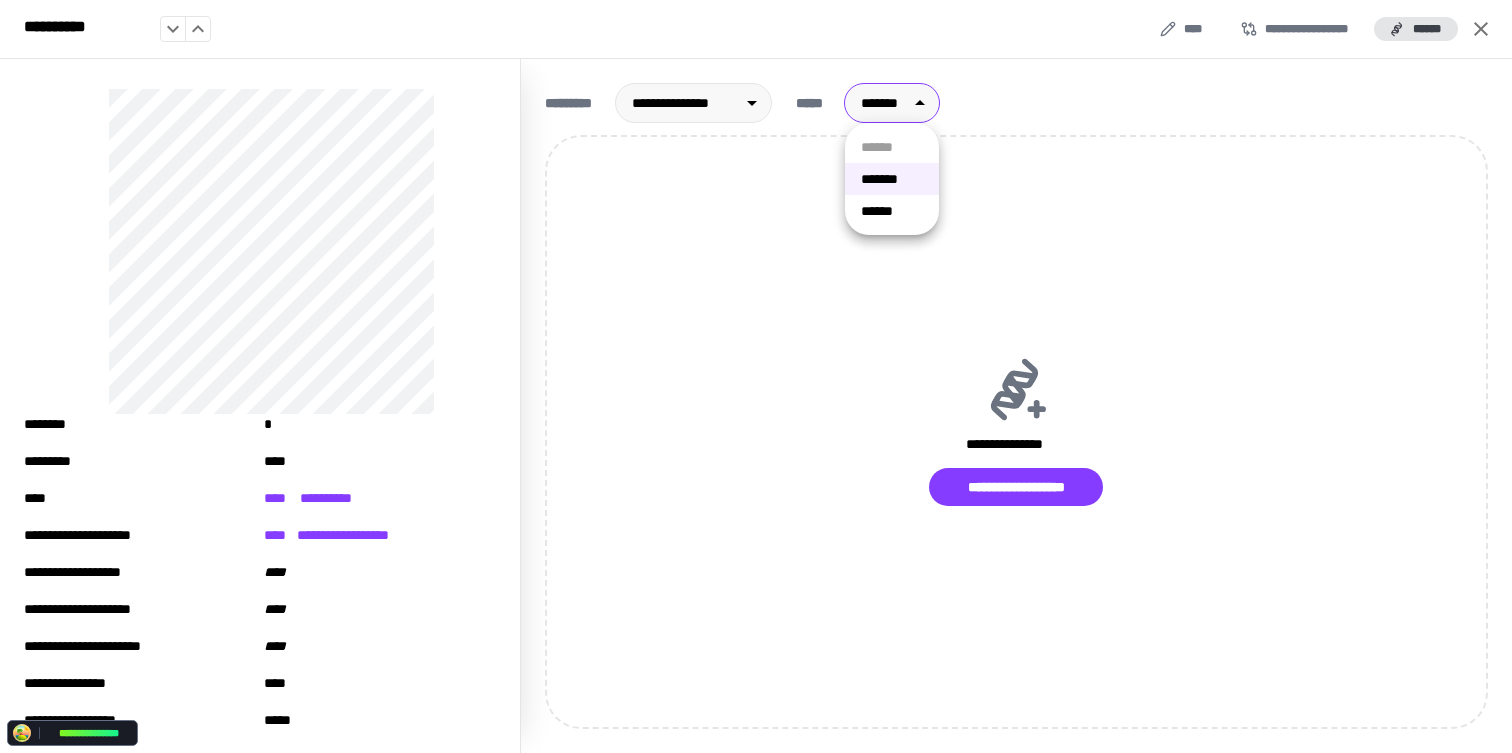 click on "**********" at bounding box center [756, 376] 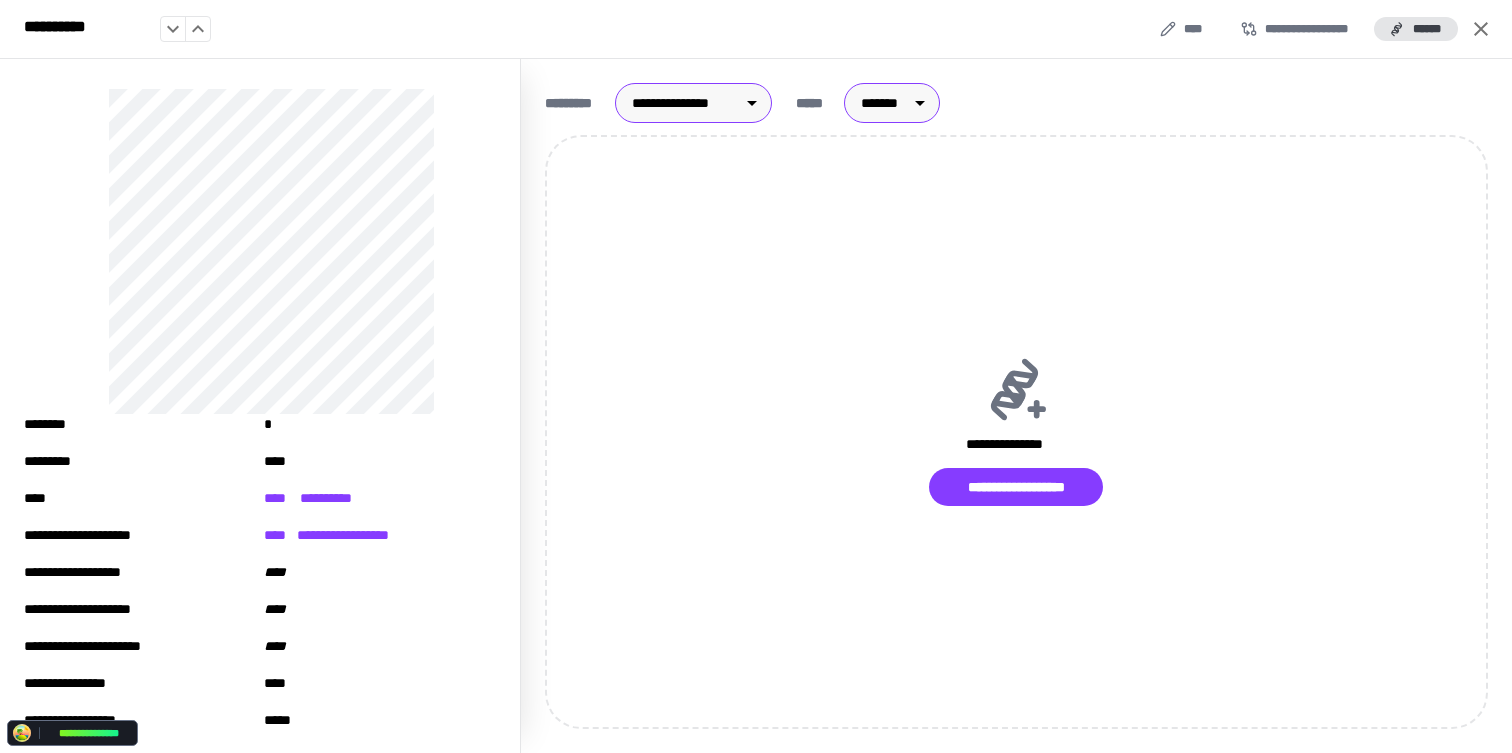 click on "**********" at bounding box center (756, 376) 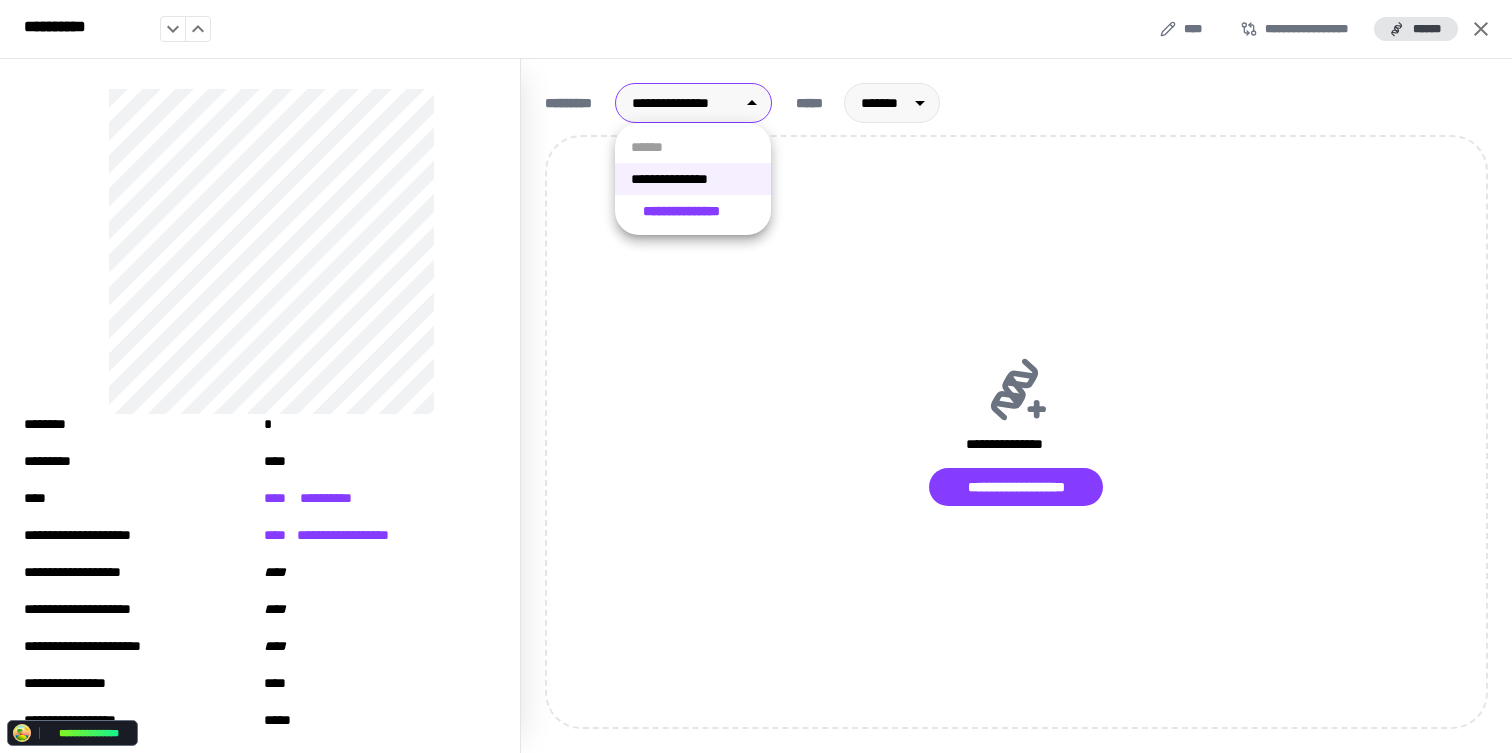 click on "**********" at bounding box center [681, 211] 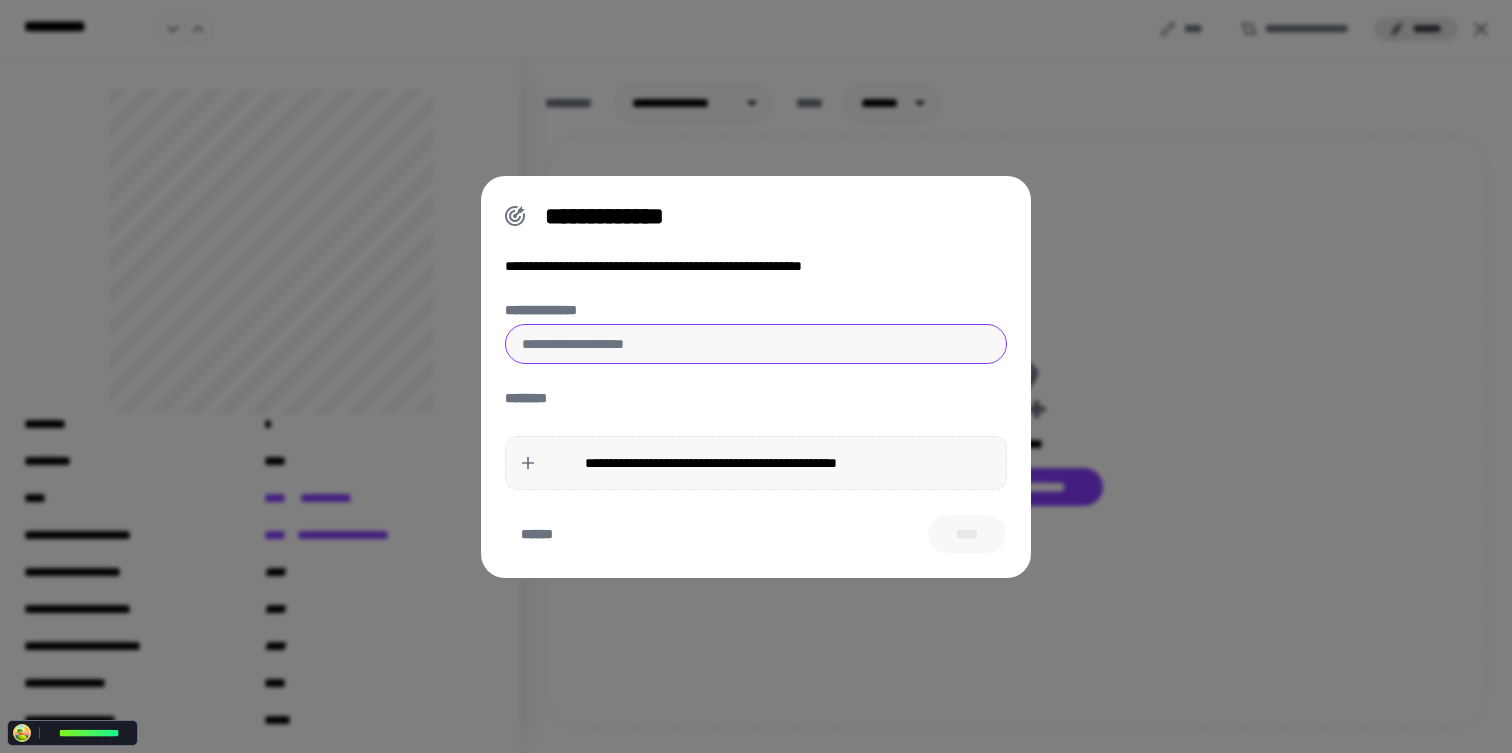 click on "**********" at bounding box center [756, 344] 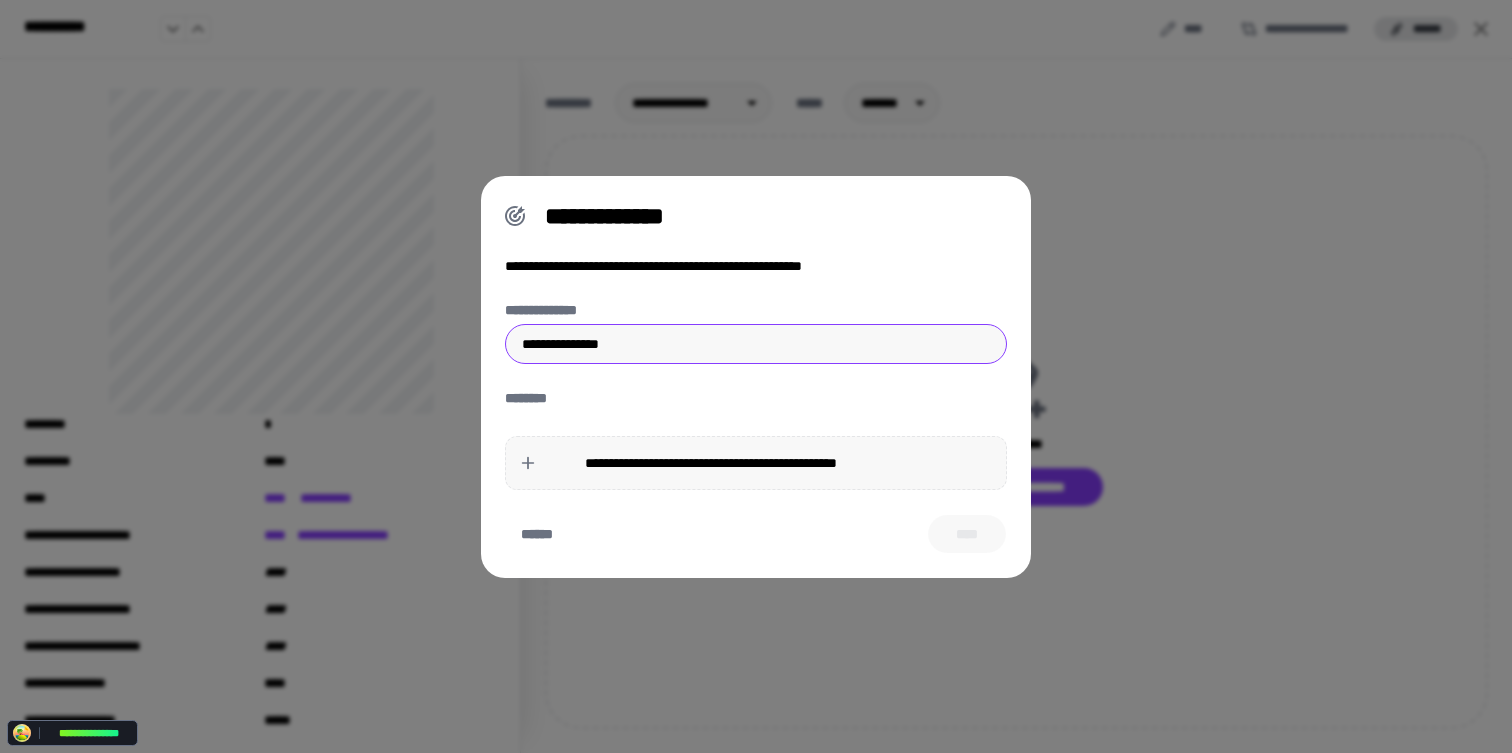 click on "**********" at bounding box center [756, 344] 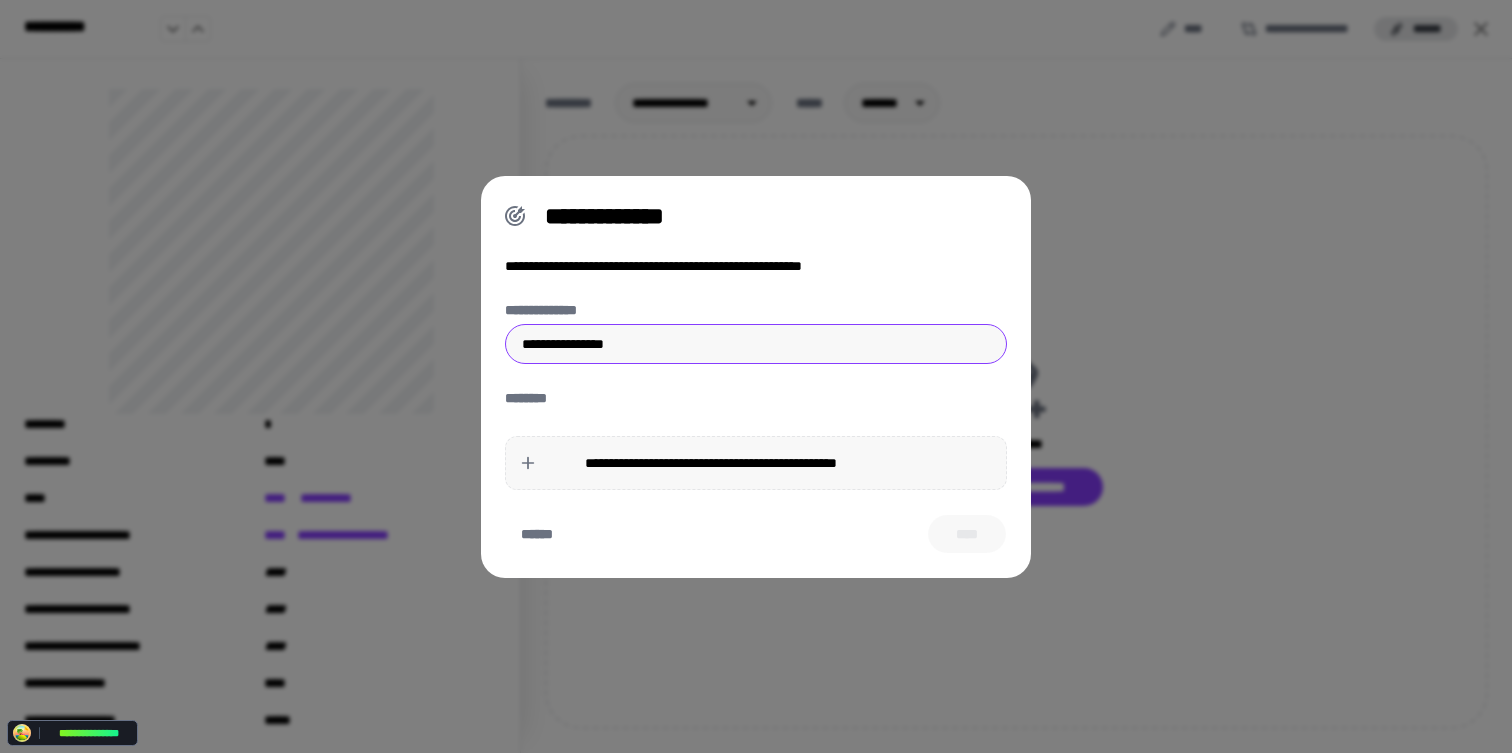 type on "**********" 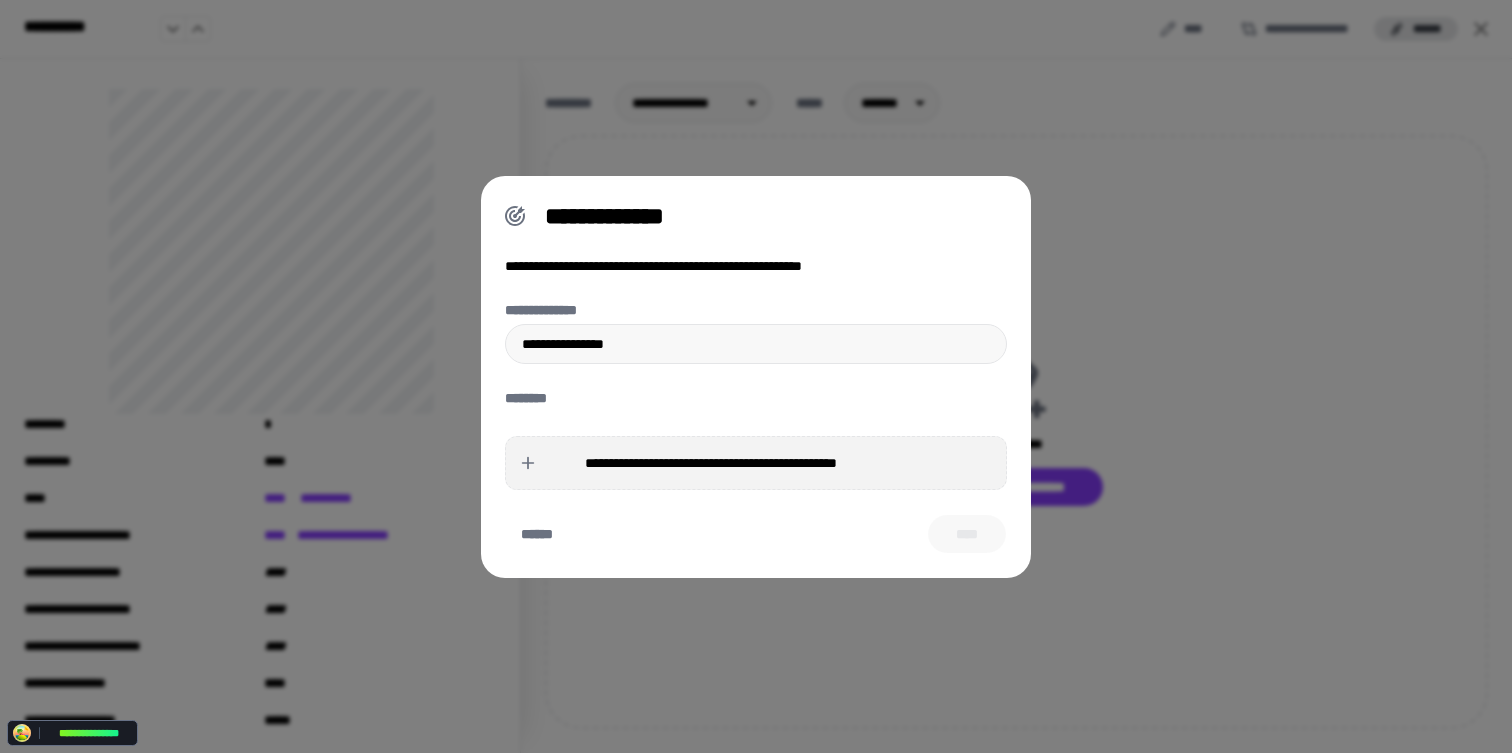 click on "**********" at bounding box center (711, 463) 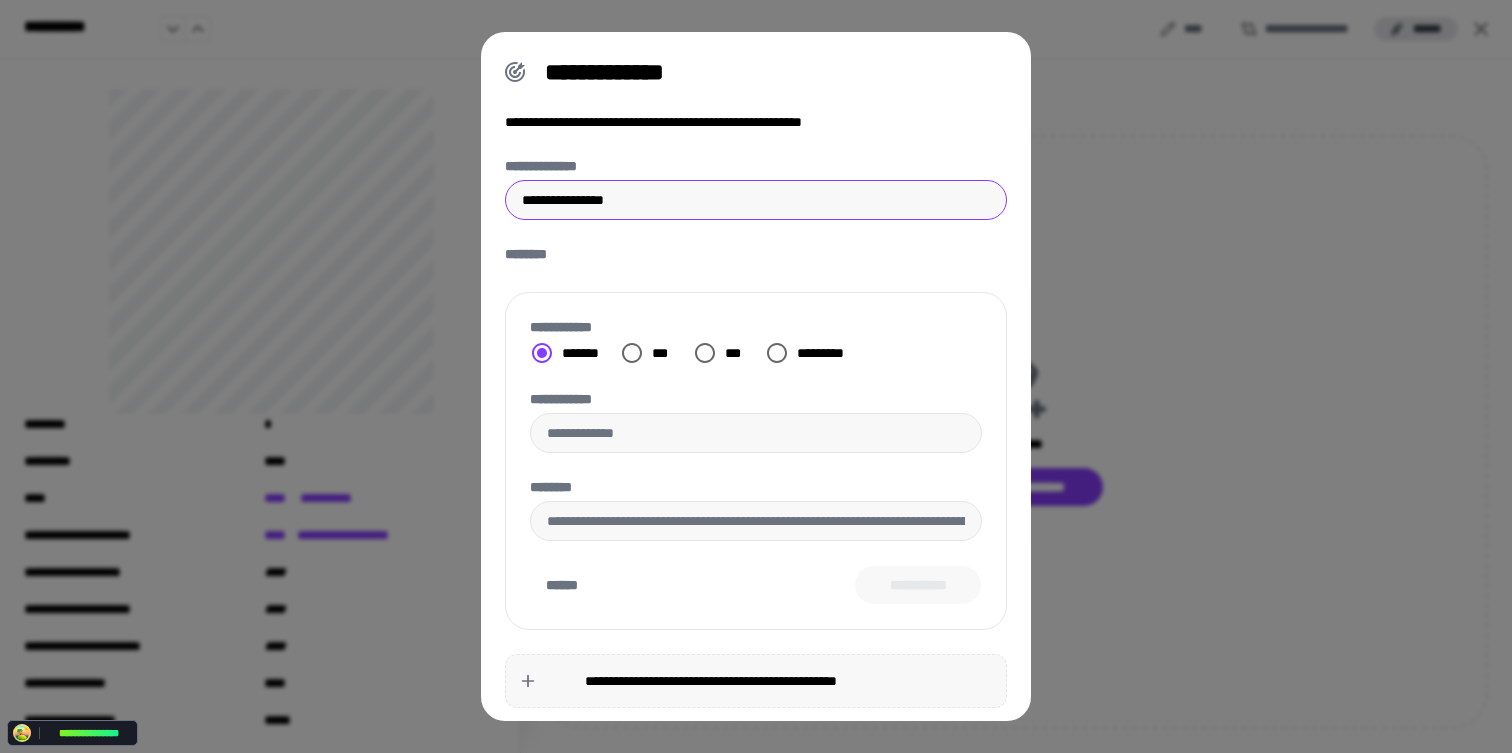 click on "**********" at bounding box center [756, 200] 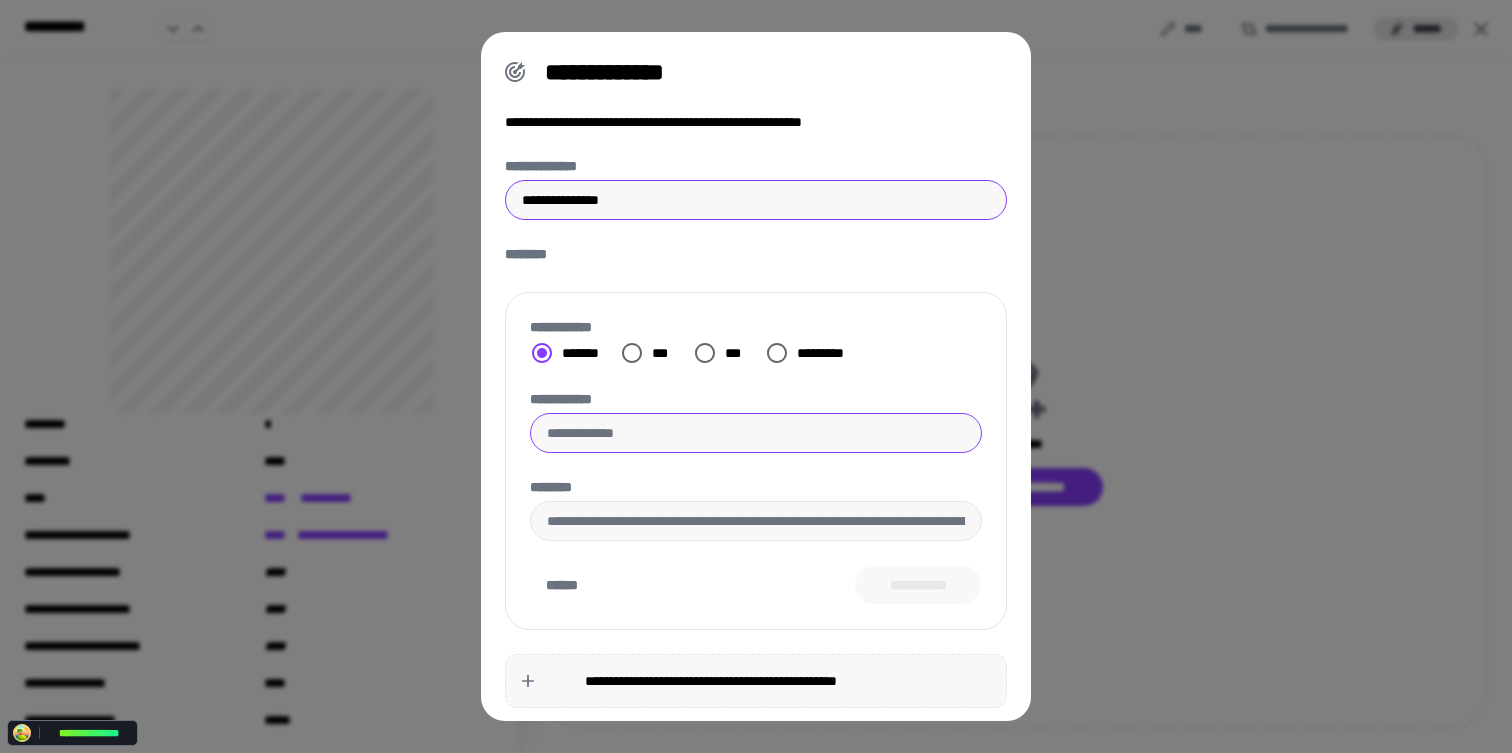 type on "**********" 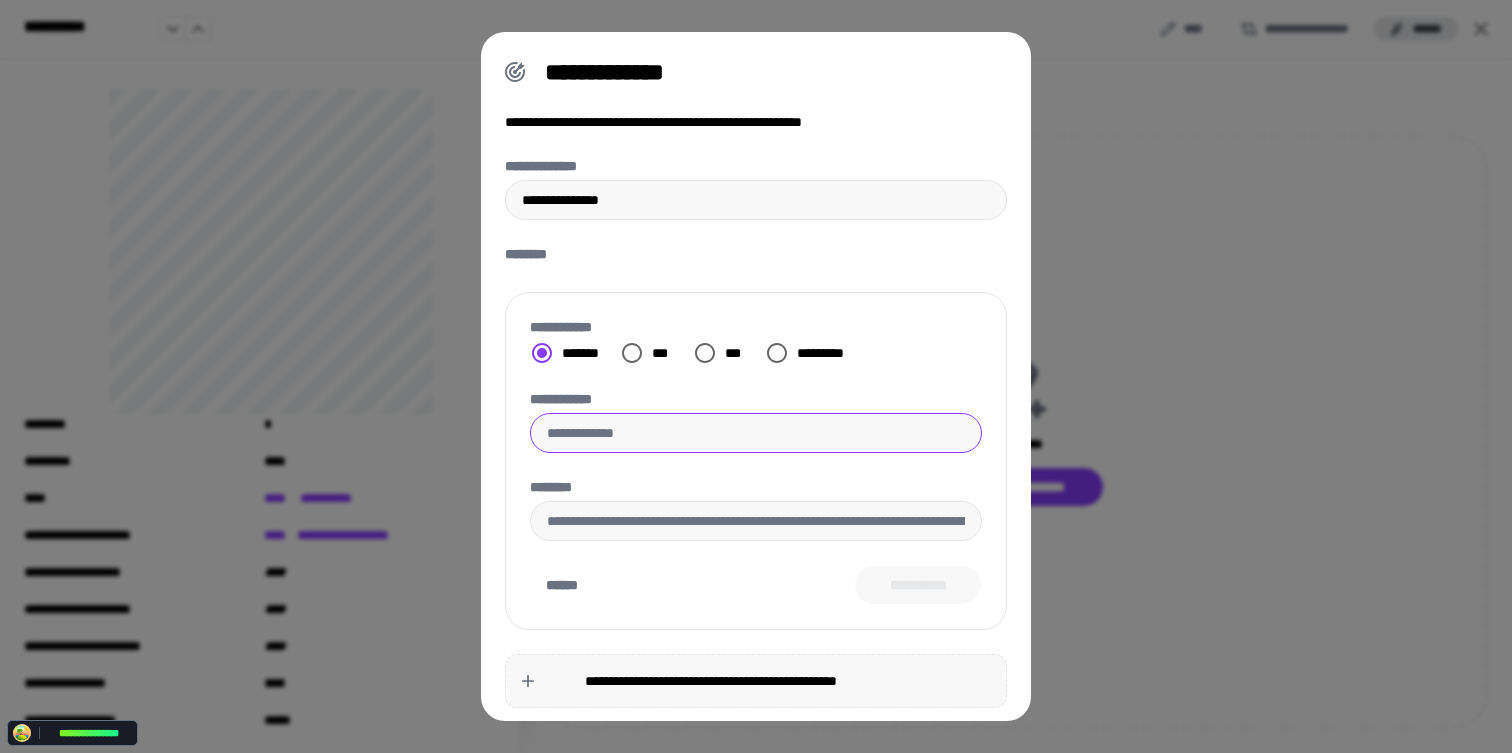 click on "**********" at bounding box center (756, 433) 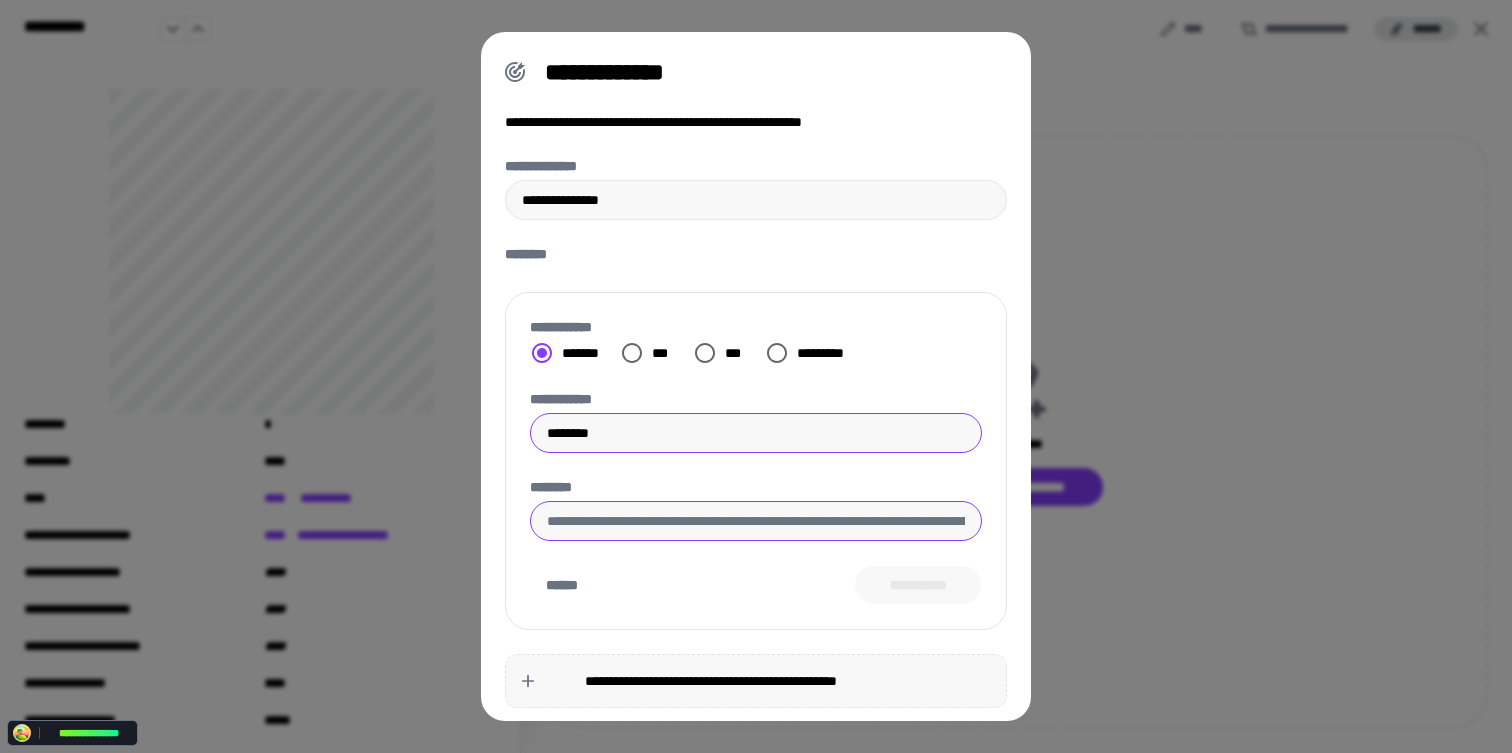 type on "********" 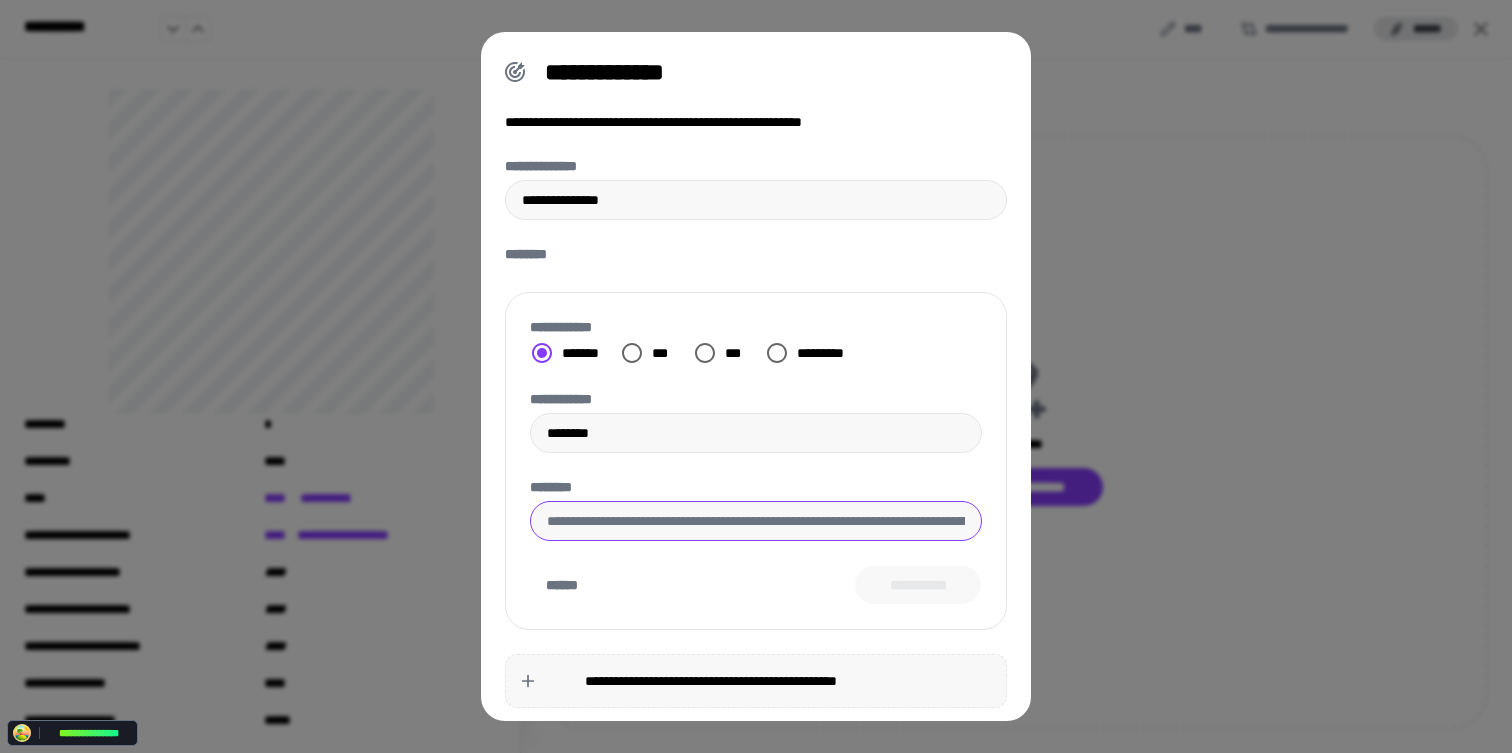 click on "********" at bounding box center [756, 521] 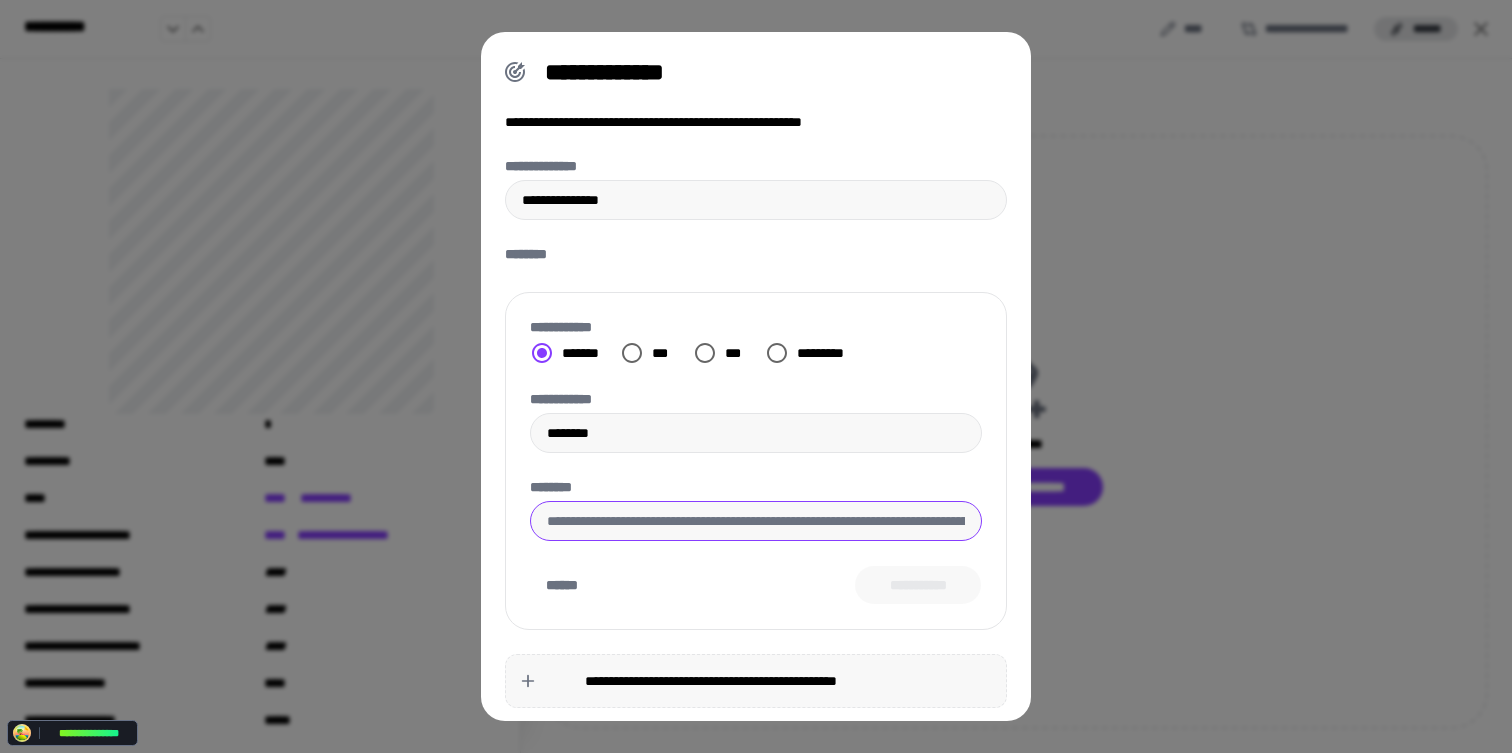 paste on "**********" 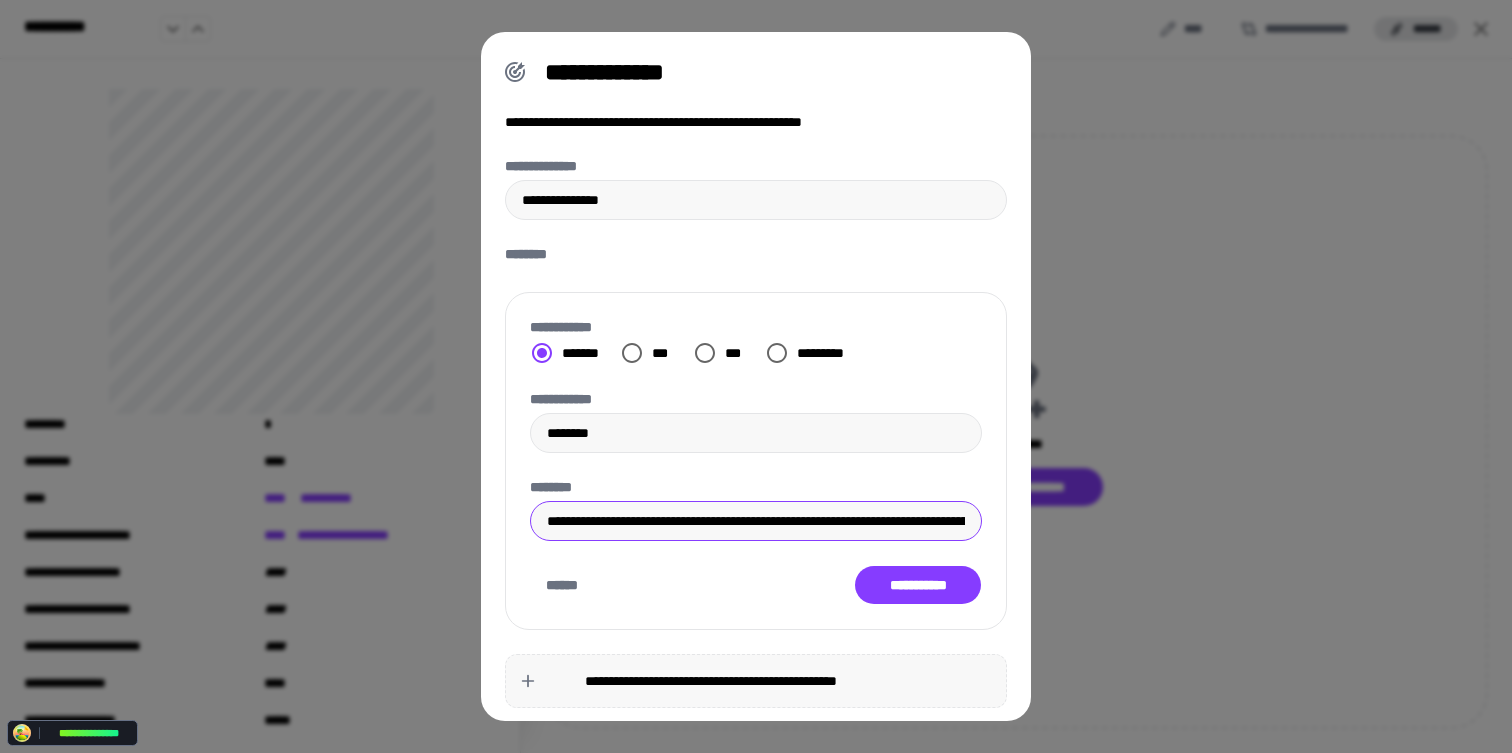 scroll, scrollTop: 0, scrollLeft: 8686, axis: horizontal 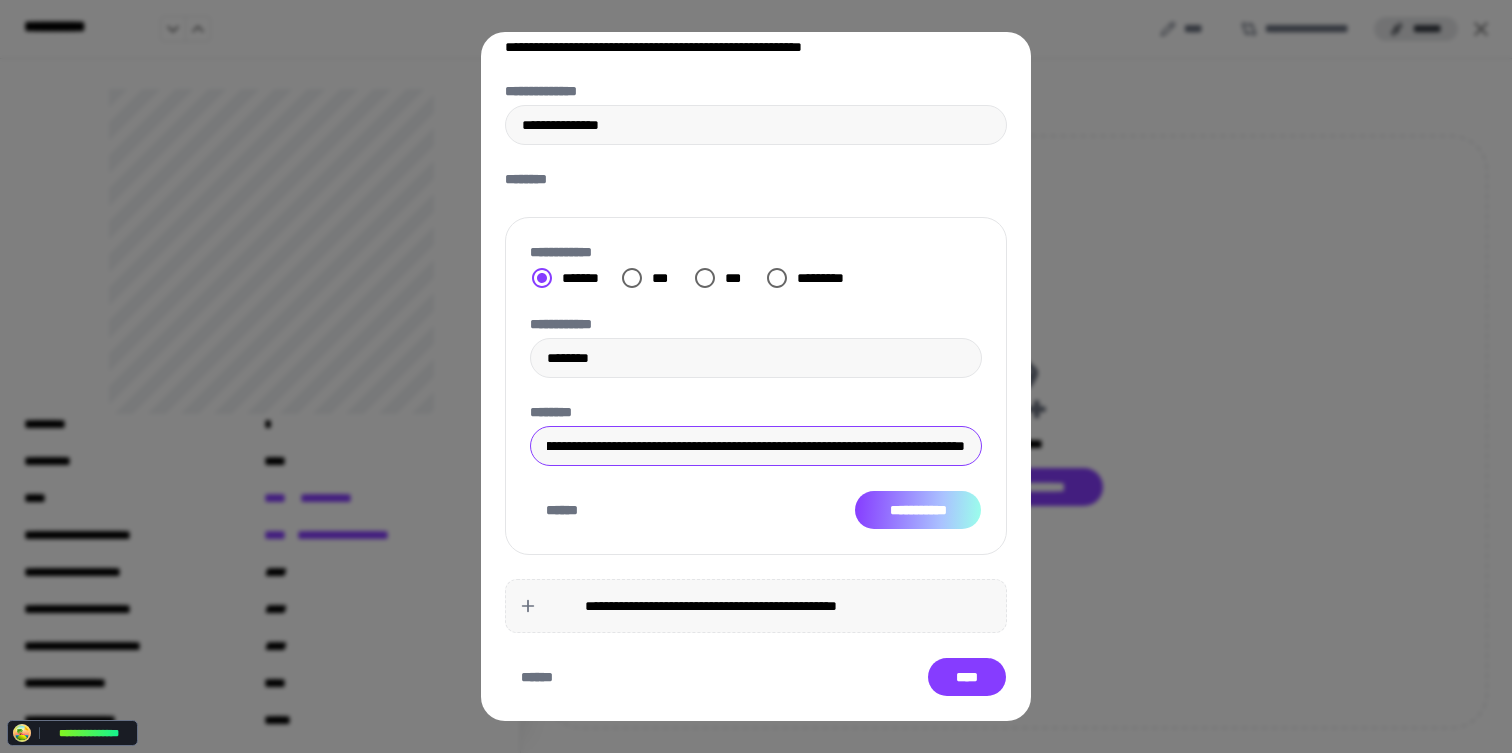 type on "**********" 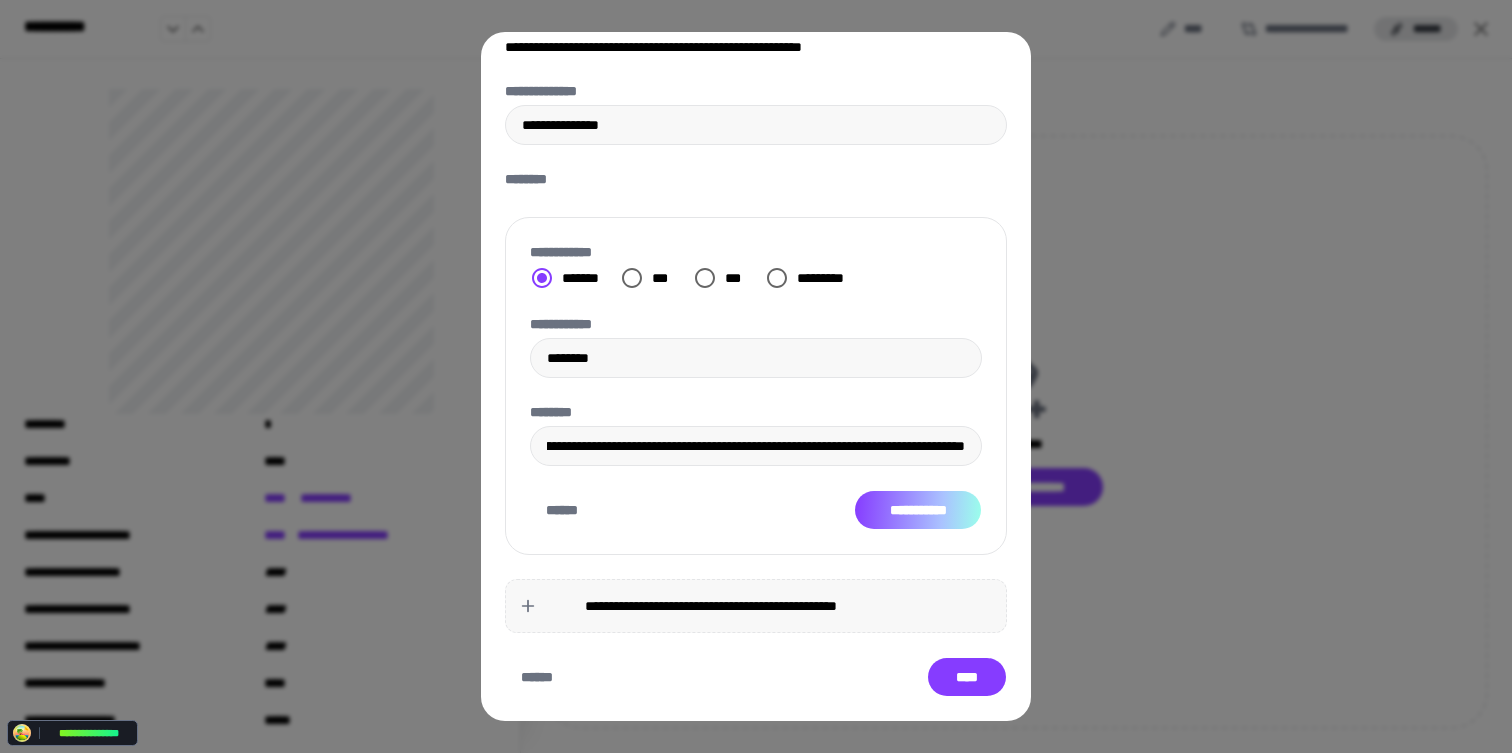 scroll, scrollTop: 0, scrollLeft: 0, axis: both 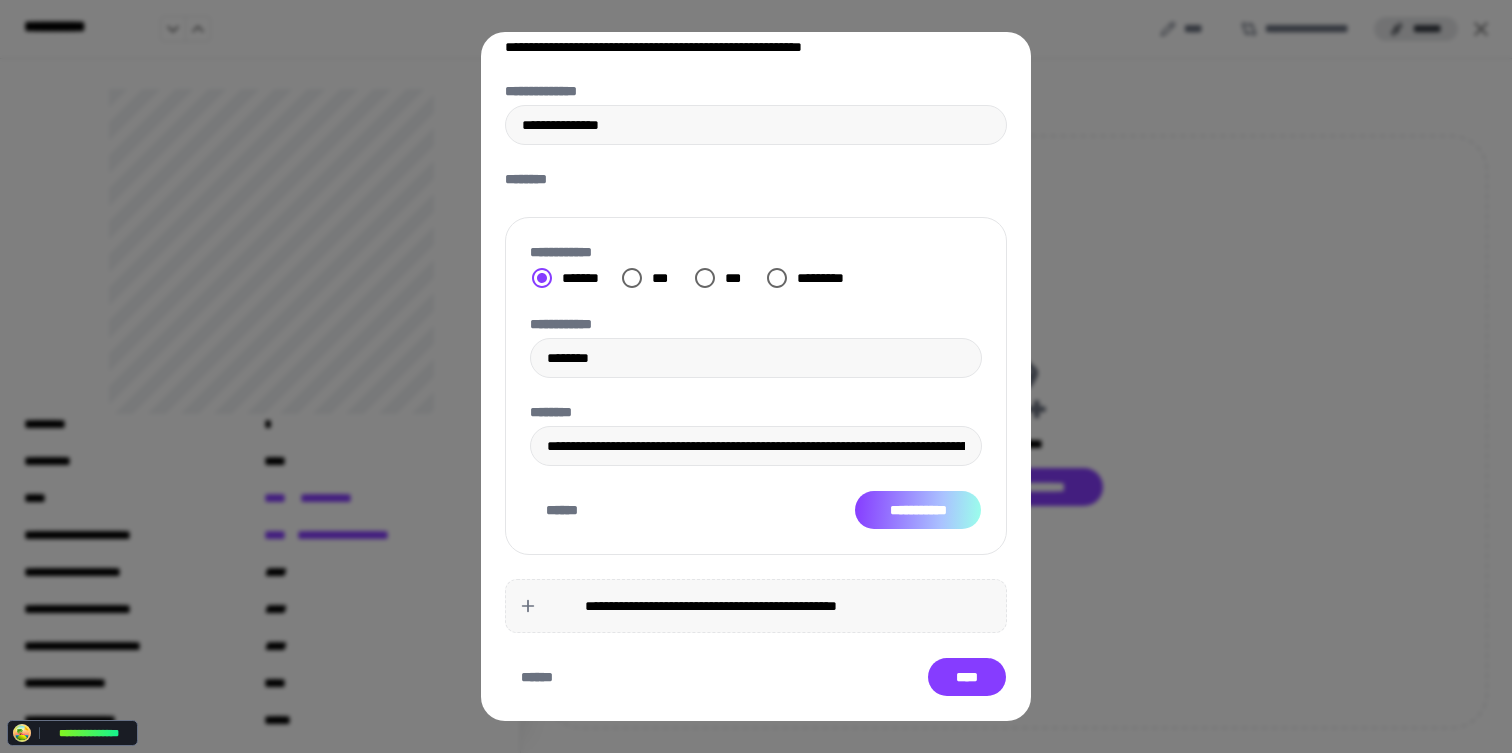 click on "**********" at bounding box center (918, 510) 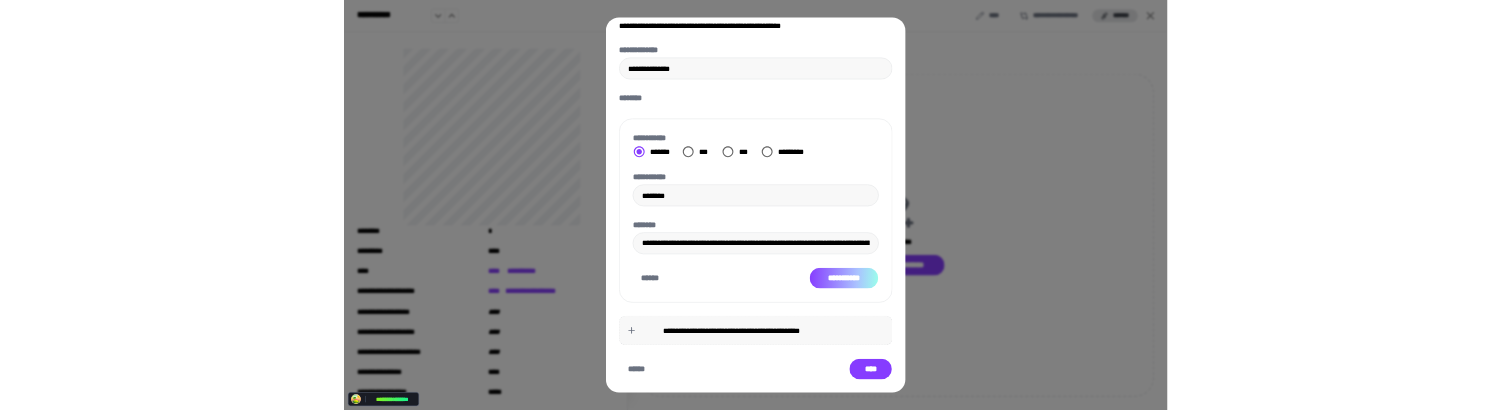 scroll, scrollTop: 0, scrollLeft: 0, axis: both 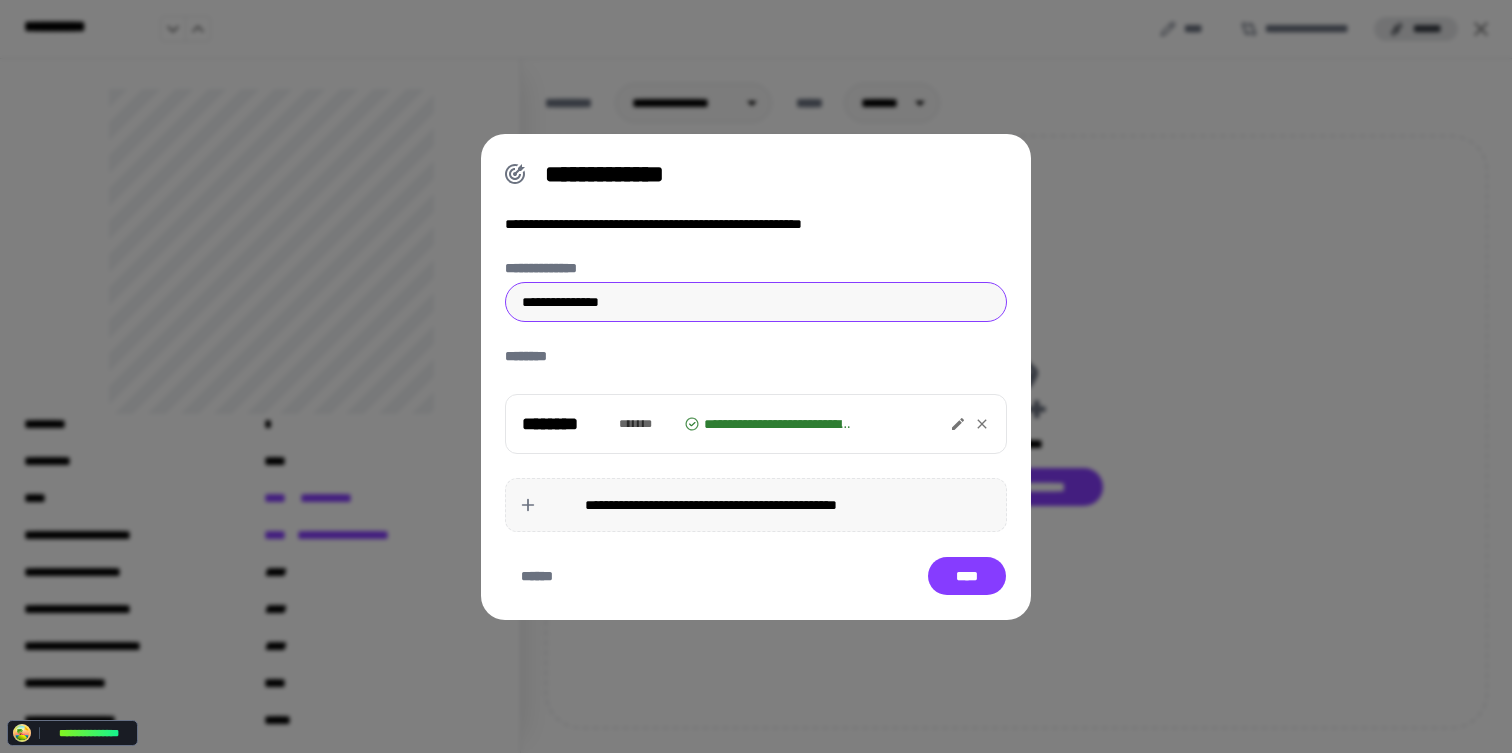 click on "**********" at bounding box center [756, 302] 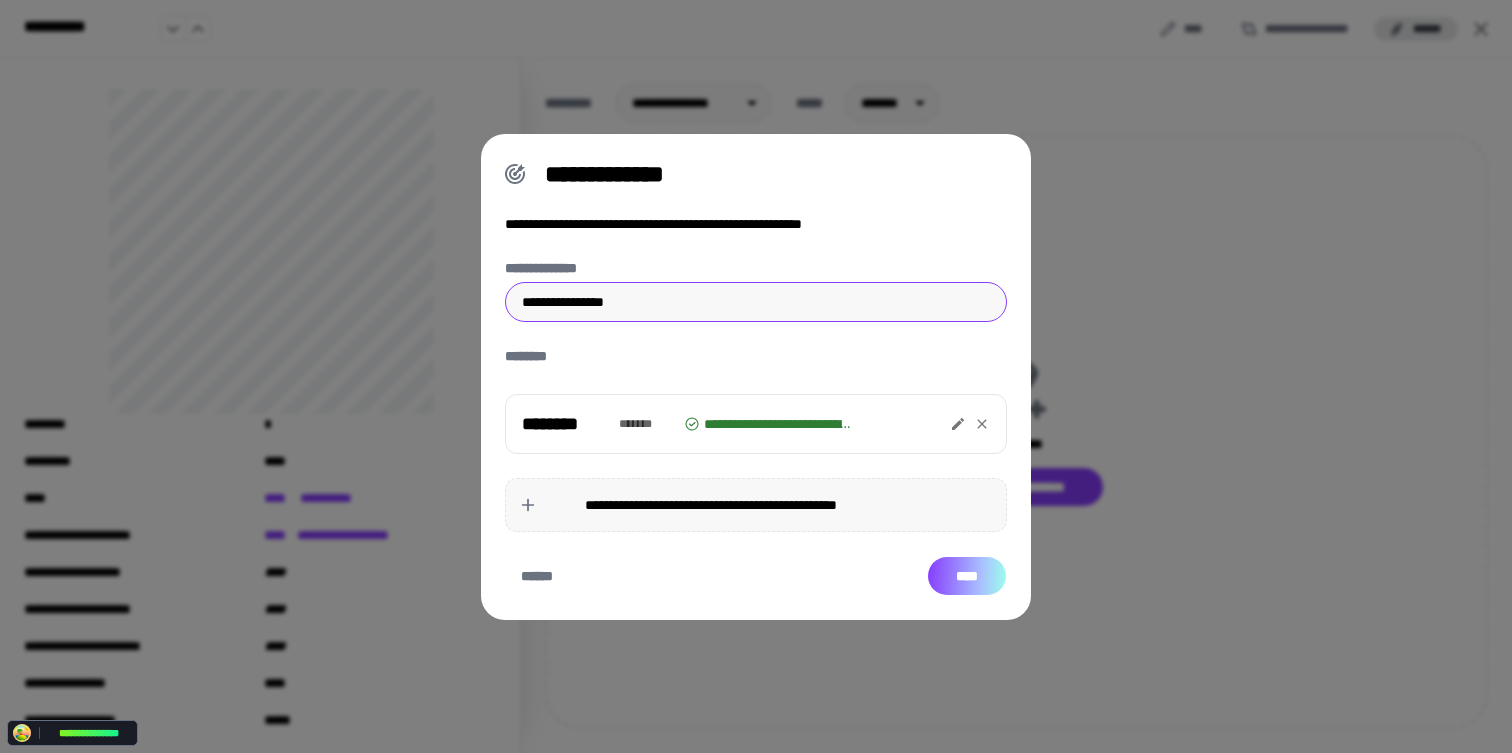 type on "**********" 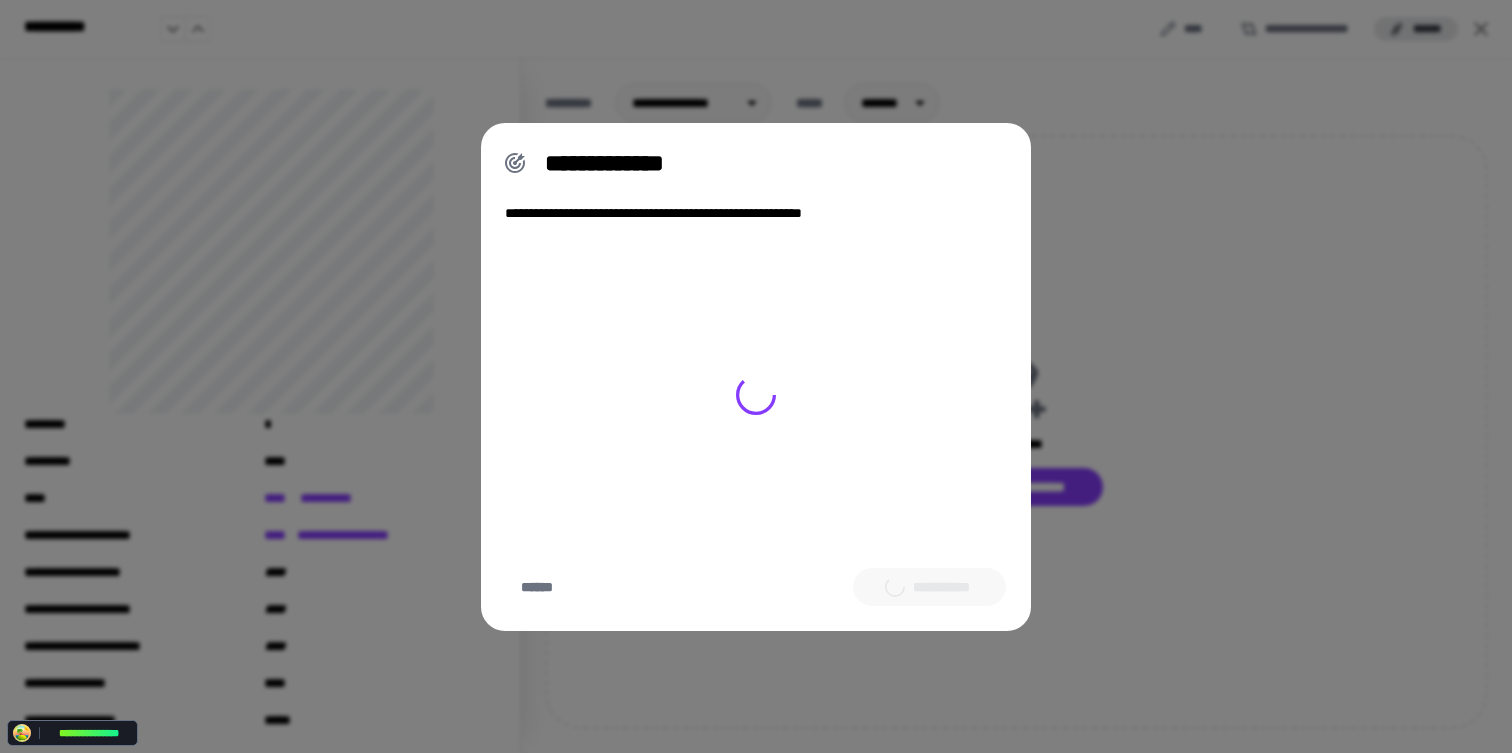 type on "**" 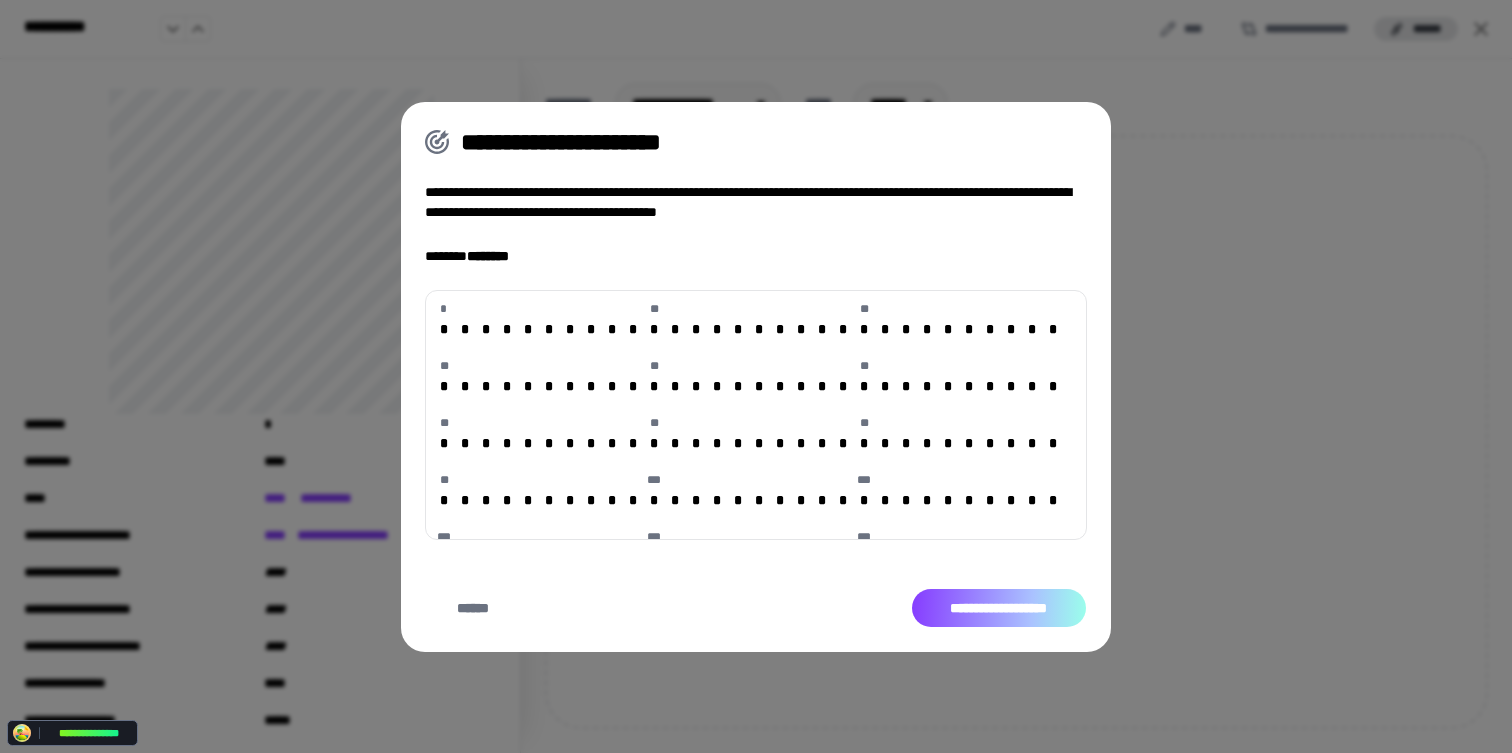 click on "**********" at bounding box center (999, 608) 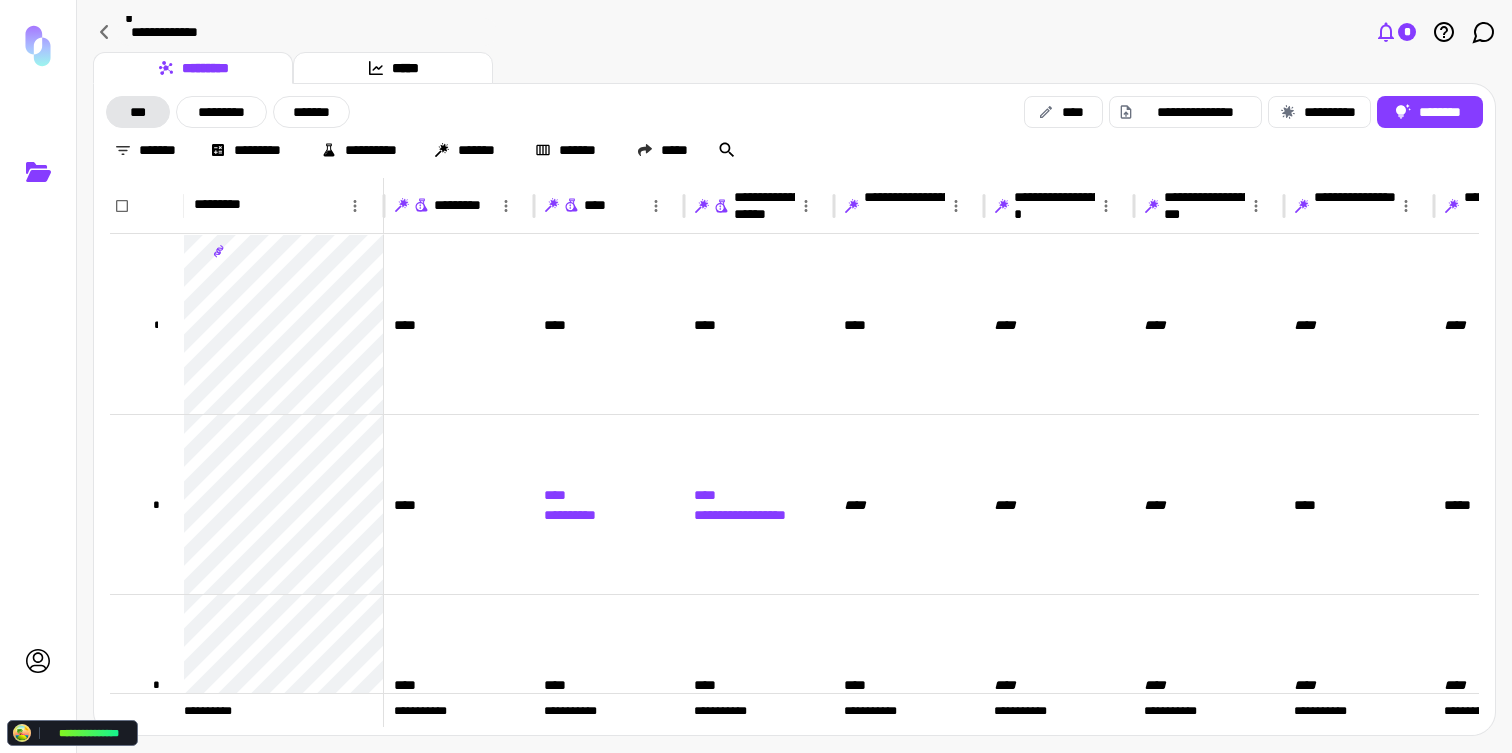 click 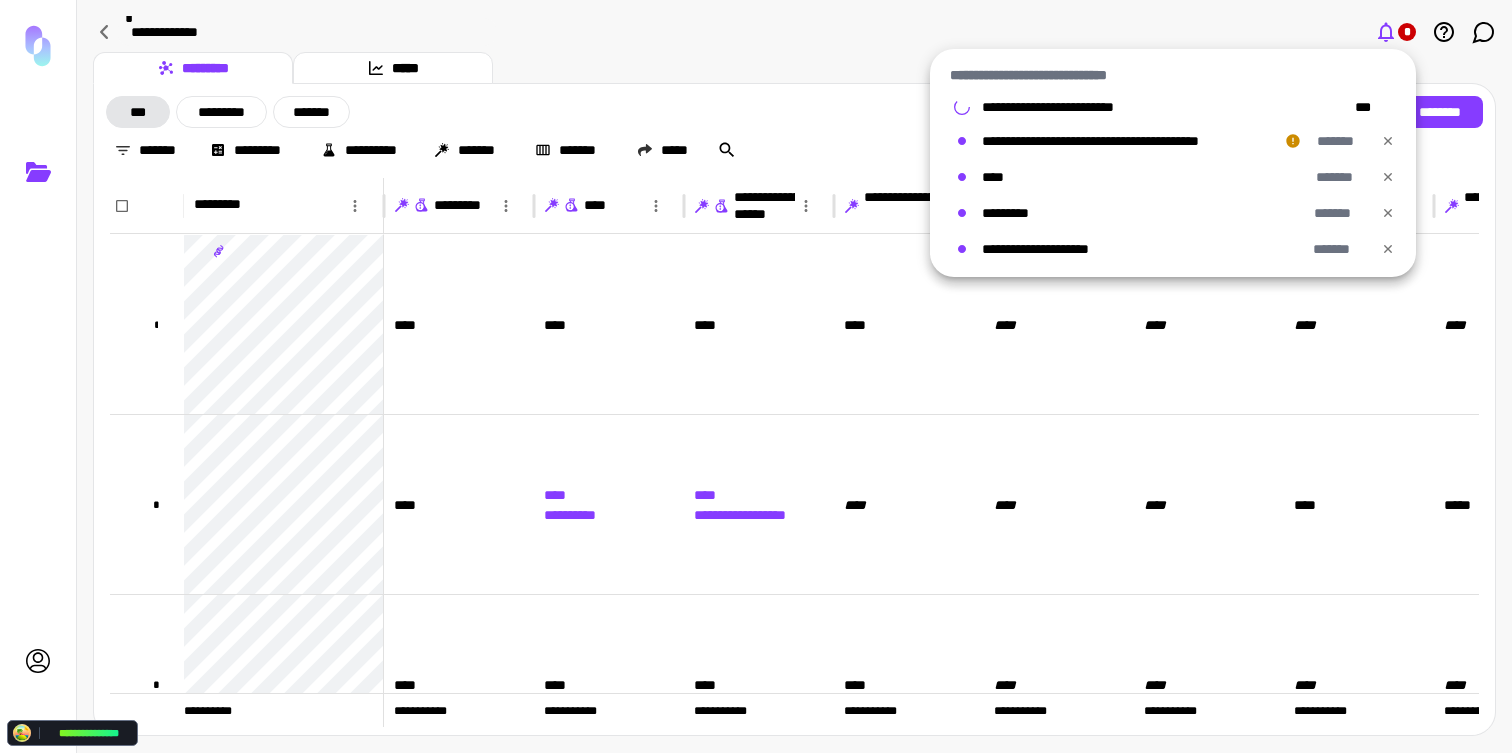 click at bounding box center [756, 376] 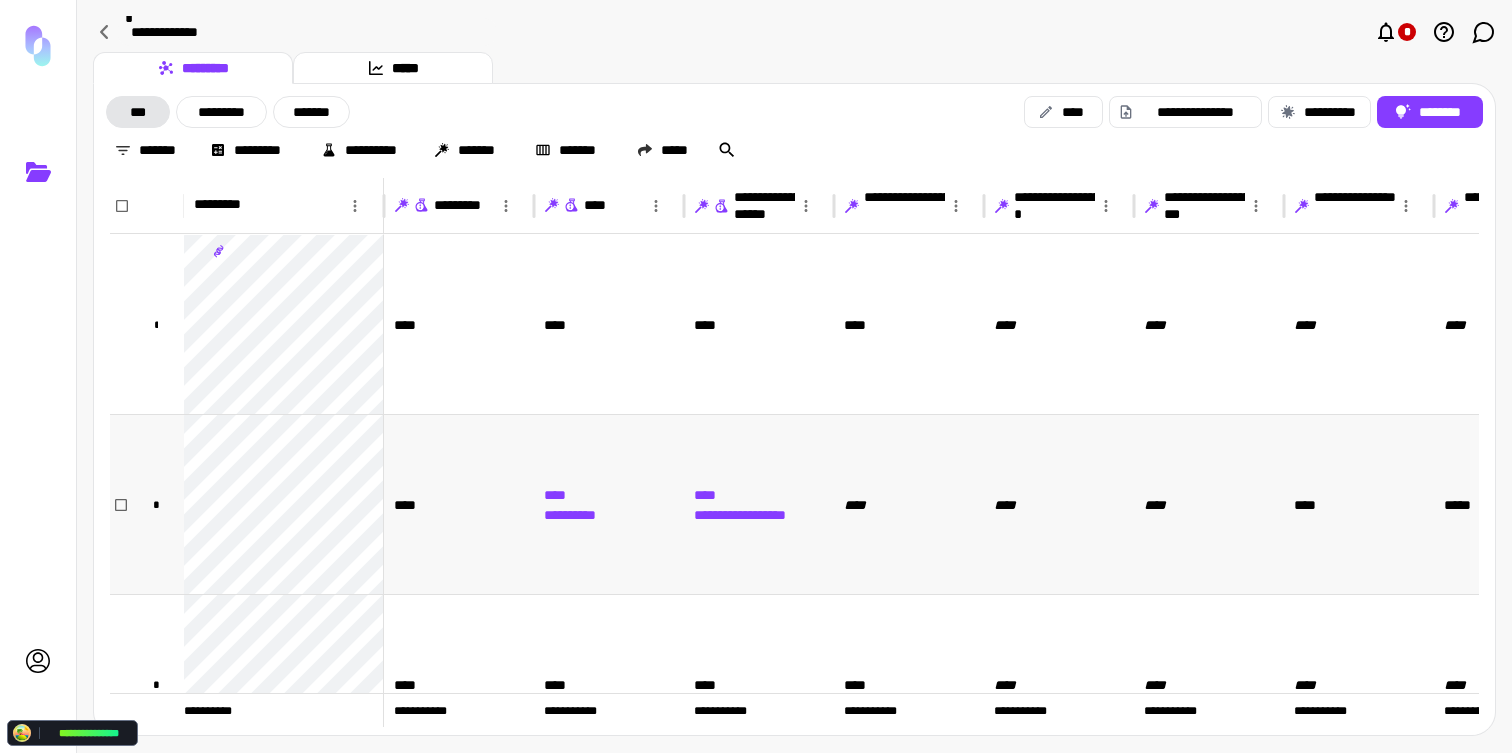 click on "**********" at bounding box center [759, 504] 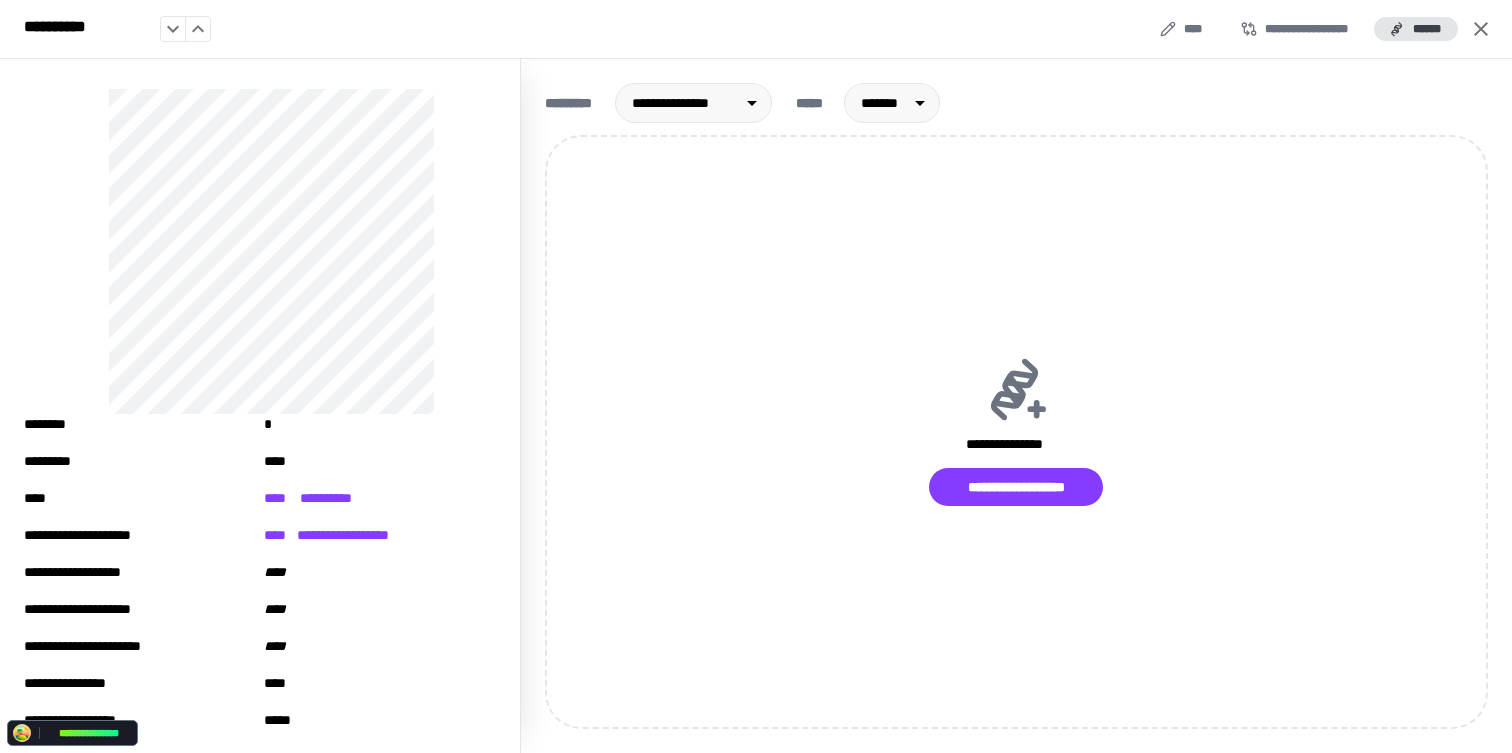 click 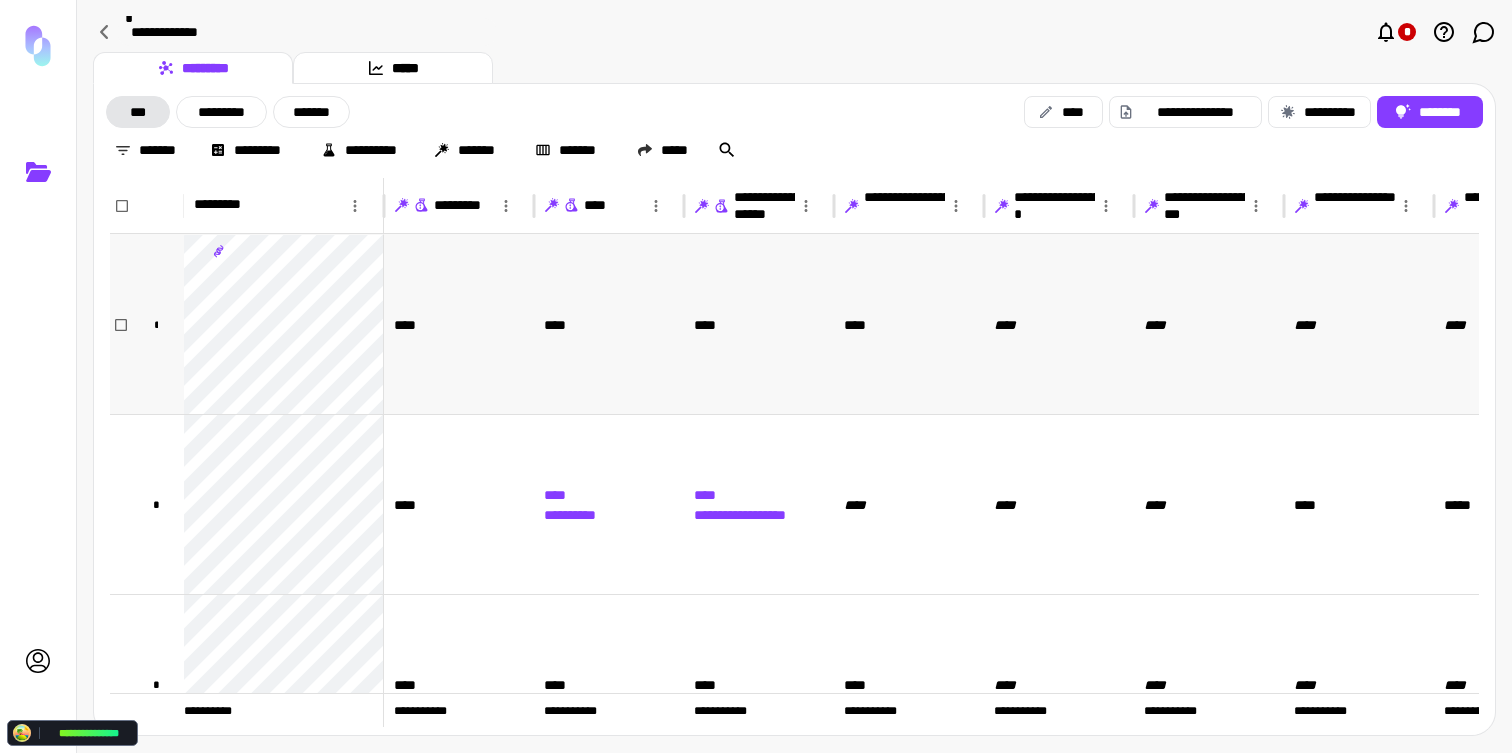 click on "****" at bounding box center [459, 324] 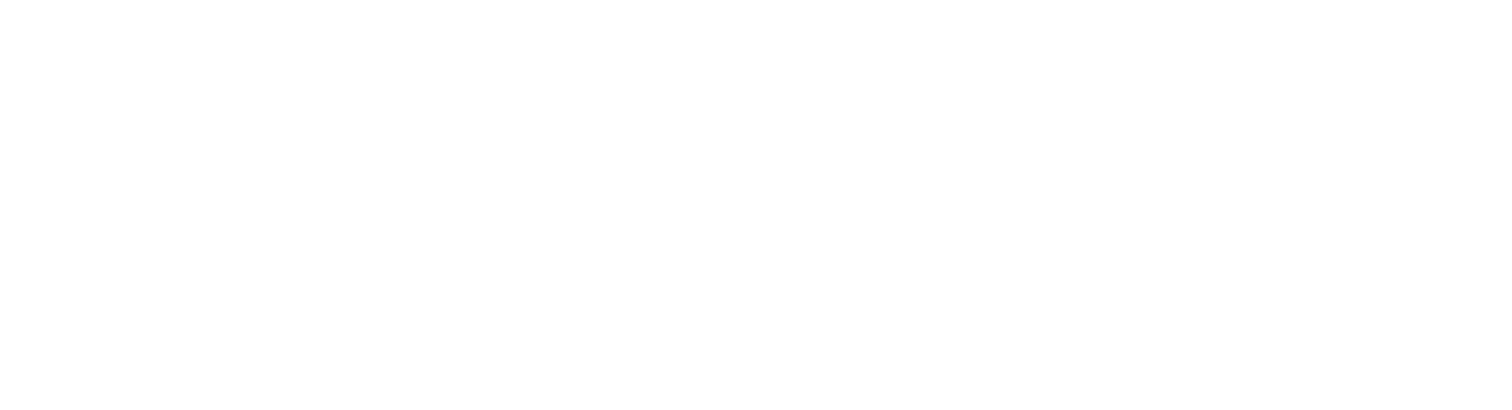 scroll, scrollTop: 0, scrollLeft: 0, axis: both 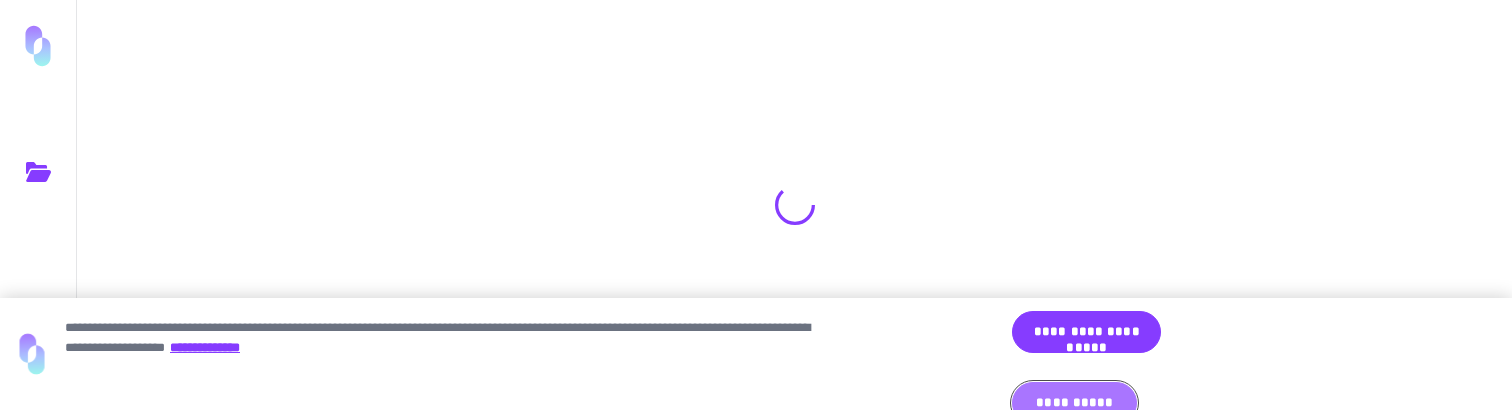 click on "**********" at bounding box center [1074, 403] 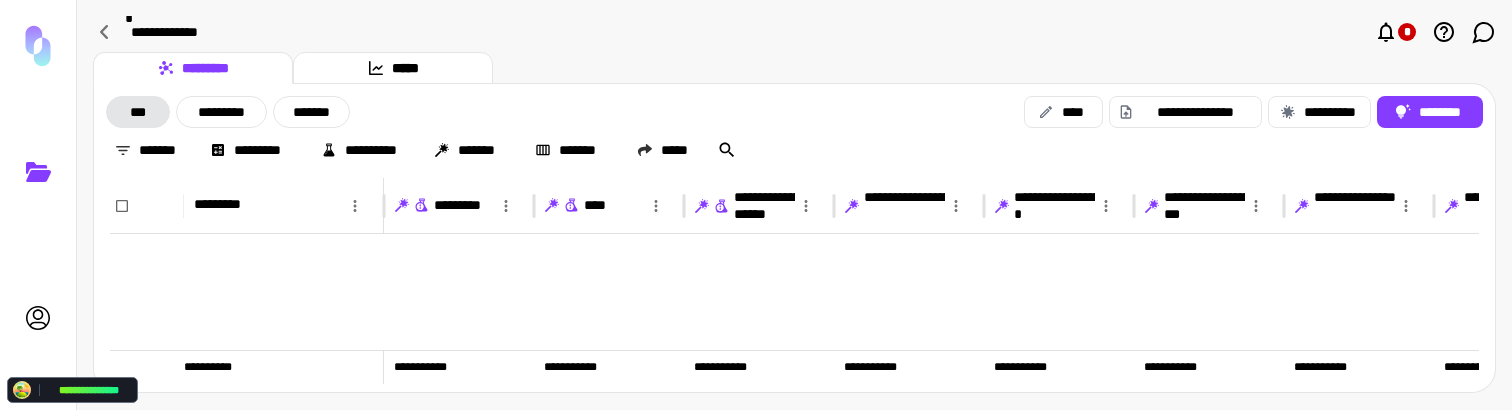 scroll, scrollTop: 308, scrollLeft: 0, axis: vertical 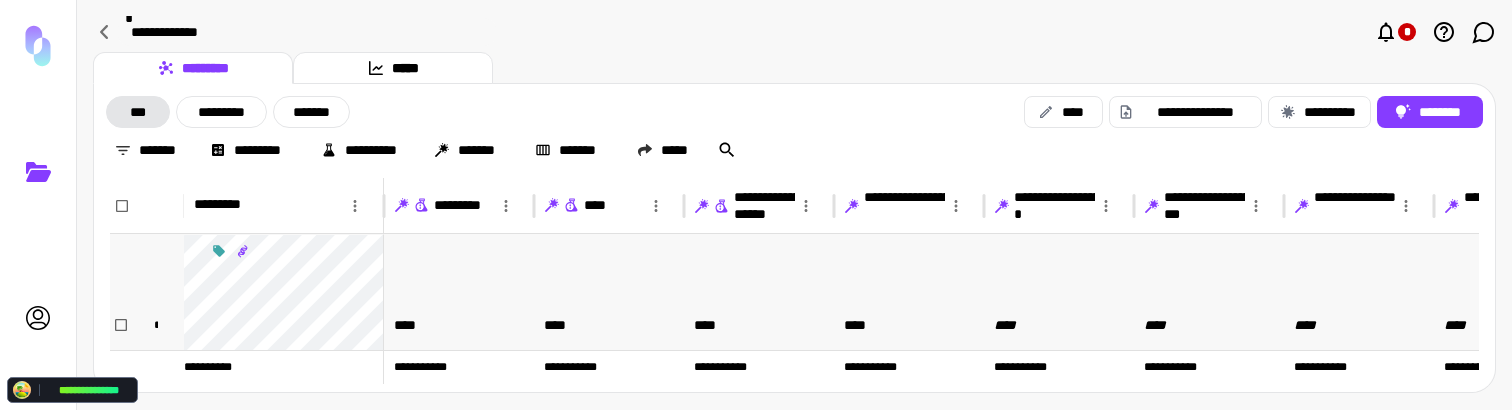 click on "****" at bounding box center [459, 324] 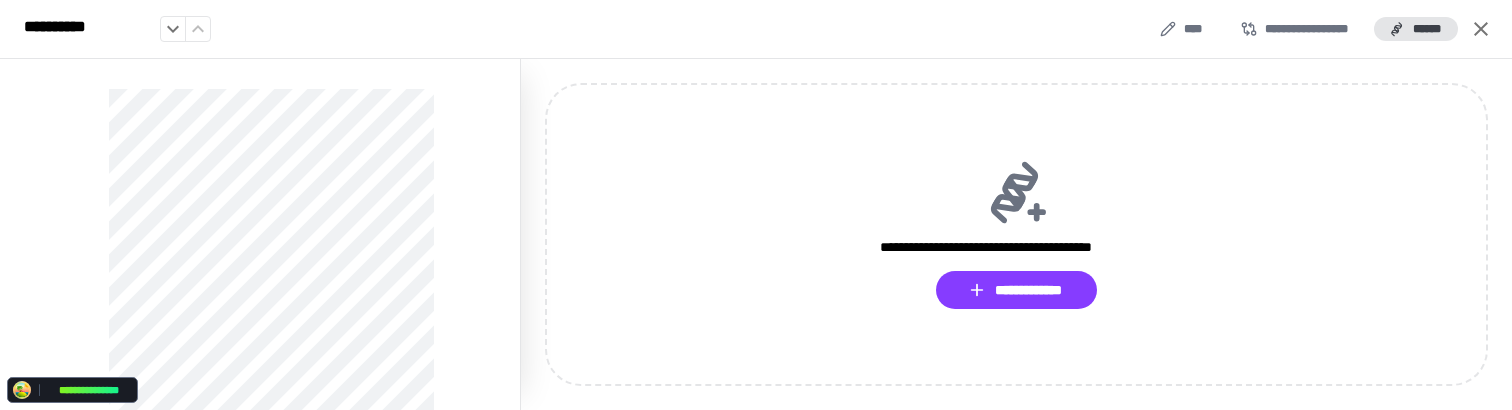 scroll, scrollTop: 22, scrollLeft: 0, axis: vertical 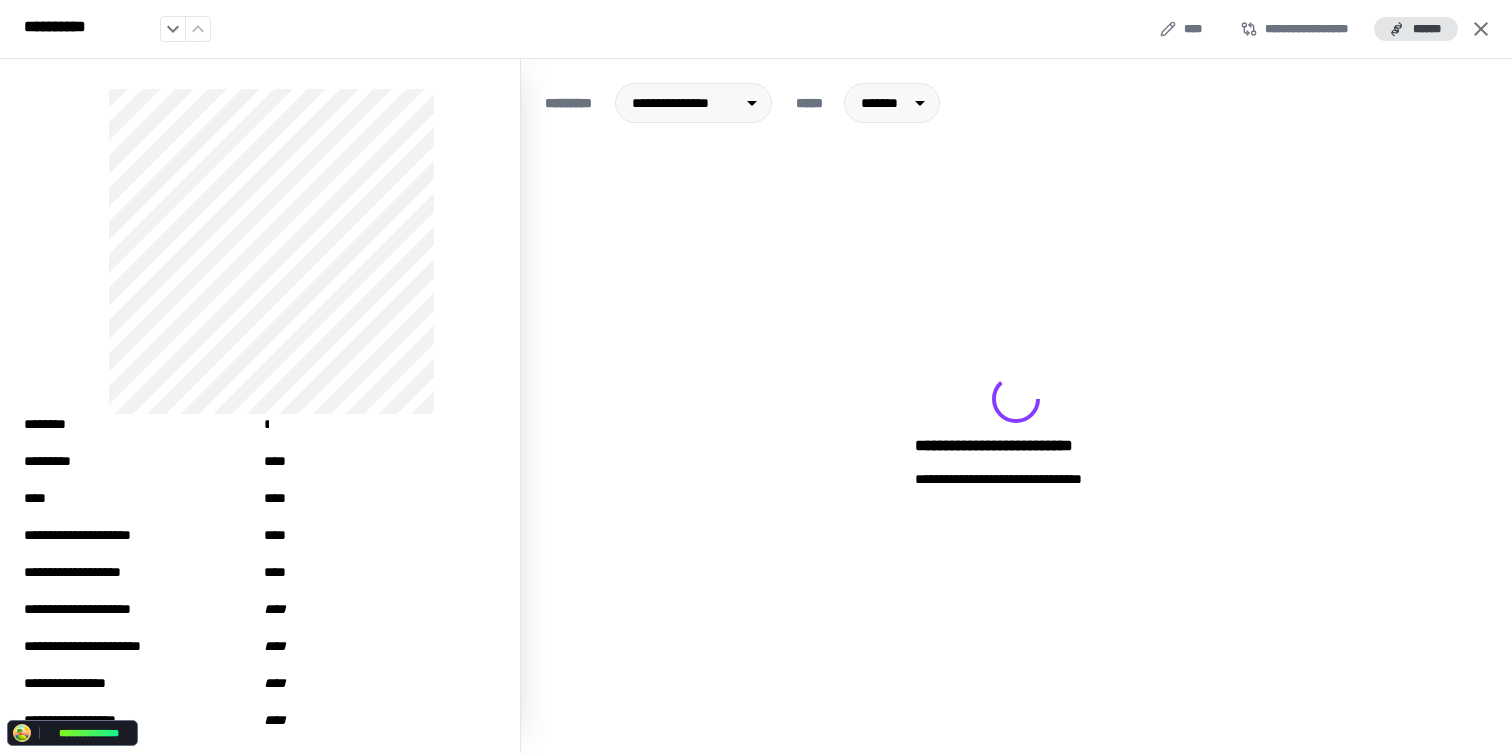 click 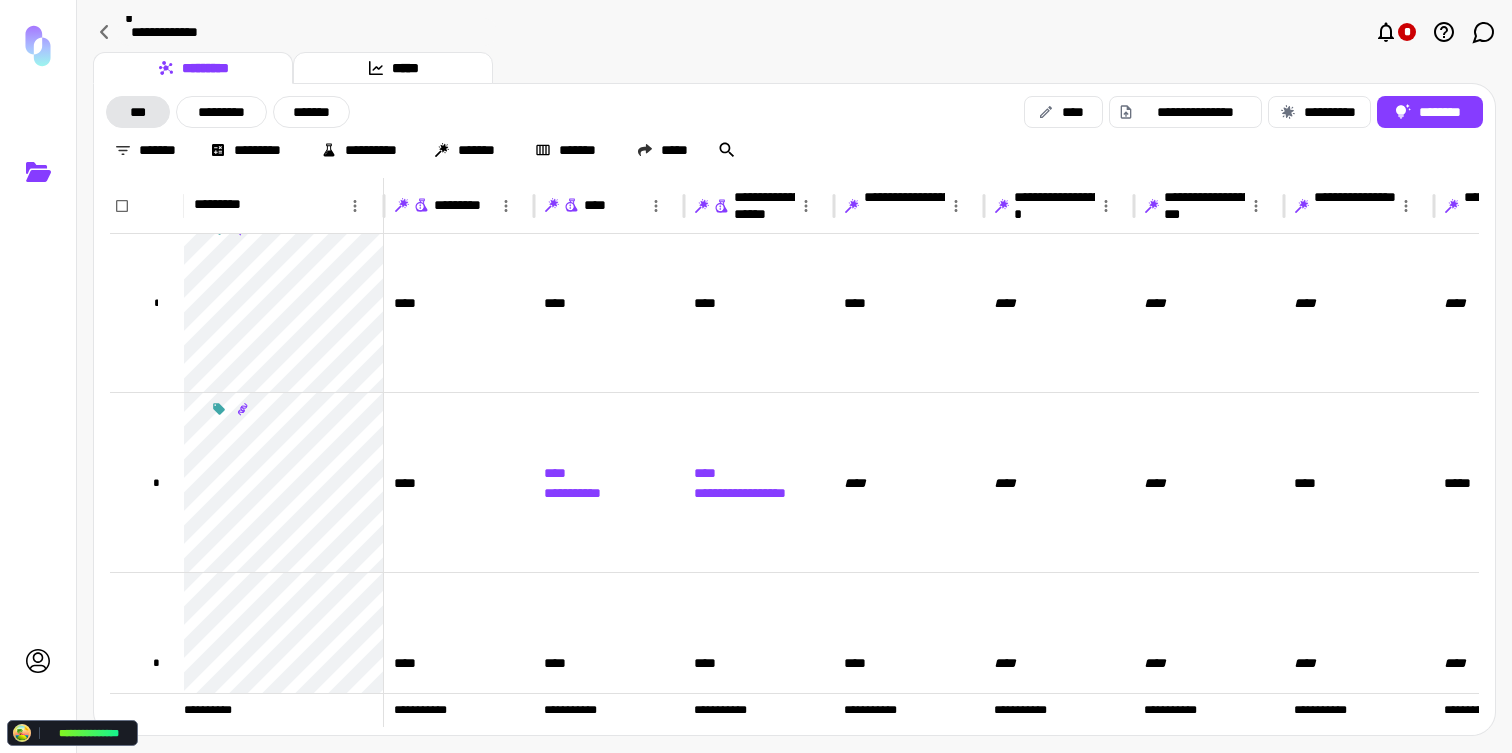 scroll, scrollTop: 0, scrollLeft: 0, axis: both 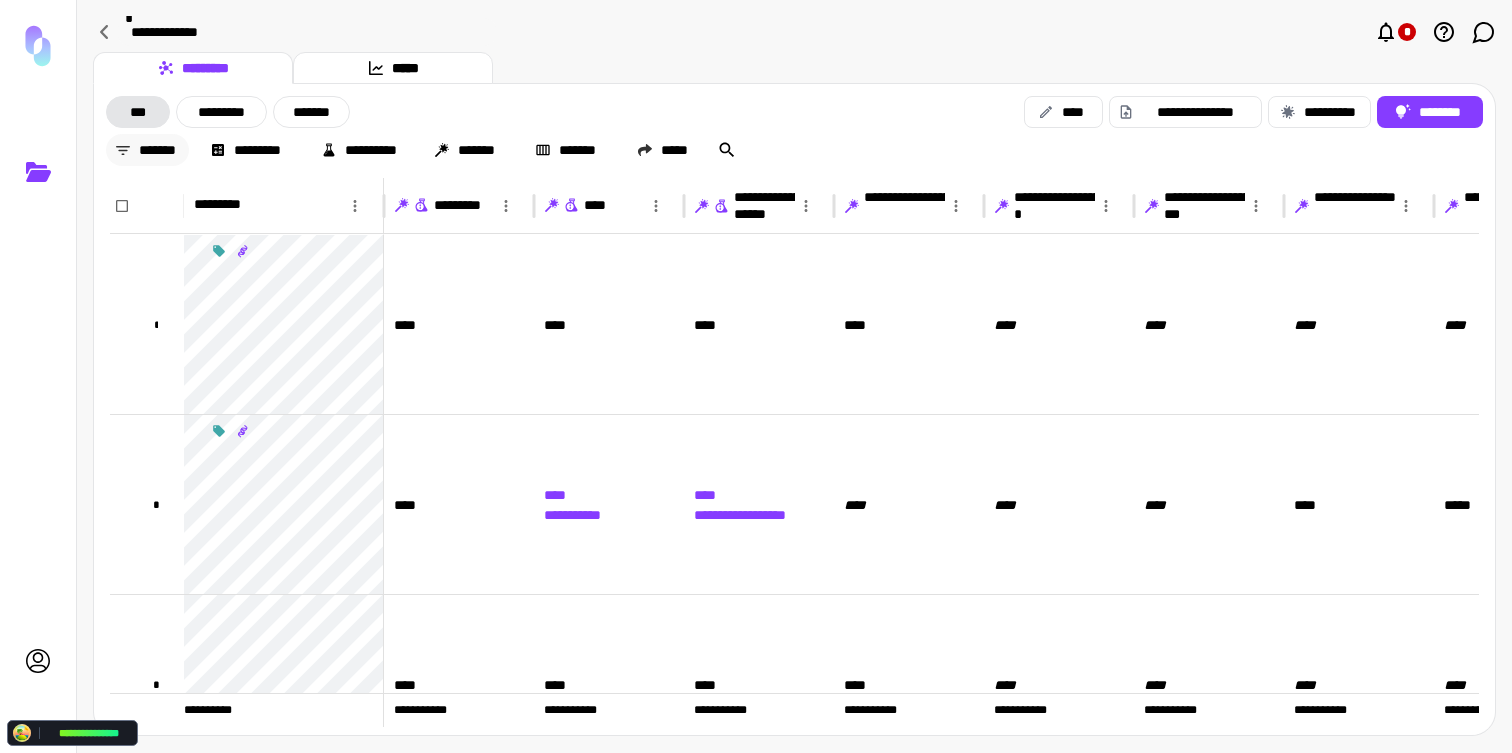 click on "*******" at bounding box center [147, 150] 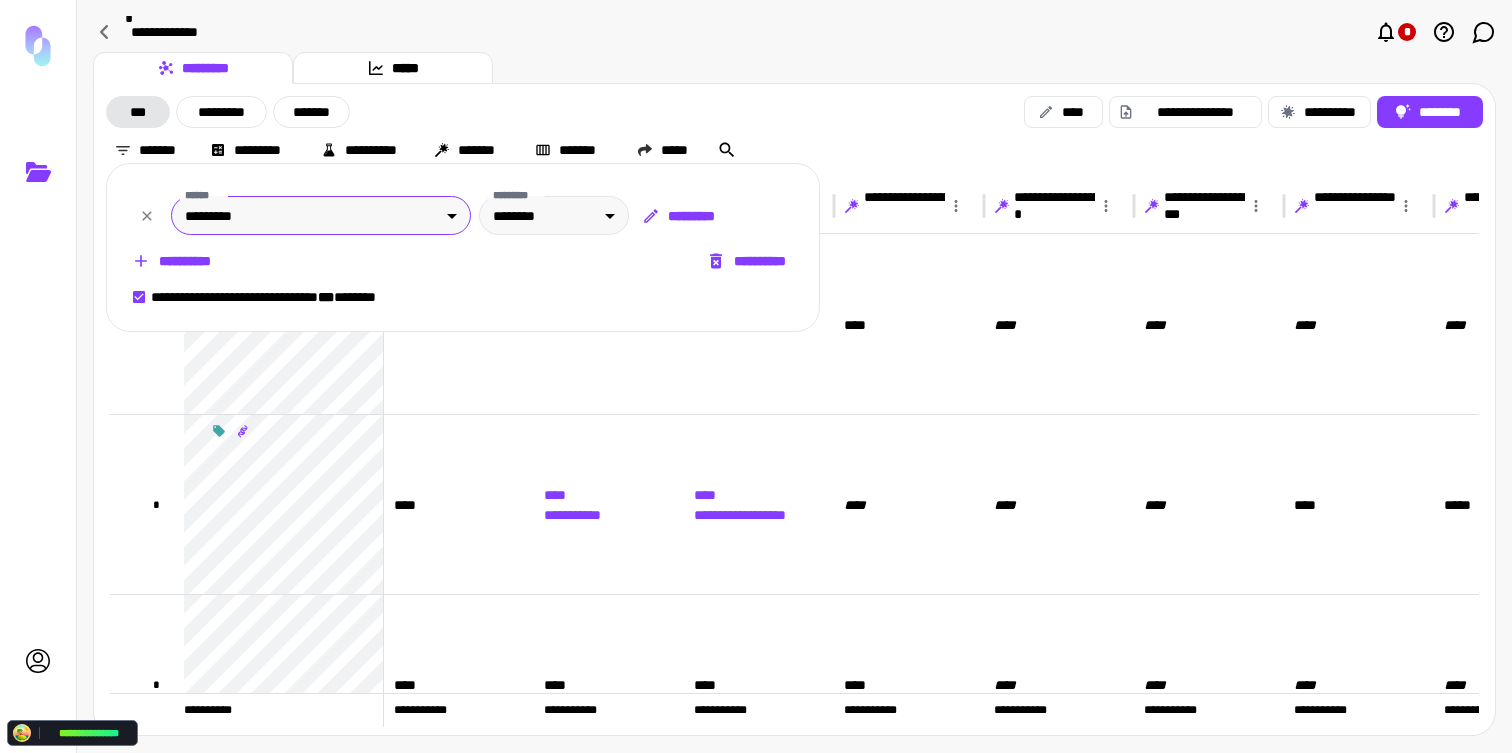 click on "**********" at bounding box center [756, 376] 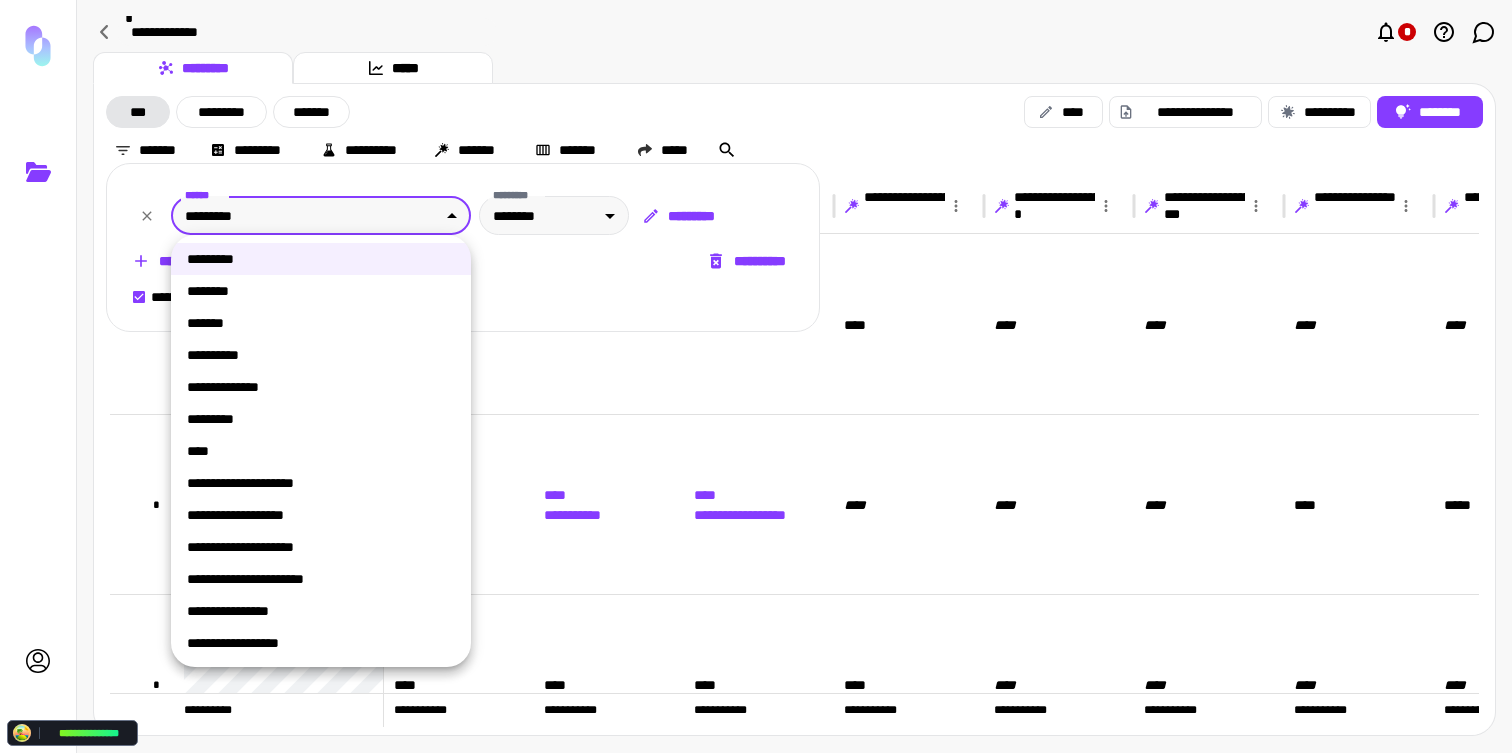 click on "********" at bounding box center (321, 291) 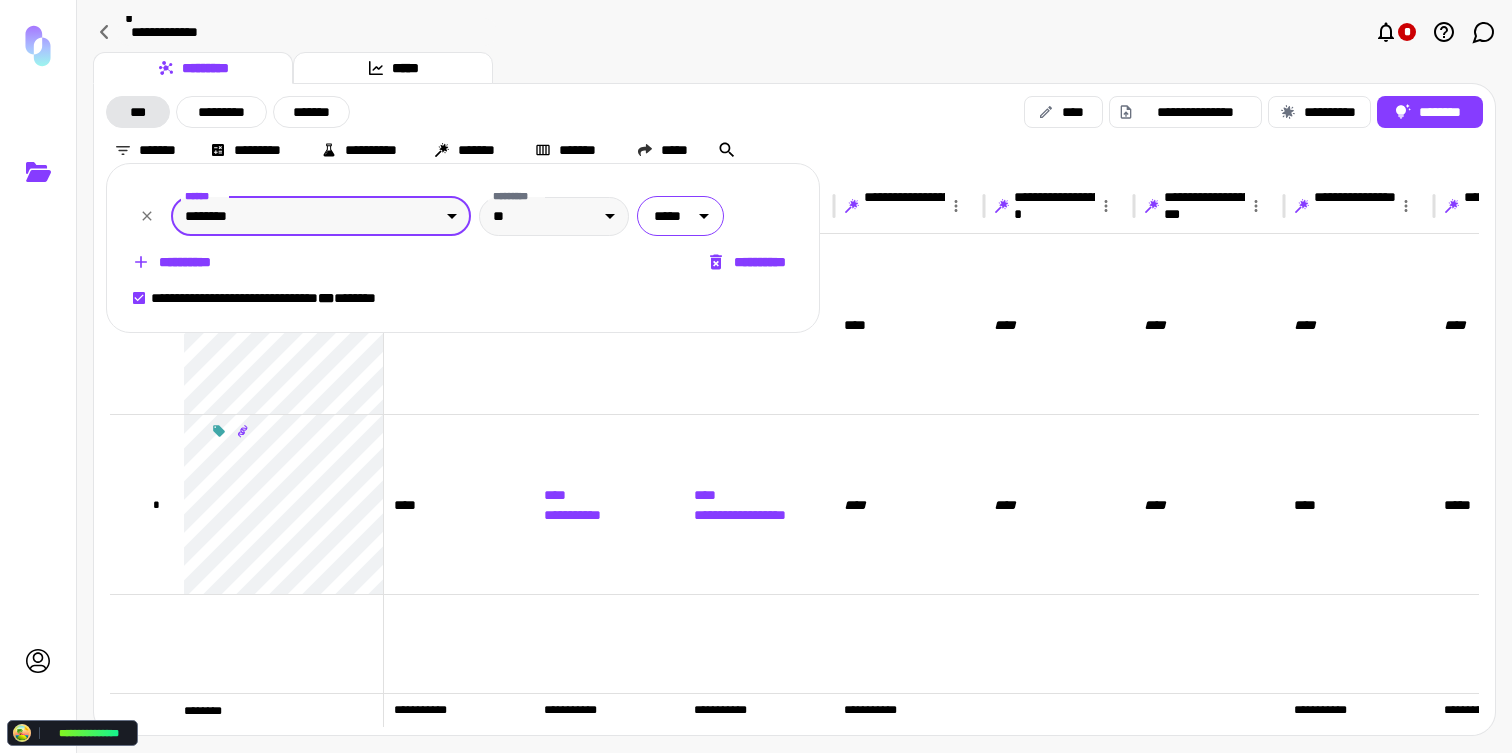 click on "**********" at bounding box center (756, 376) 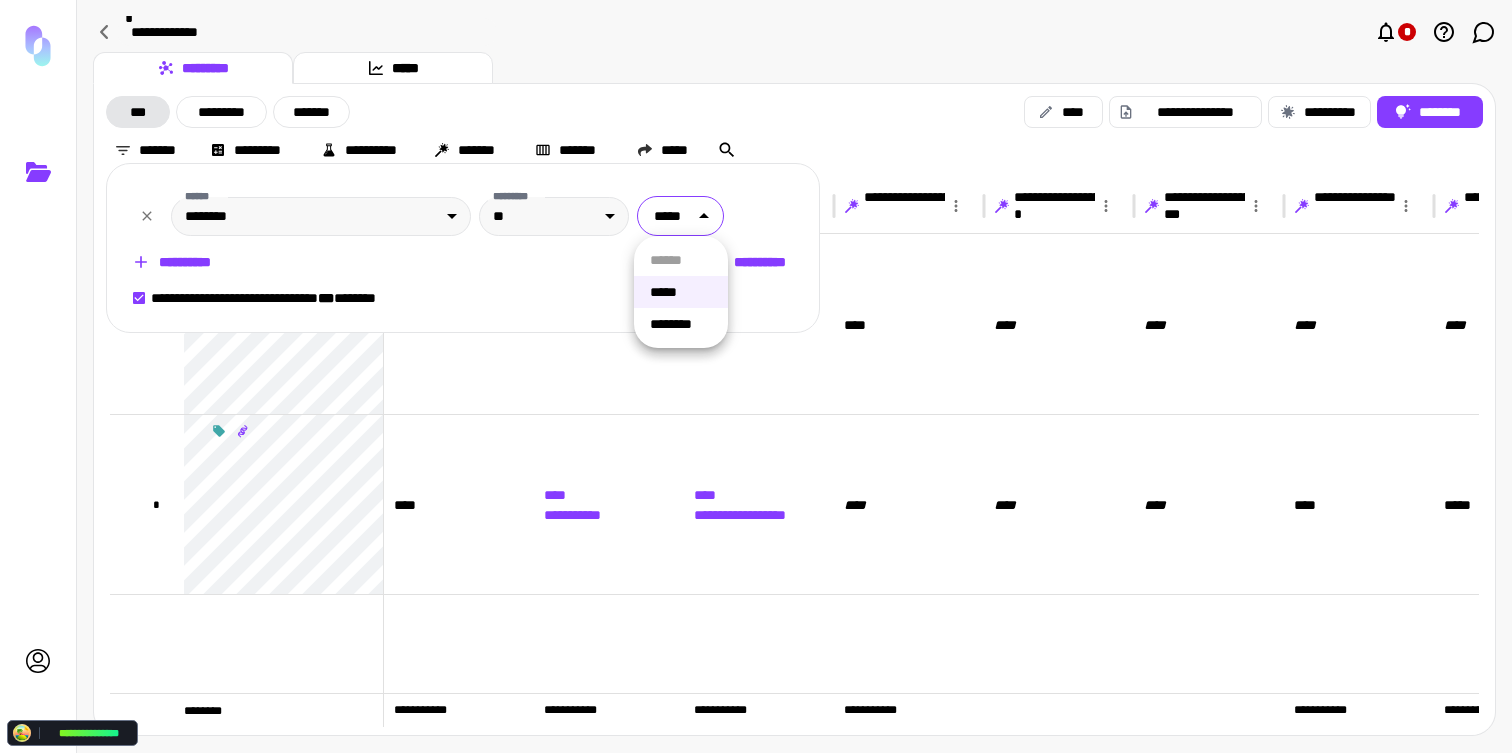 click at bounding box center (756, 376) 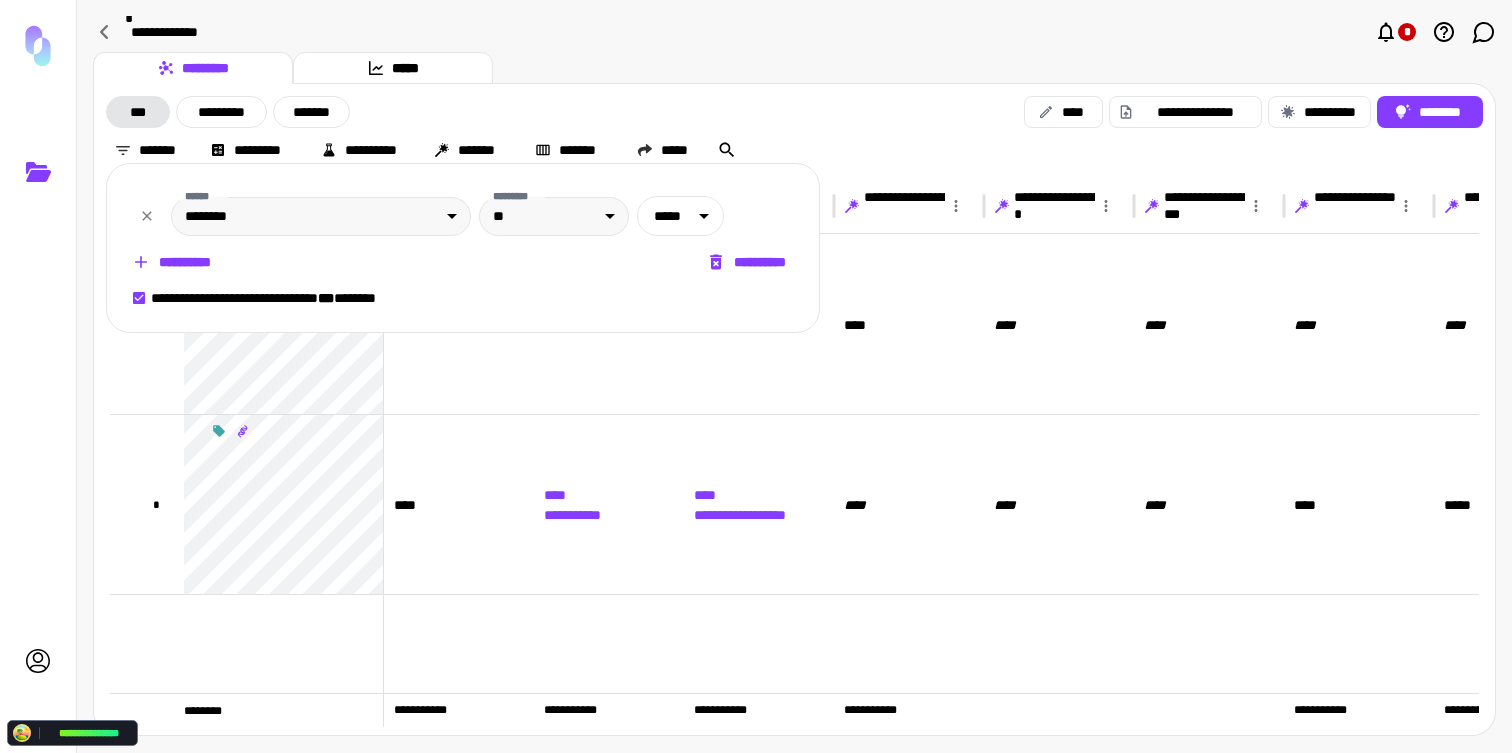click at bounding box center (756, 376) 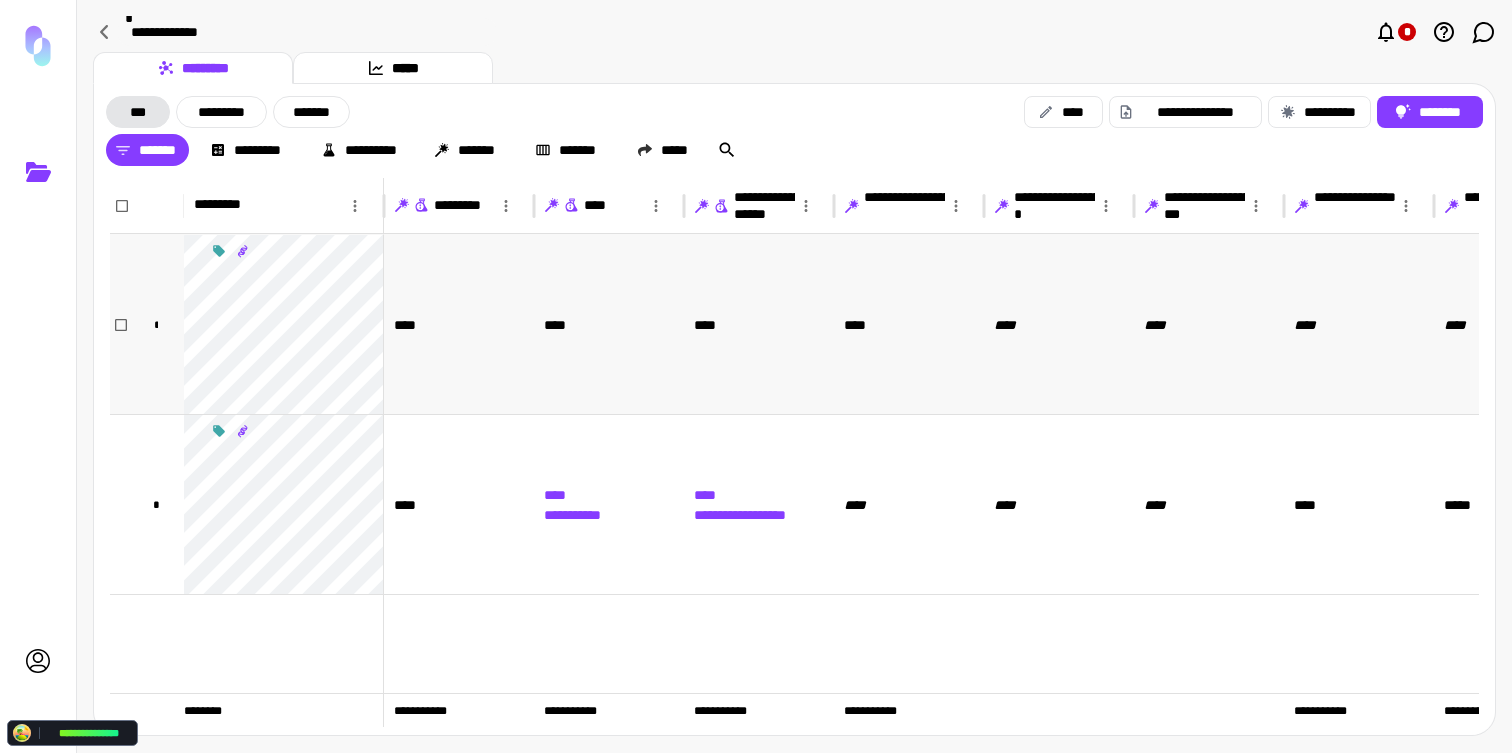 click on "****" at bounding box center (759, 324) 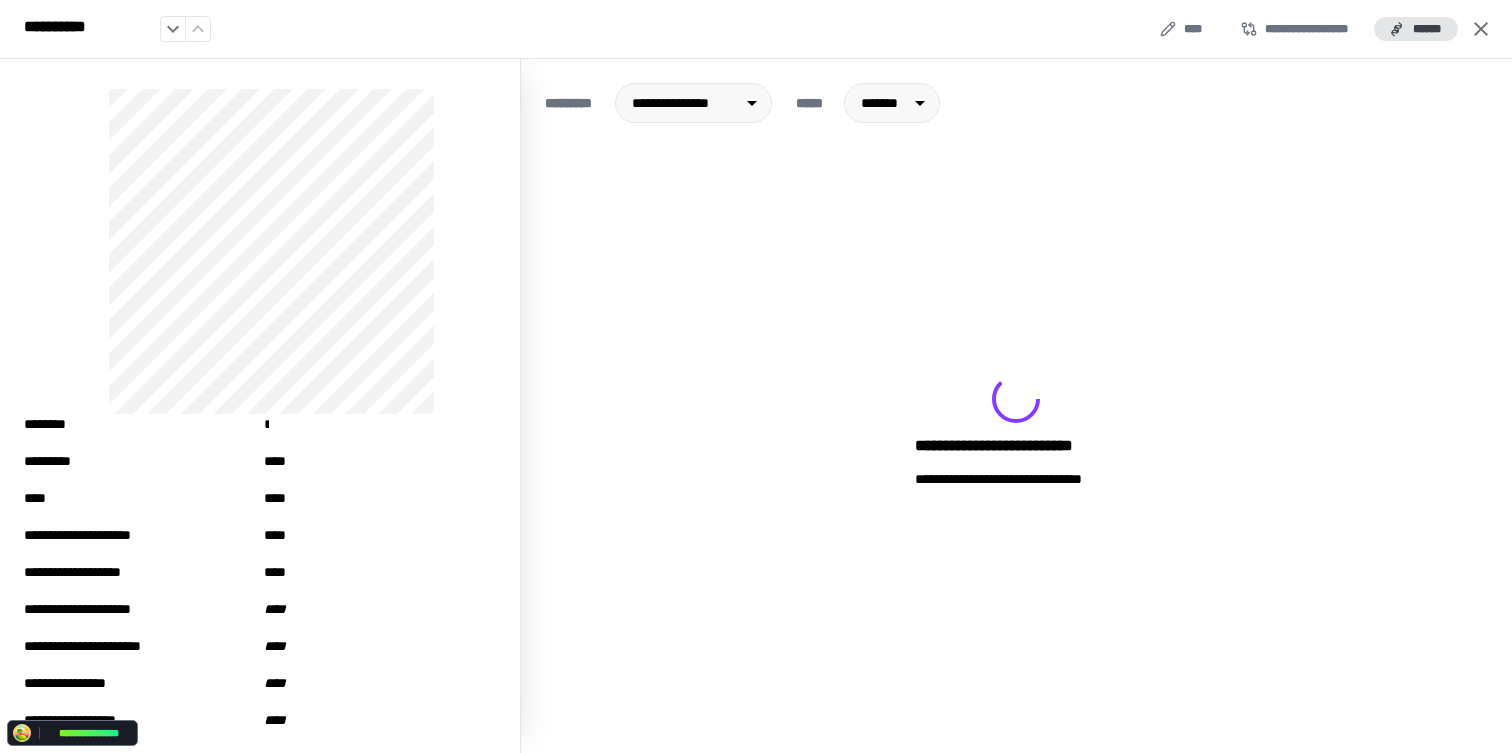click 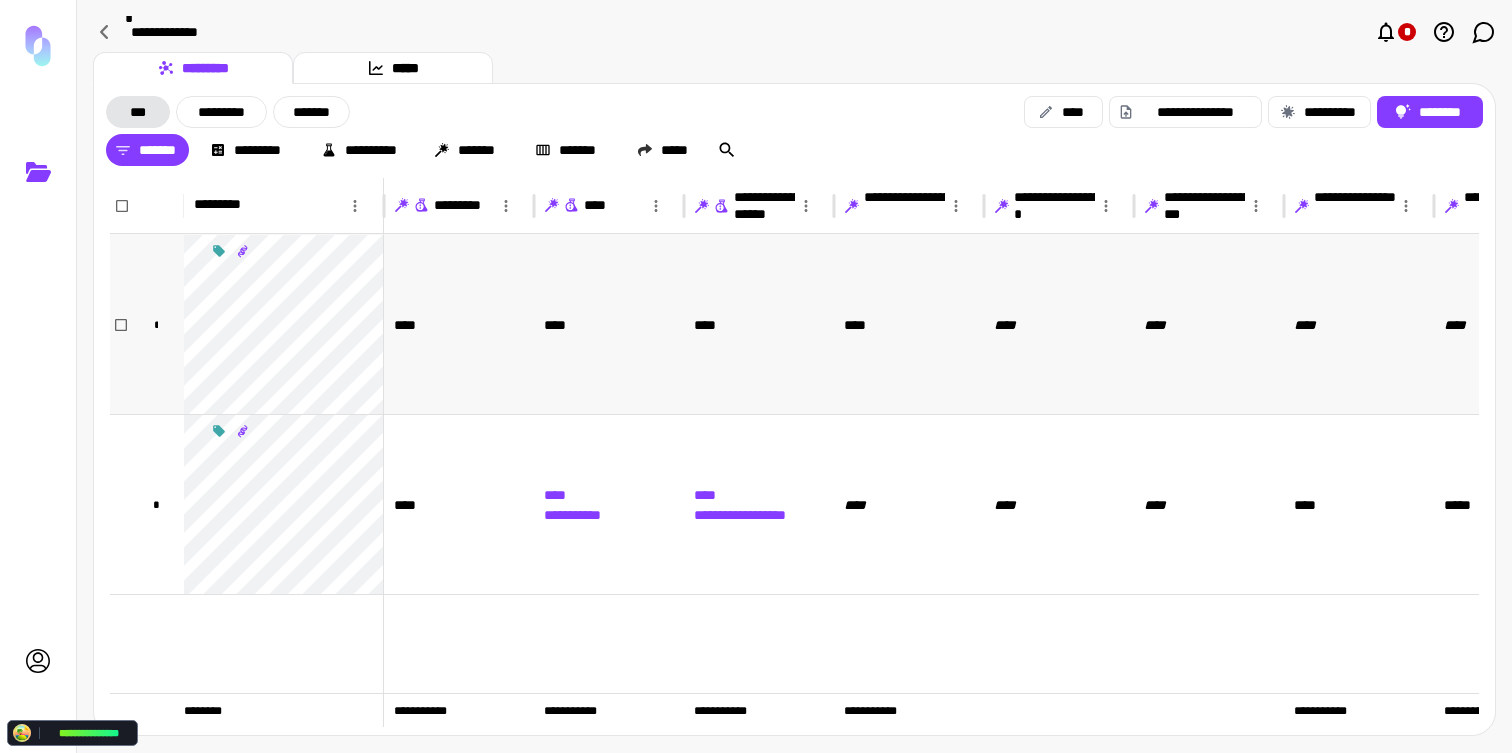 click on "****" at bounding box center [909, 324] 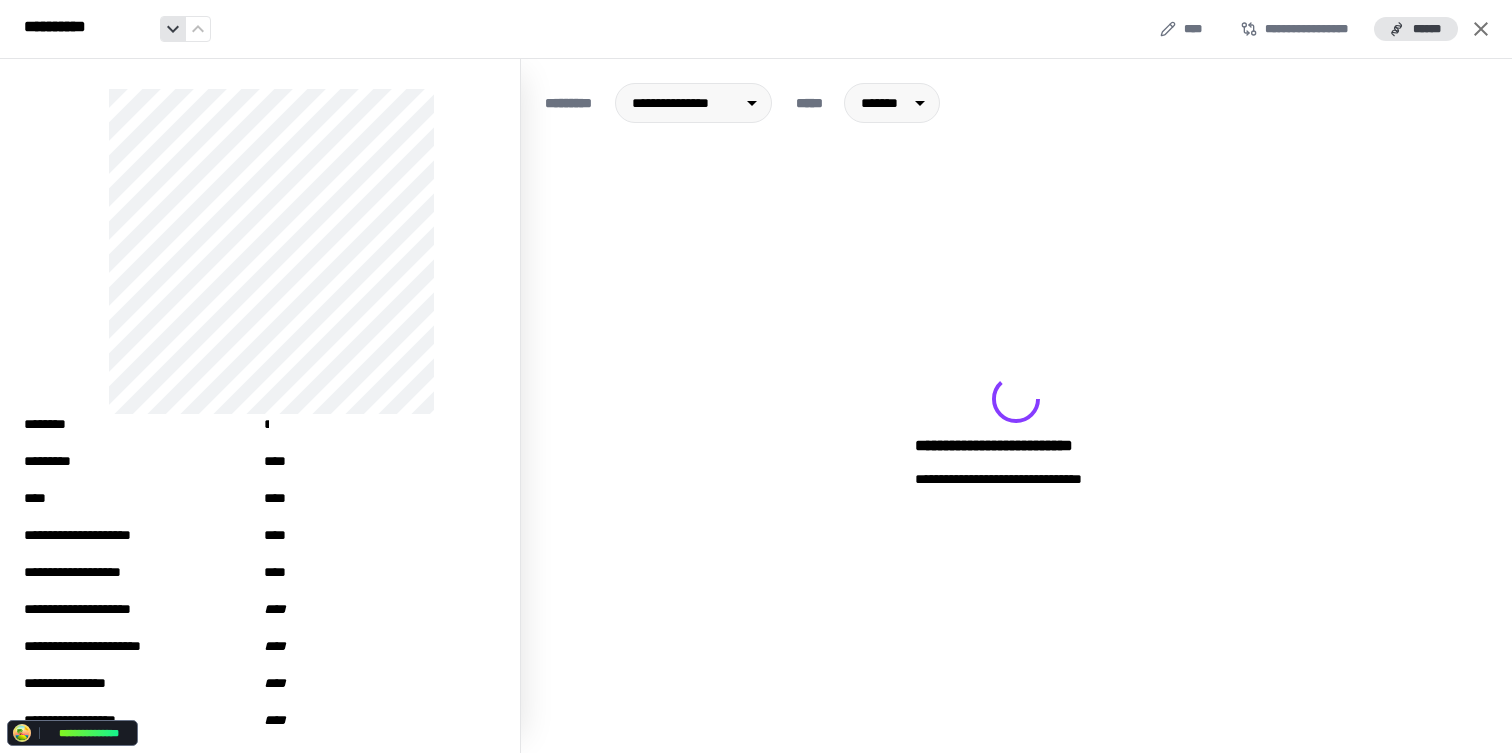 click 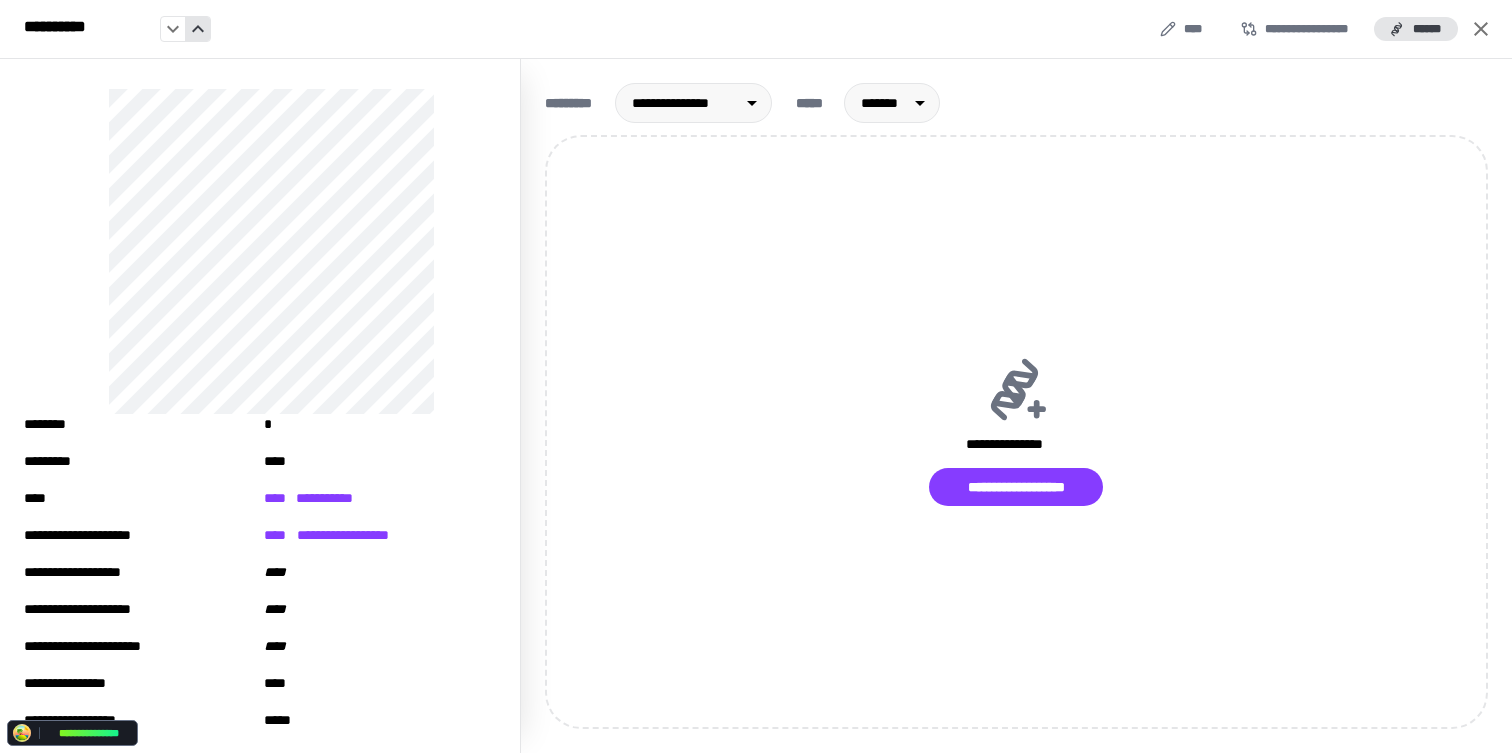 click 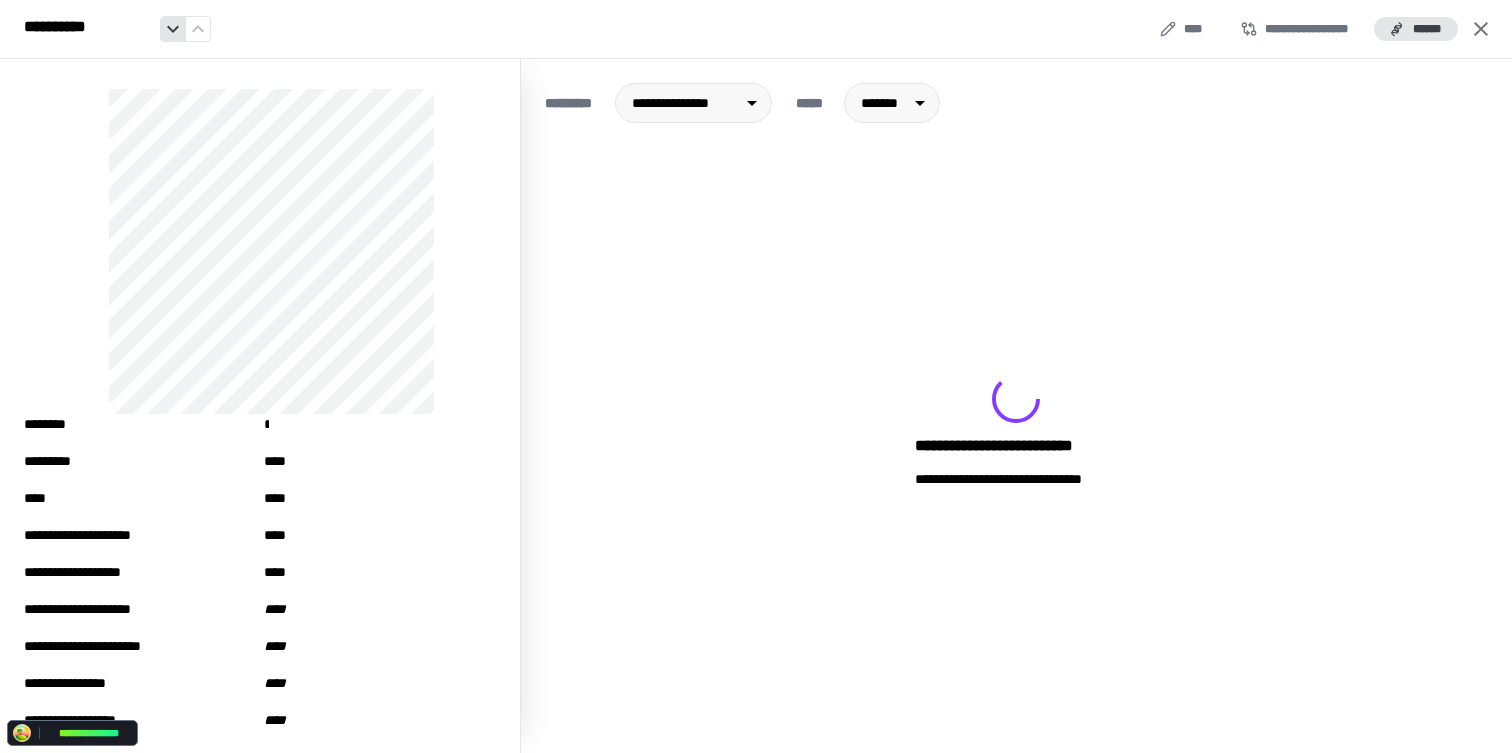 click 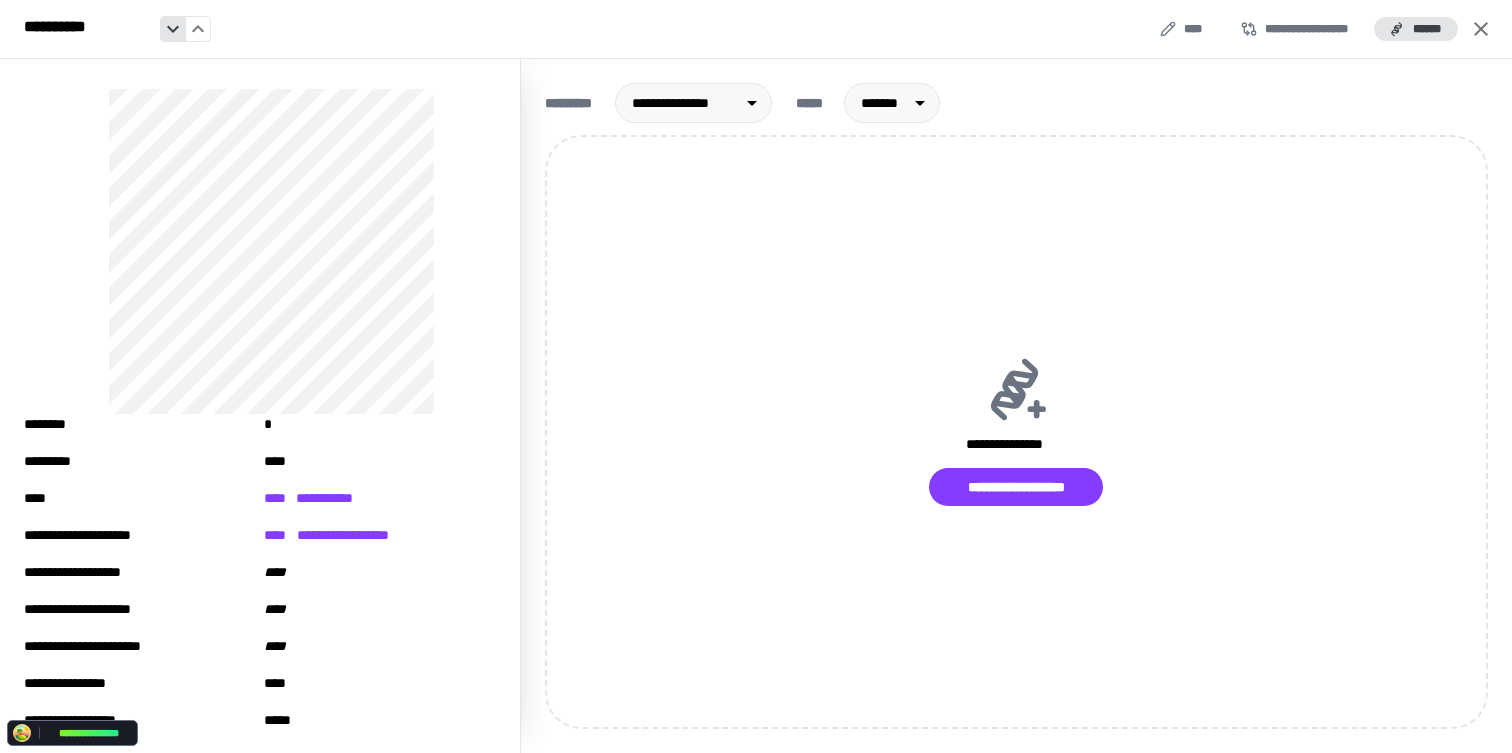 click 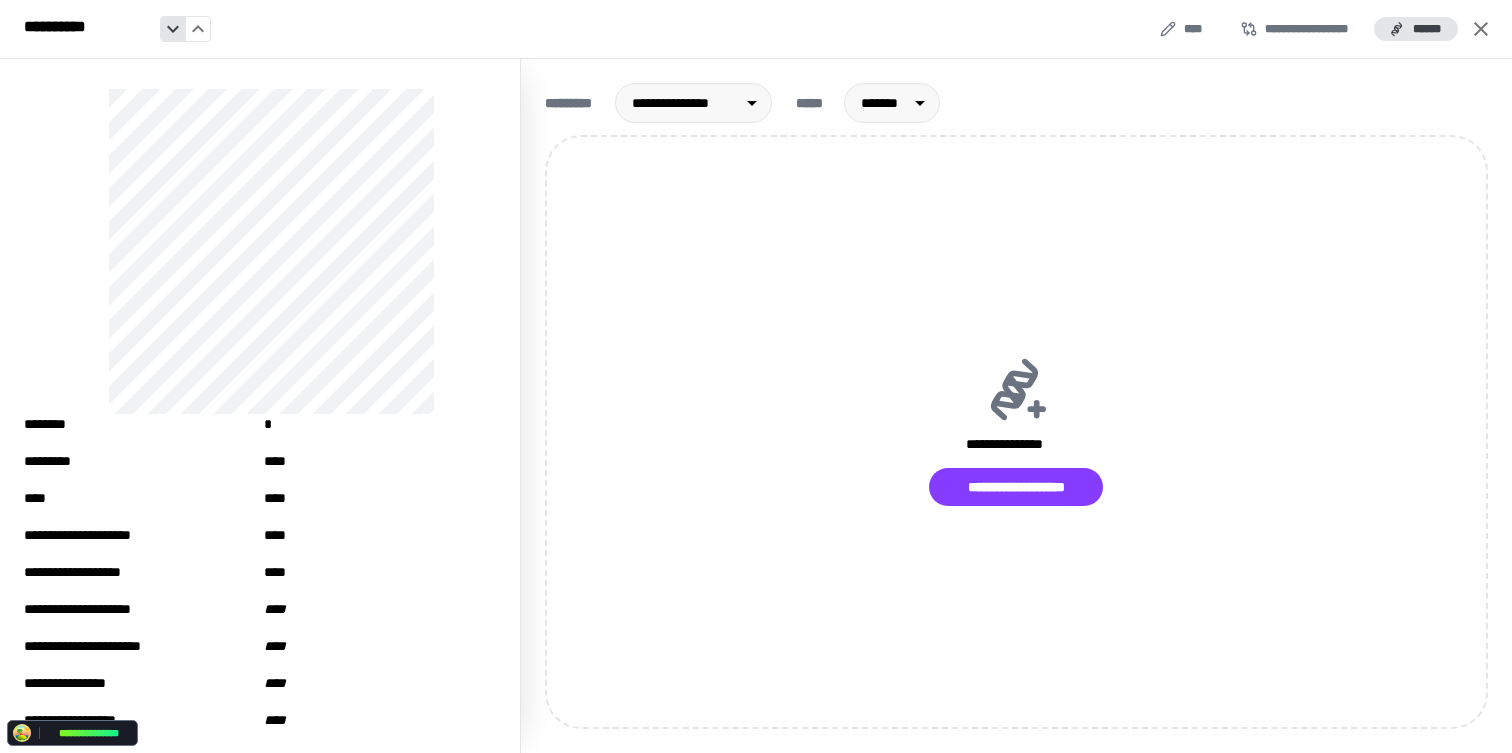 click 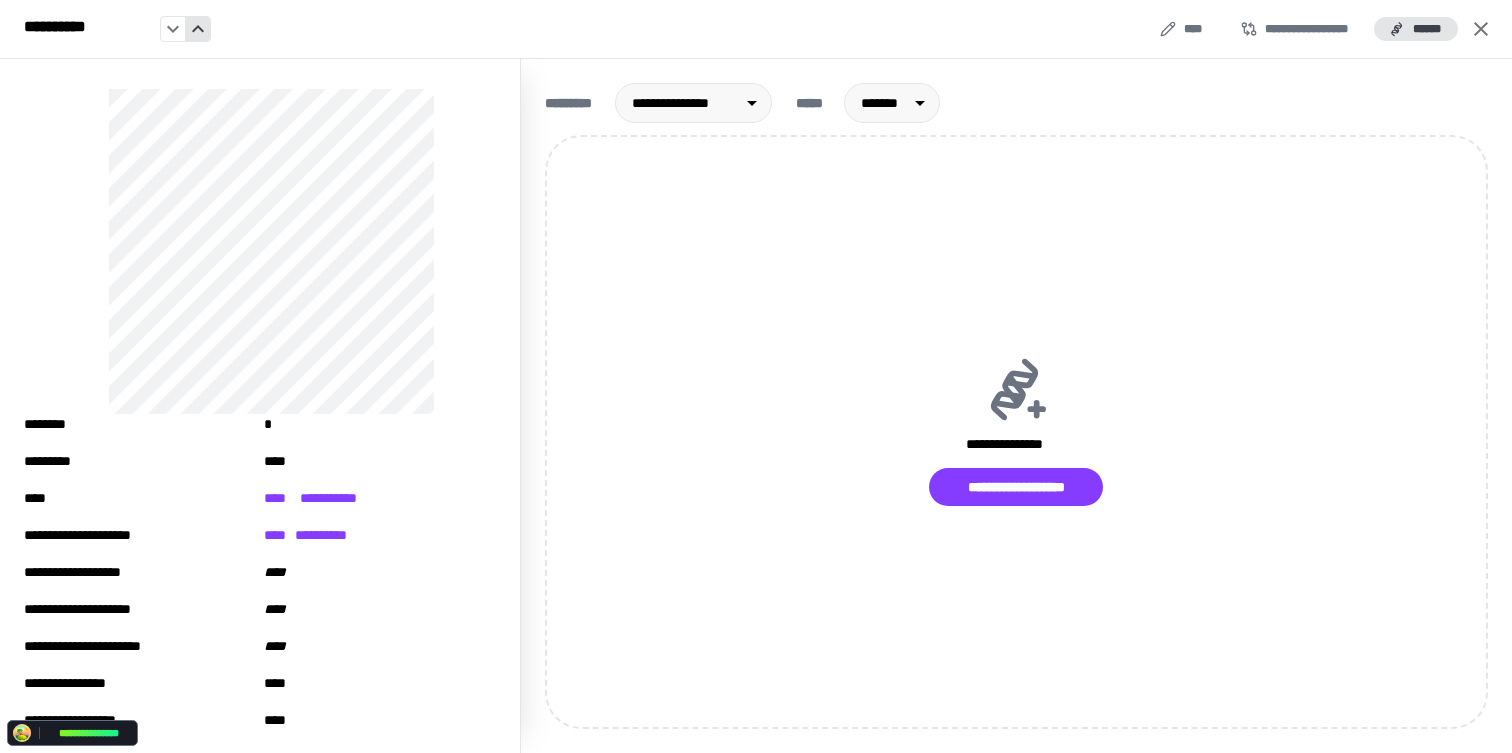 click 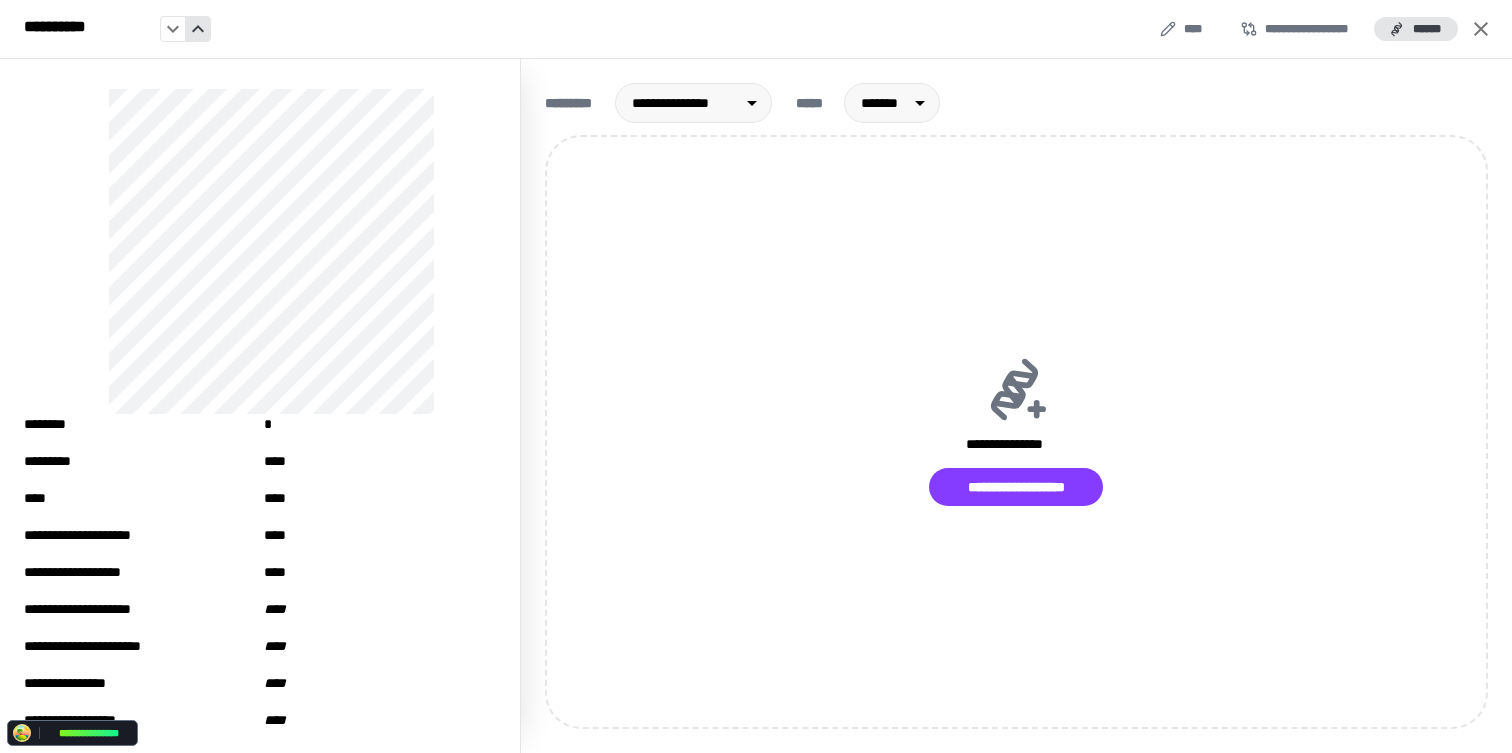 click 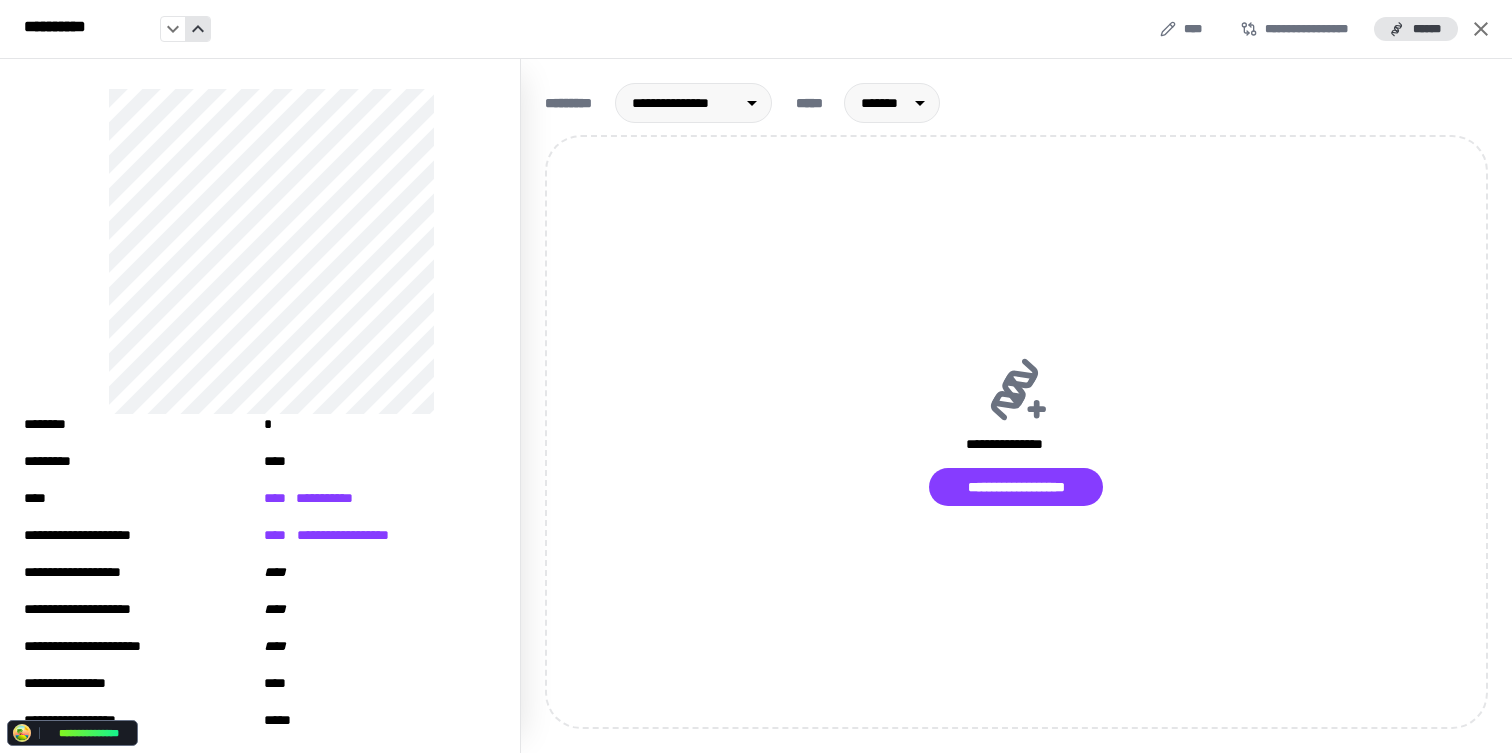 click 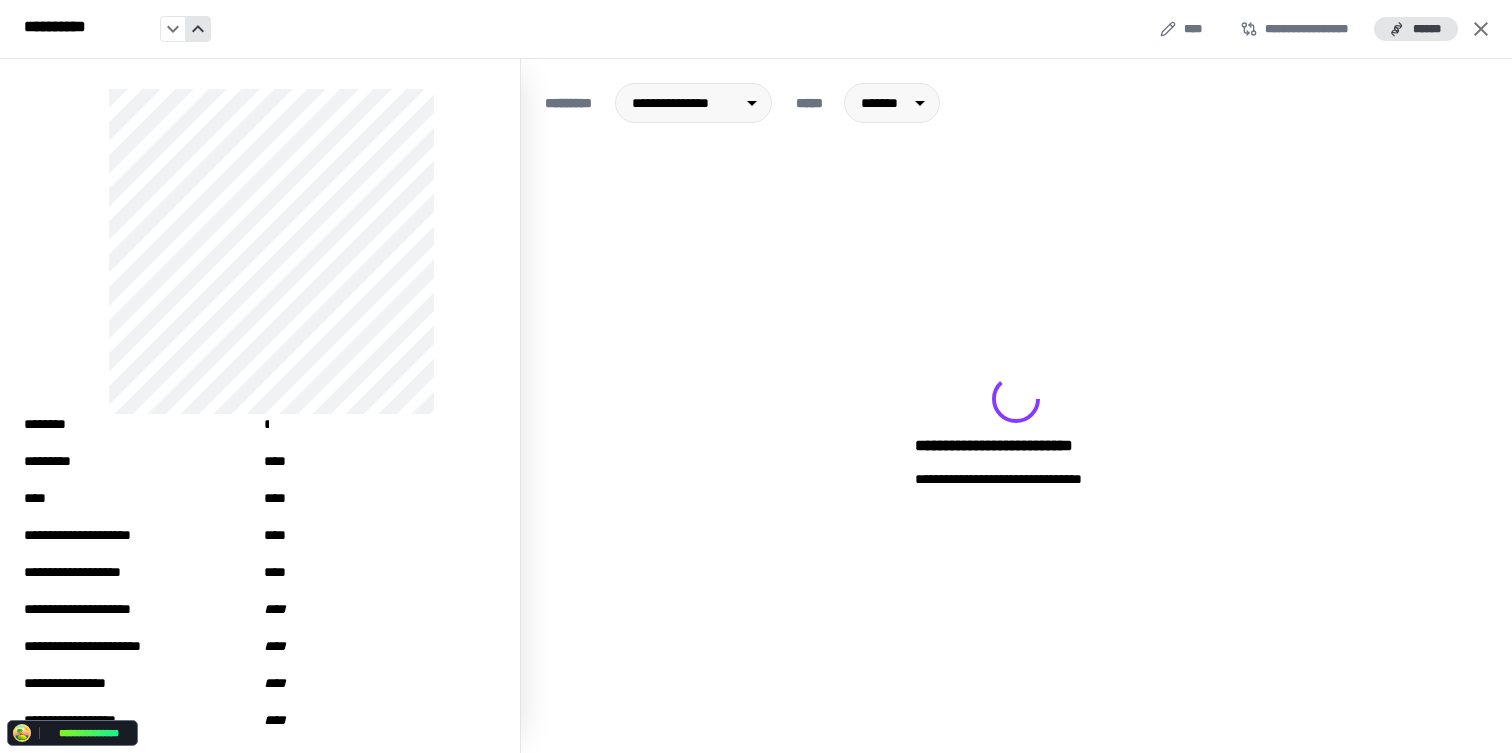 click at bounding box center [185, 29] 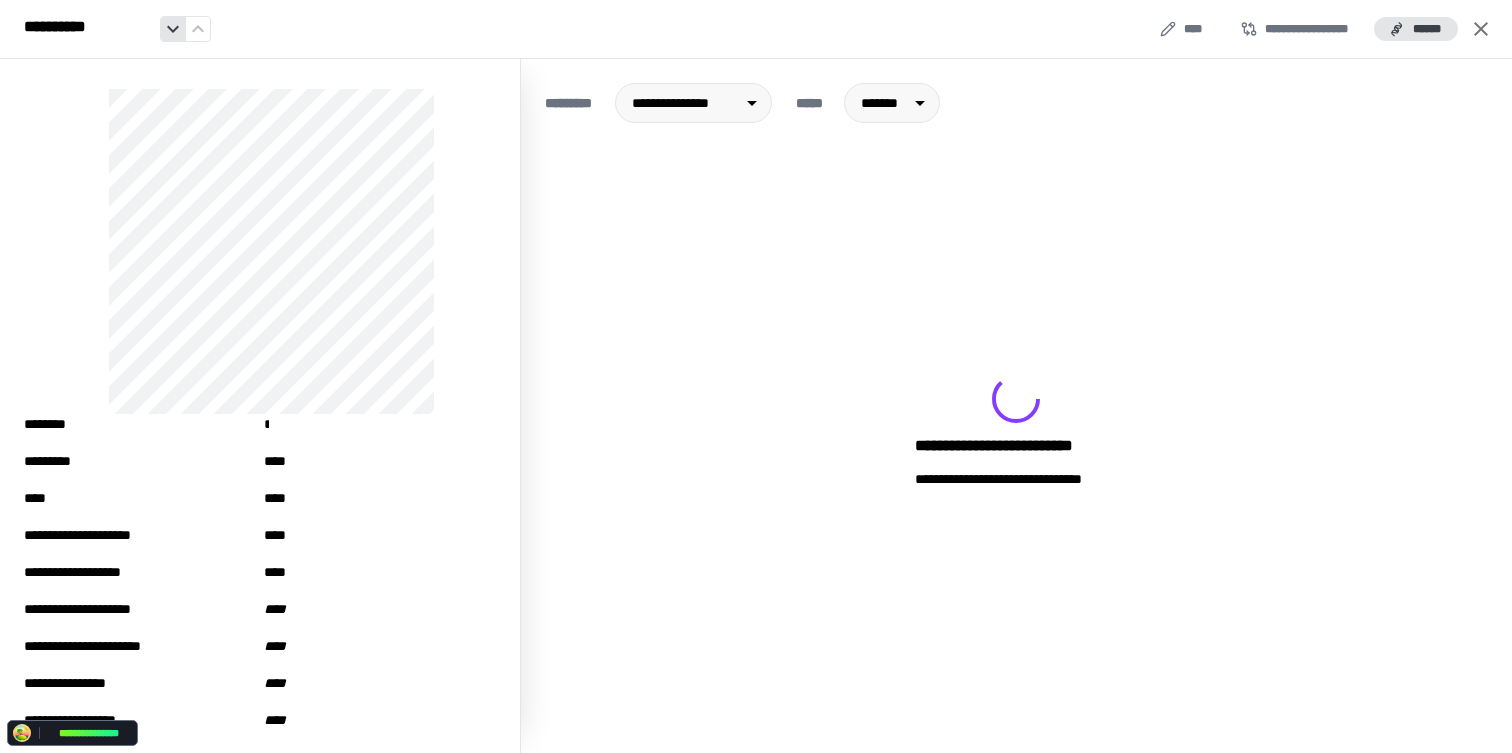 click 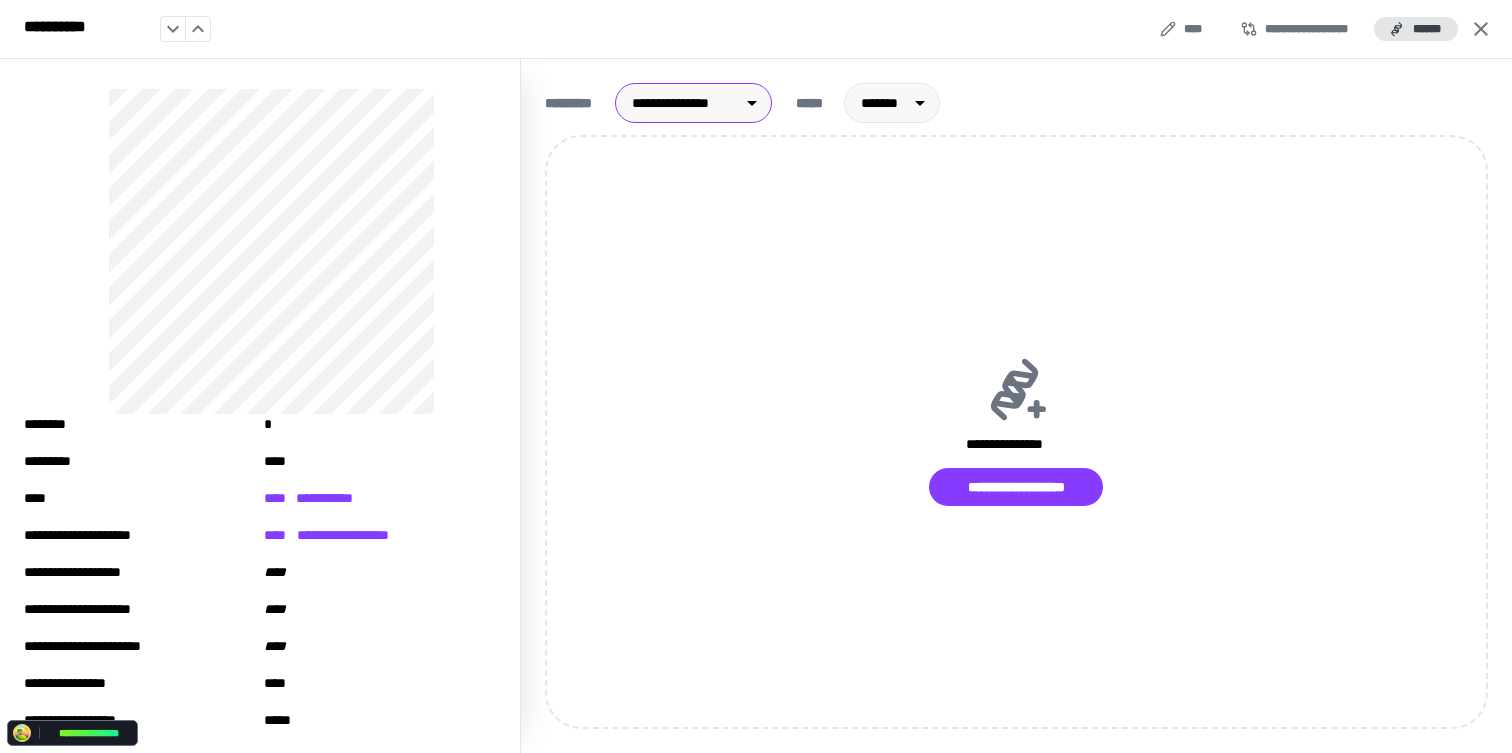 click on "**********" at bounding box center (756, 376) 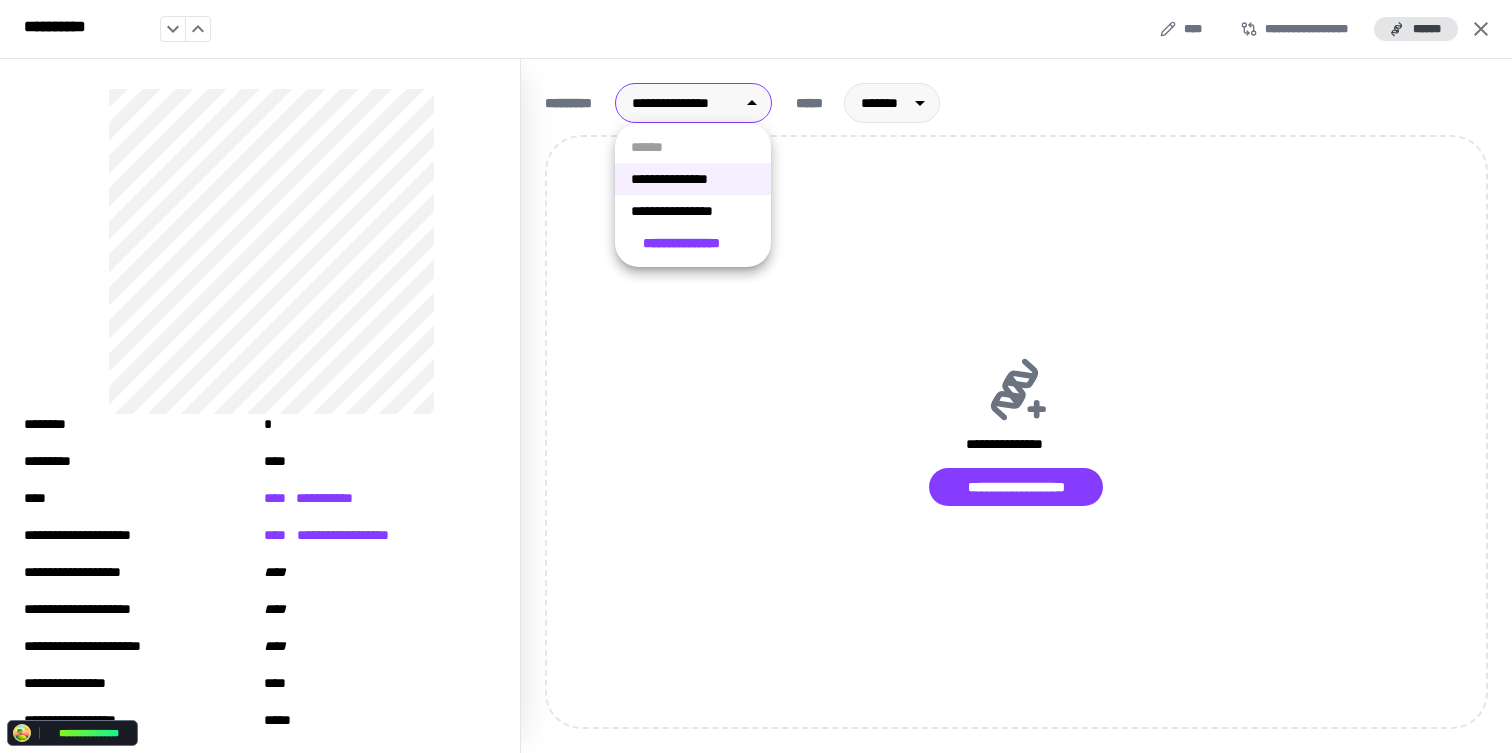 click on "**********" at bounding box center (693, 211) 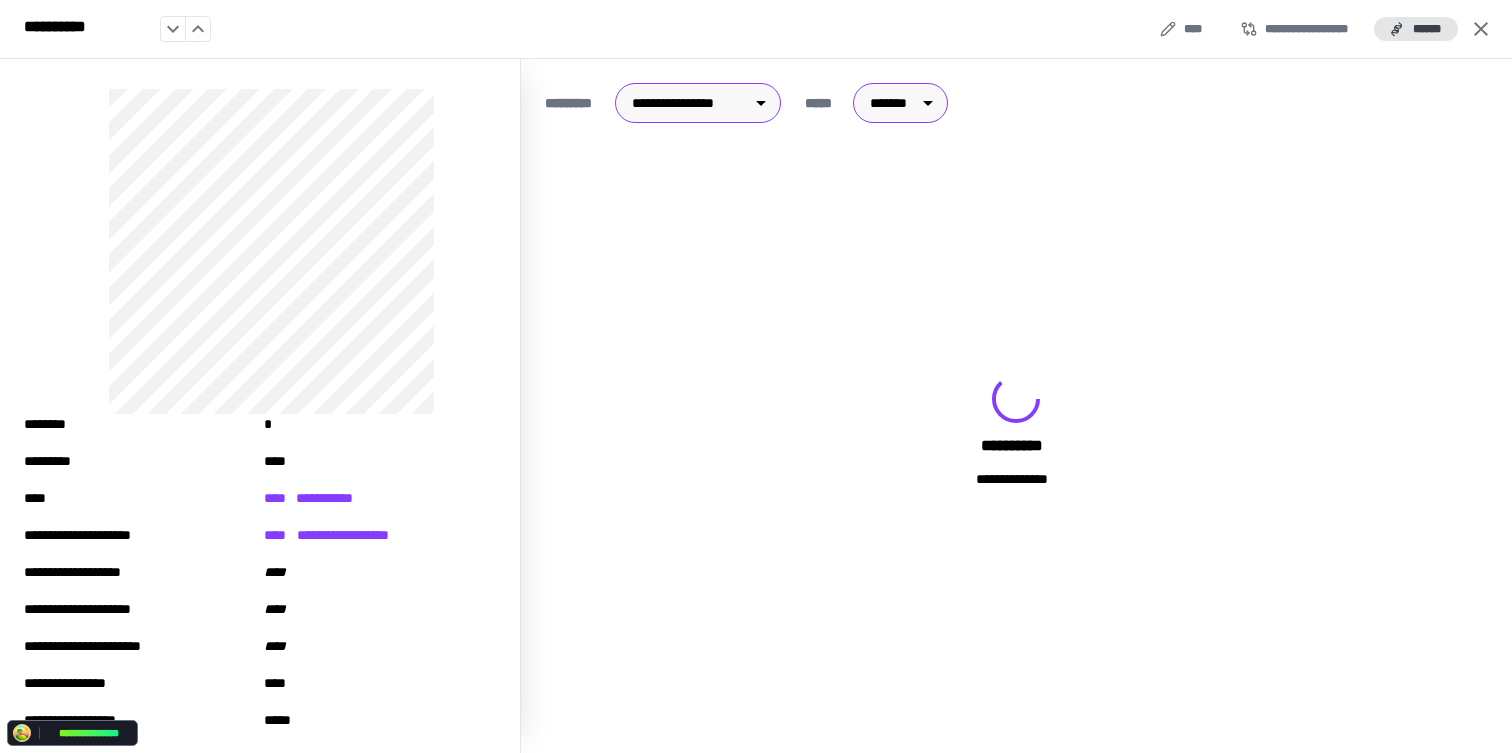 click on "**********" at bounding box center (756, 376) 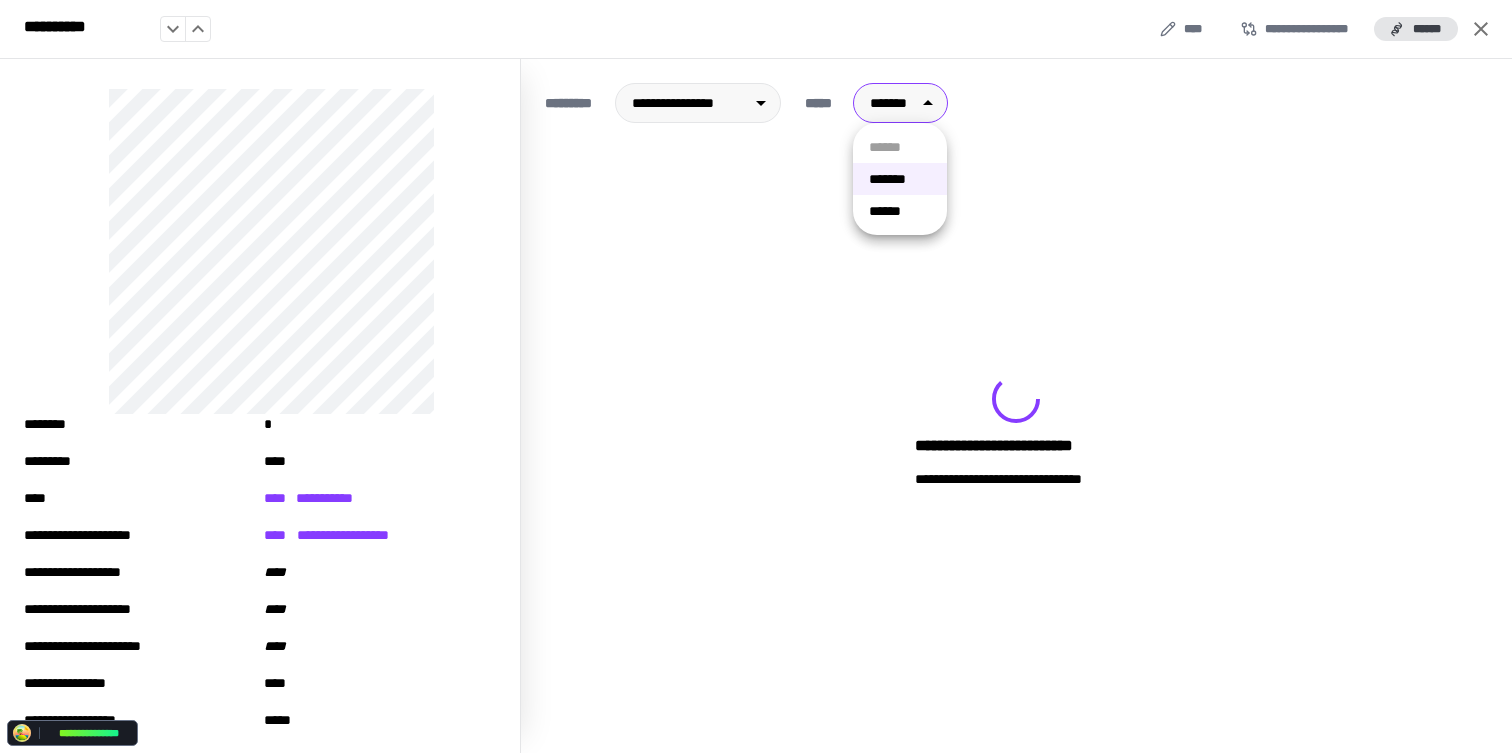 click at bounding box center (756, 376) 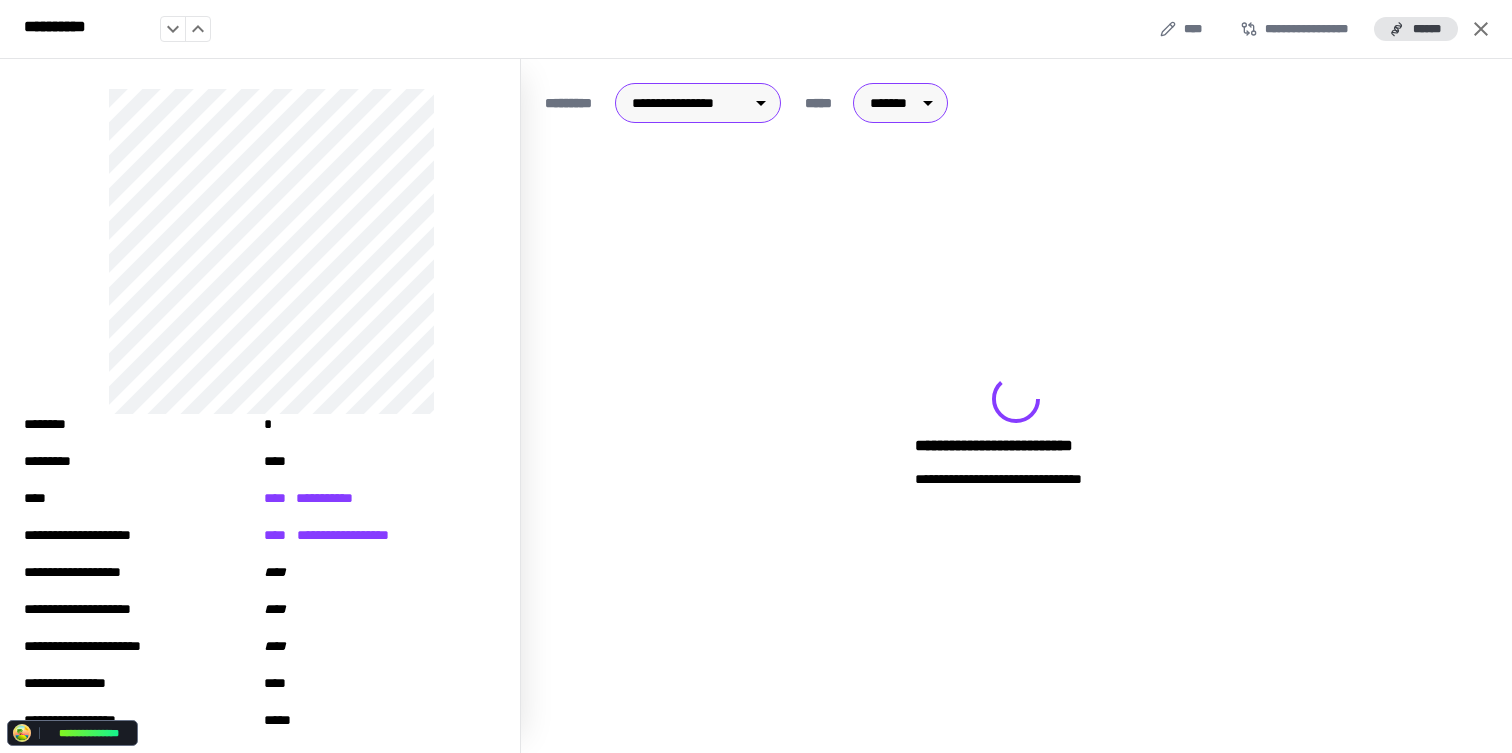 click on "**********" at bounding box center (756, 376) 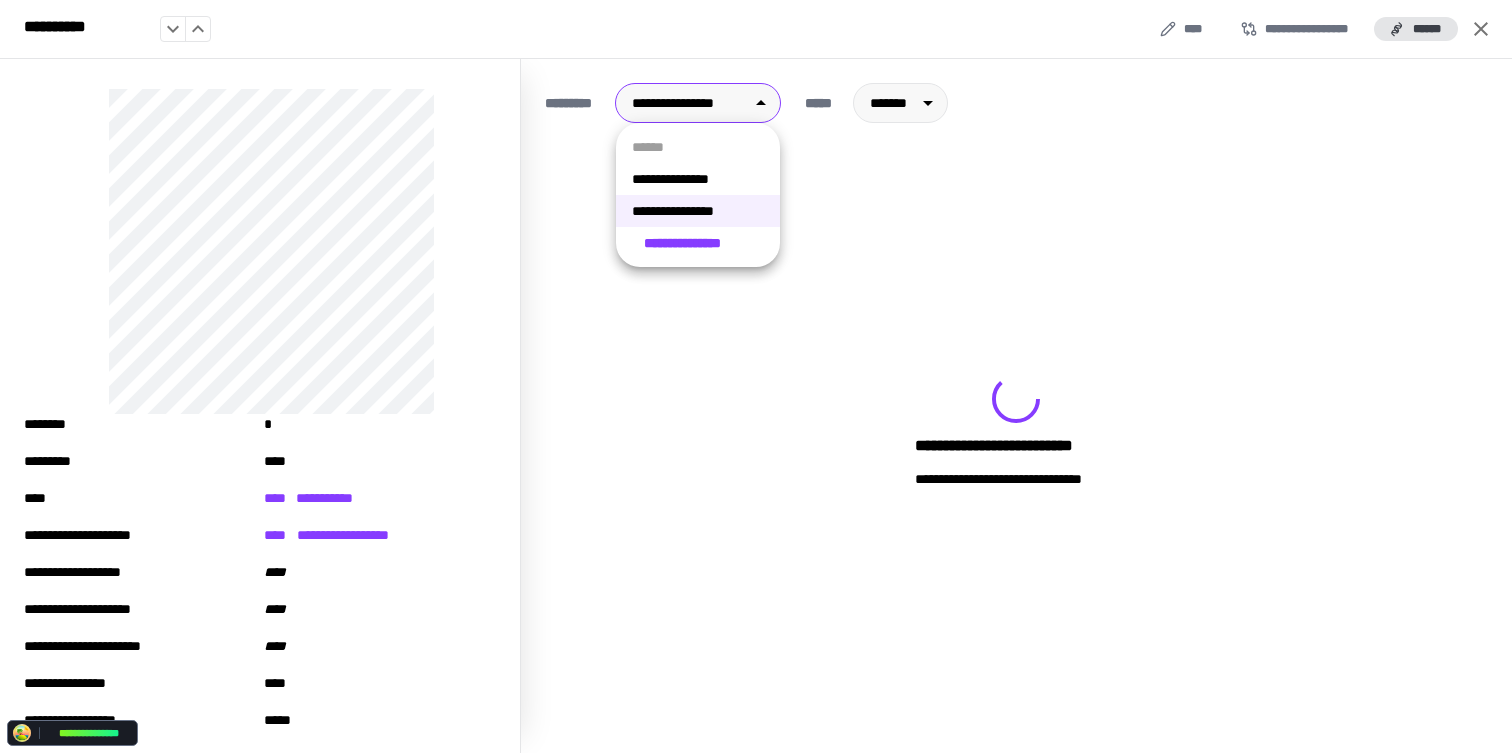 click on "**********" at bounding box center [698, 179] 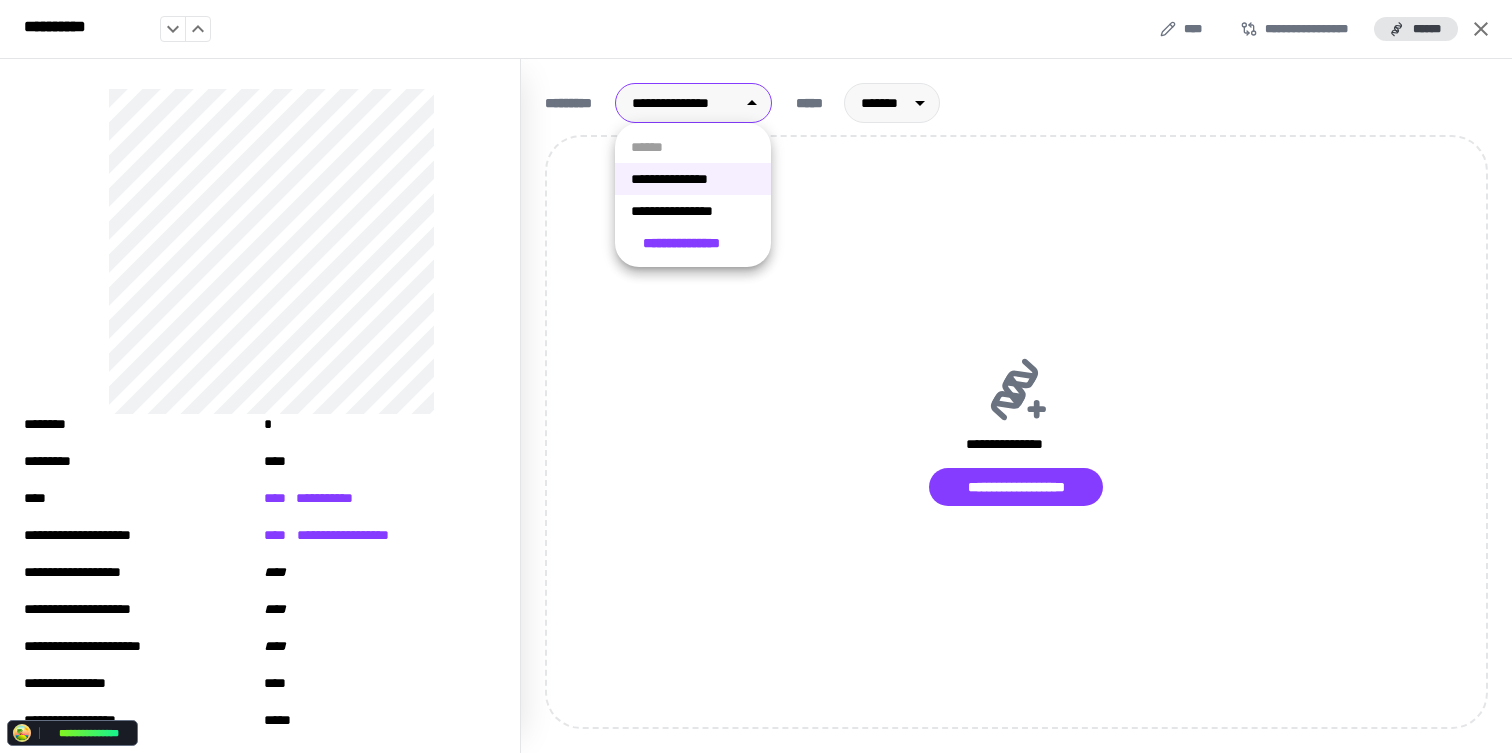 click on "**********" at bounding box center [756, 376] 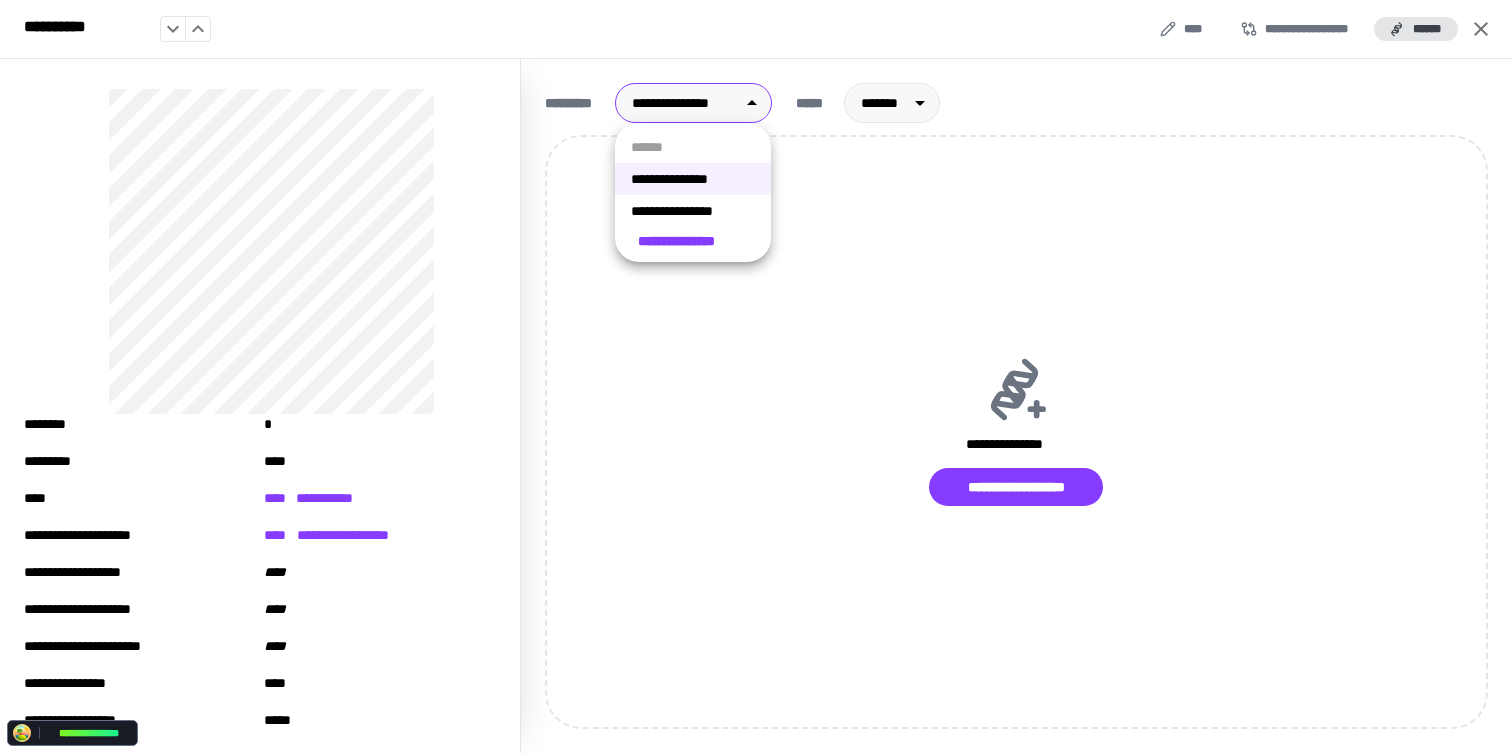 click on "**********" at bounding box center (693, 211) 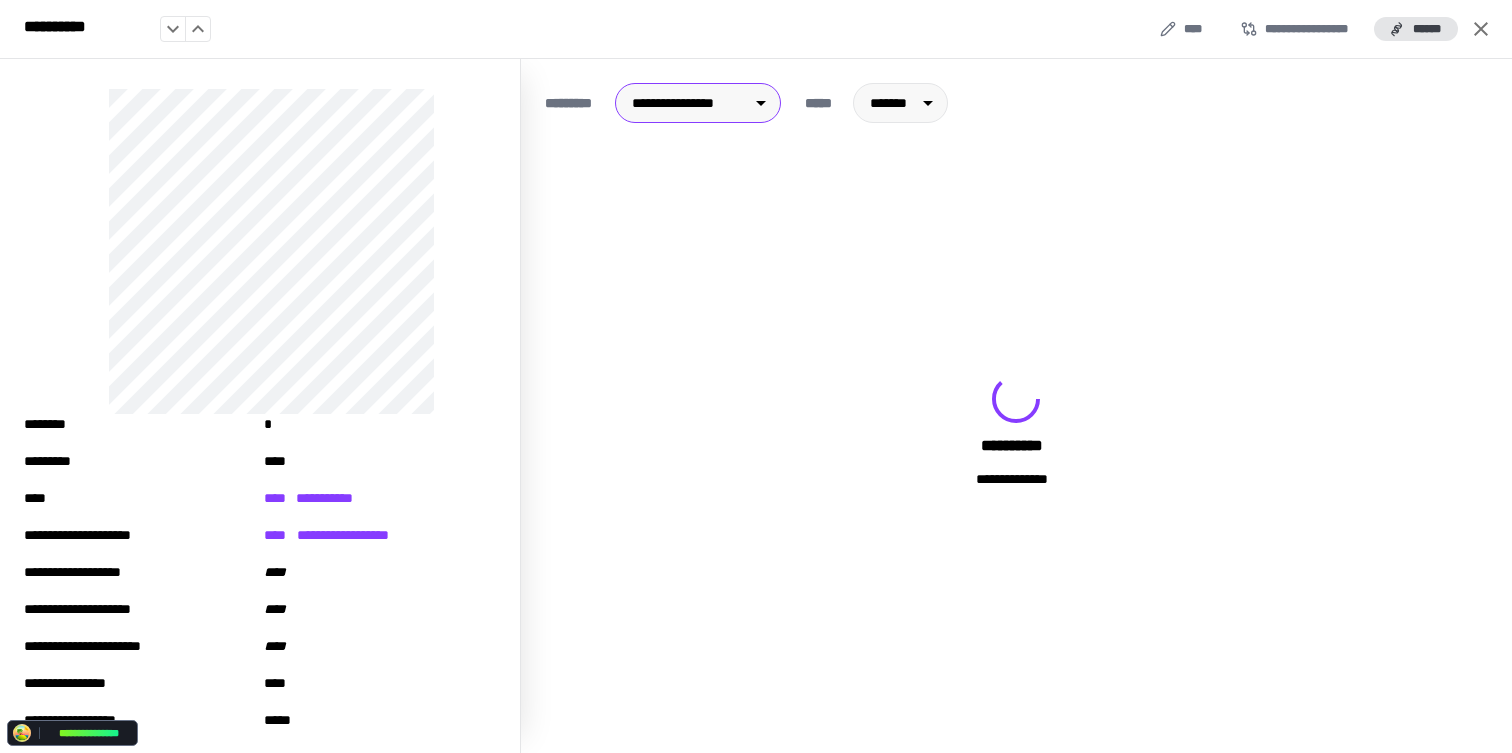 click on "**********" at bounding box center [1016, 432] 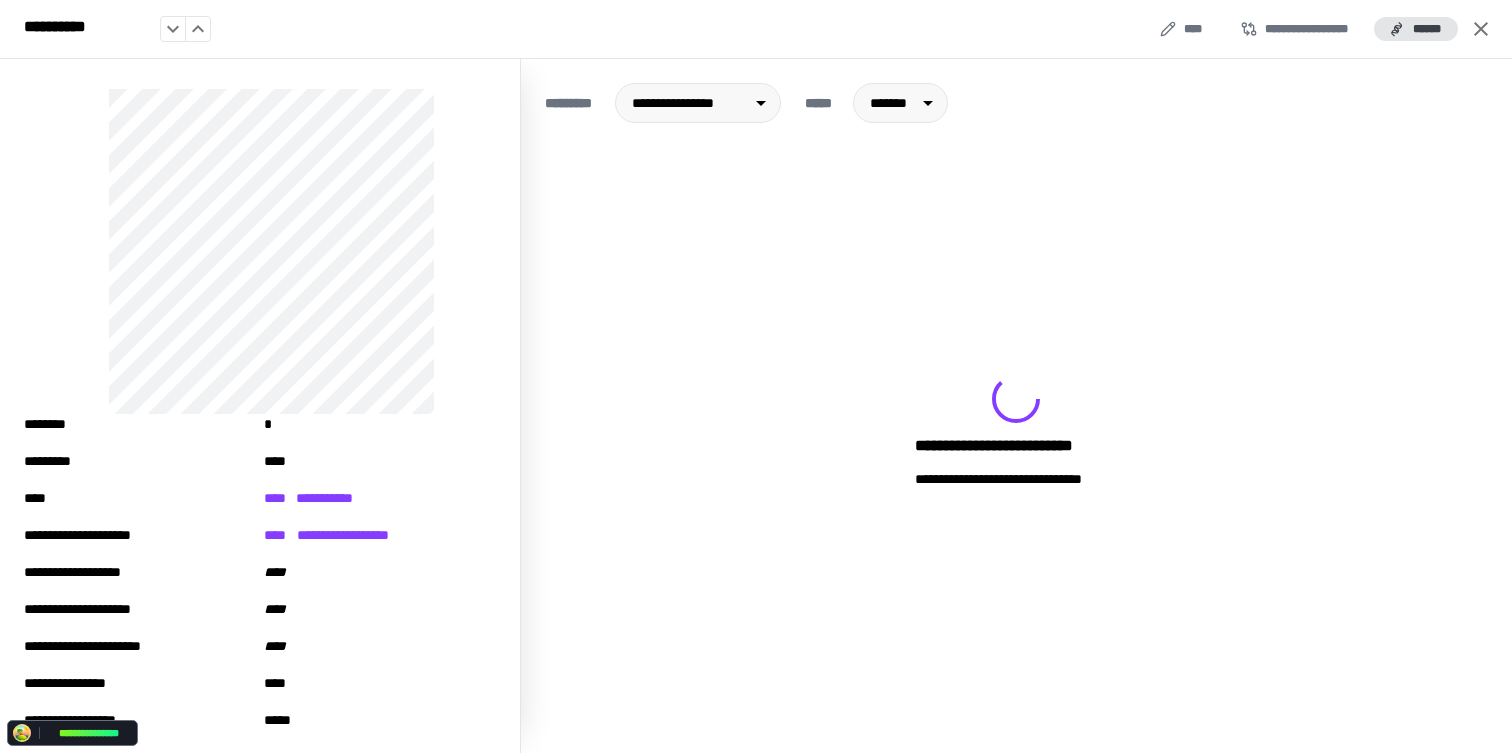 click on "**********" at bounding box center [1016, 432] 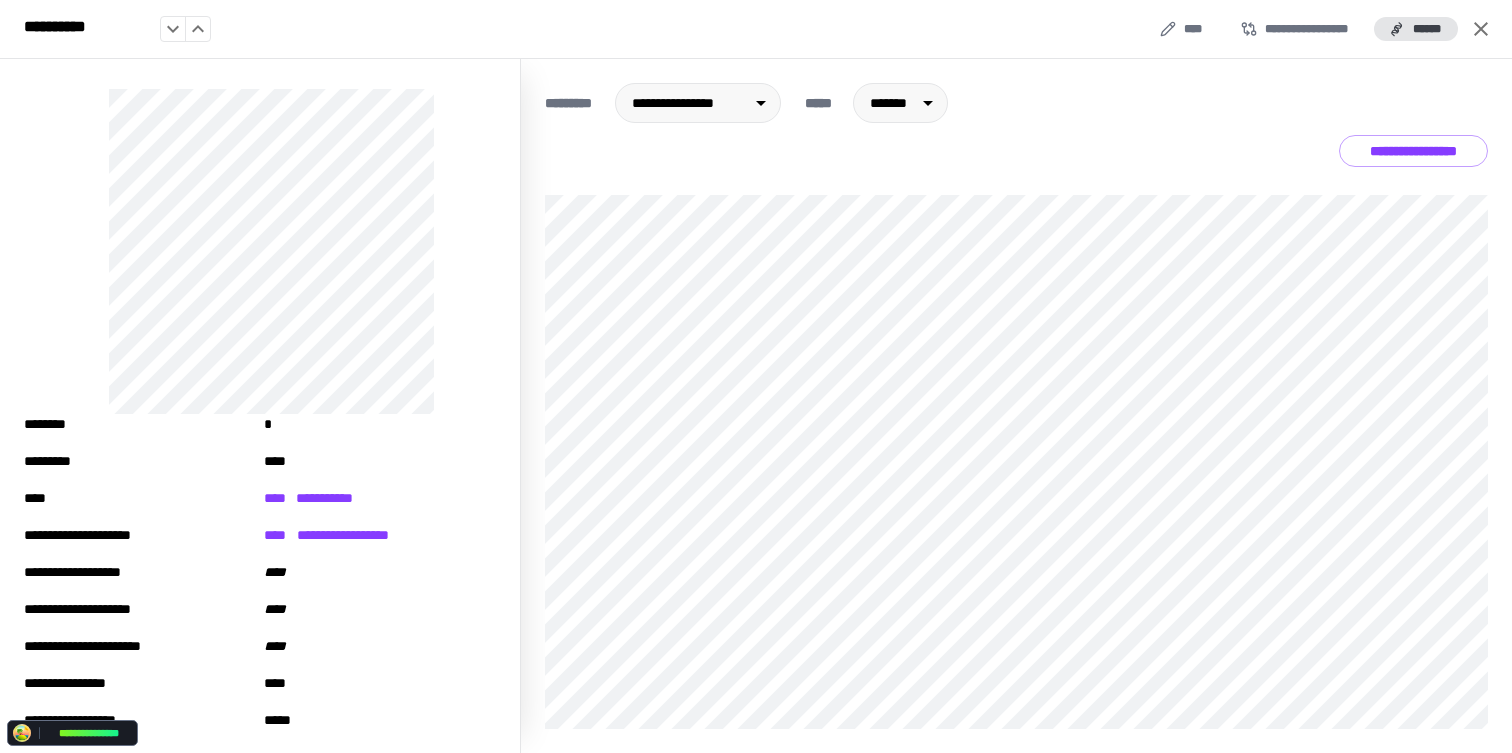 click on "**********" at bounding box center (1413, 151) 